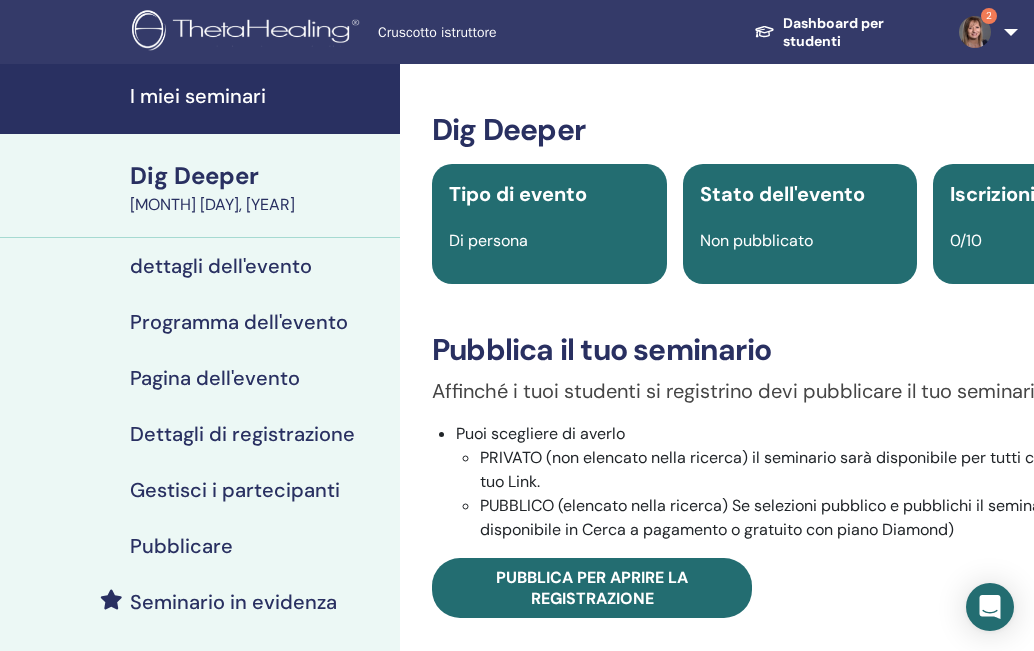 scroll, scrollTop: 500, scrollLeft: 0, axis: vertical 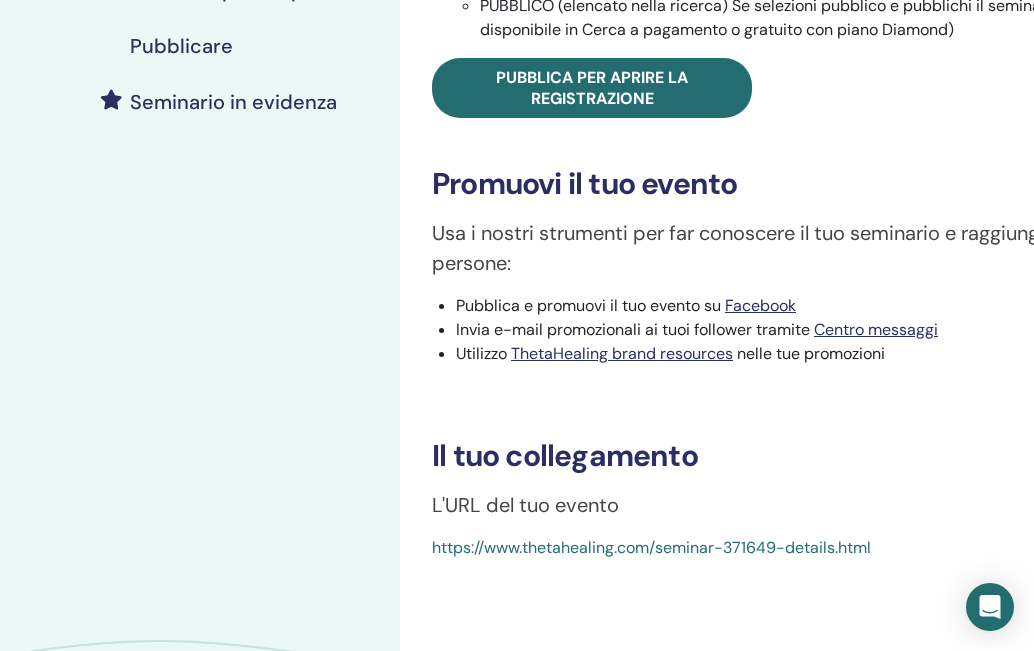 drag, startPoint x: 924, startPoint y: 142, endPoint x: 966, endPoint y: 99, distance: 60.108234 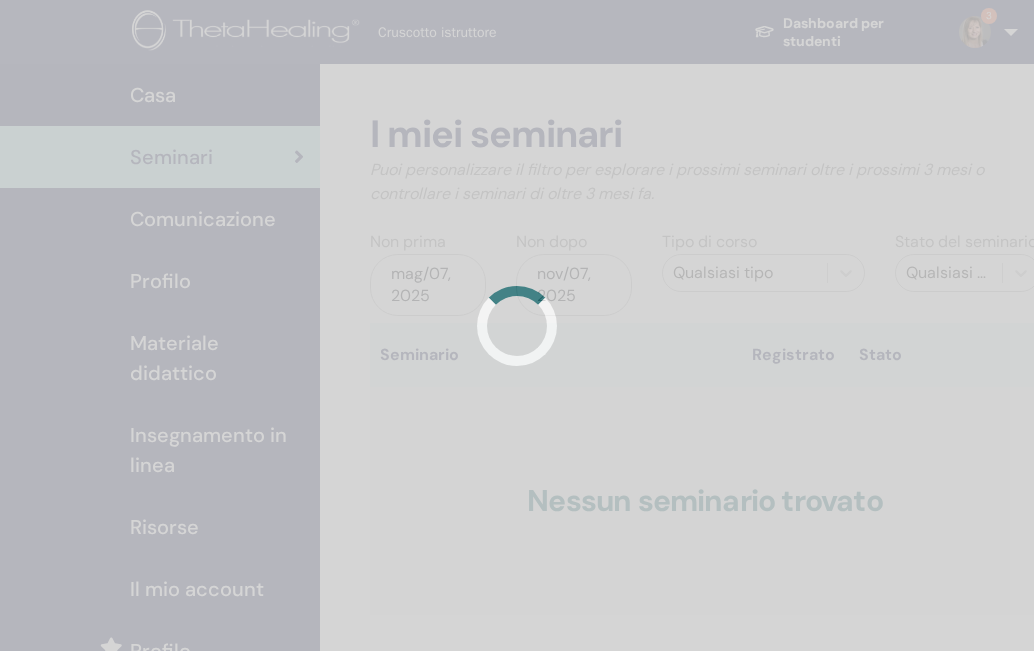 scroll, scrollTop: 0, scrollLeft: 0, axis: both 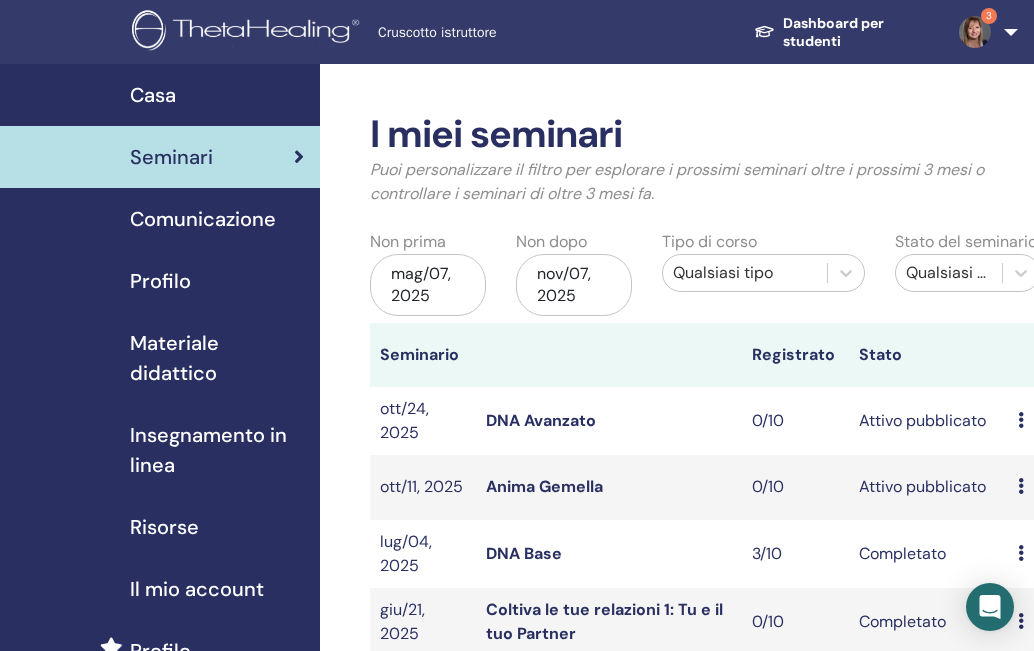 click on "Seminari" at bounding box center (171, 157) 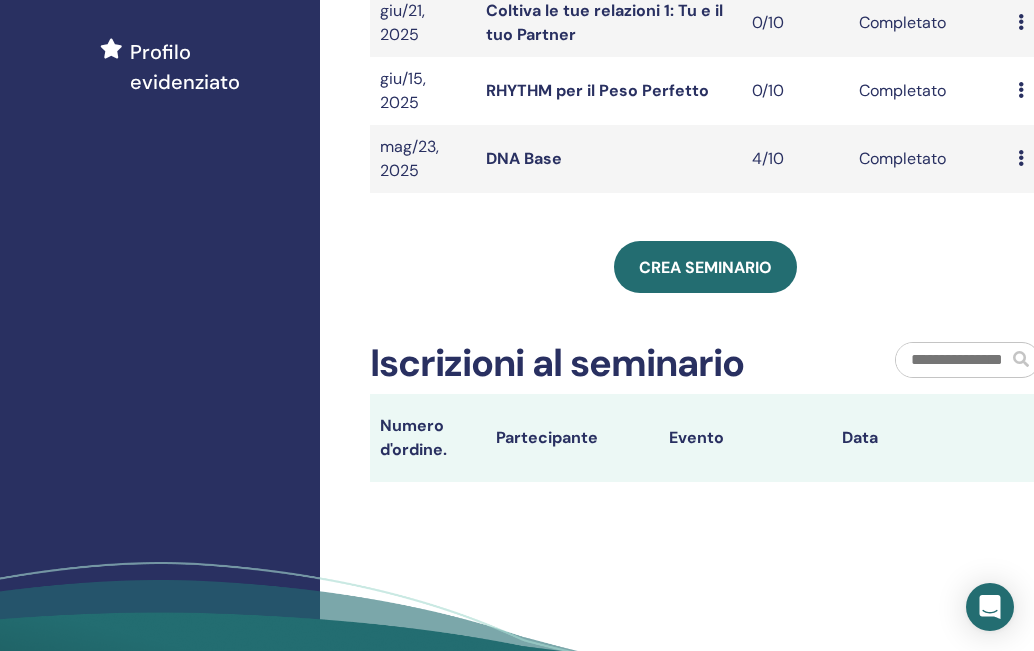 scroll, scrollTop: 600, scrollLeft: 0, axis: vertical 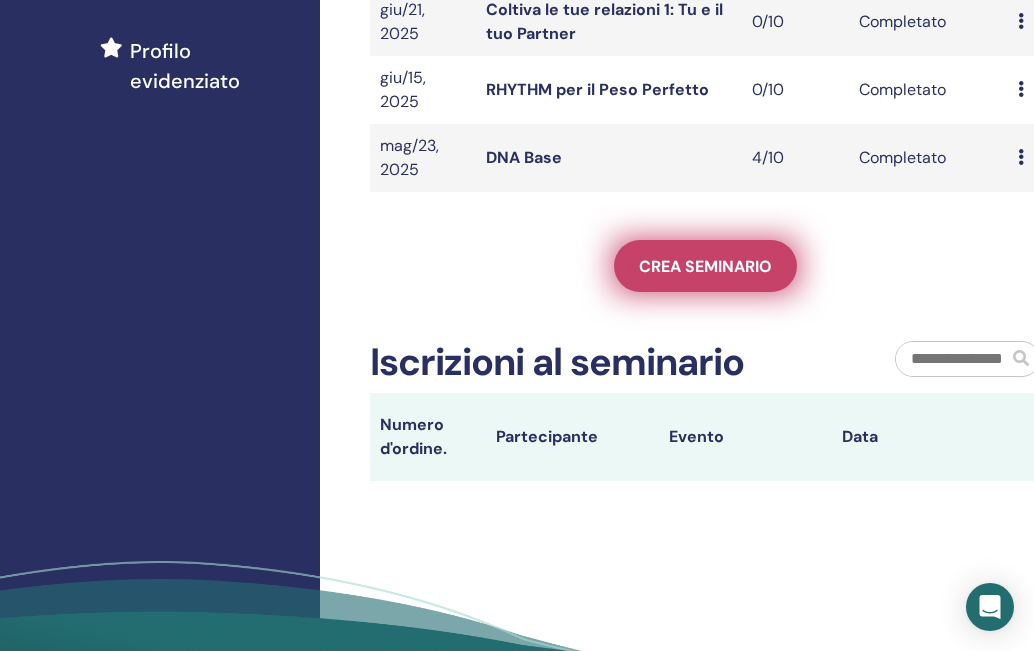 click on "Crea seminario" at bounding box center [705, 266] 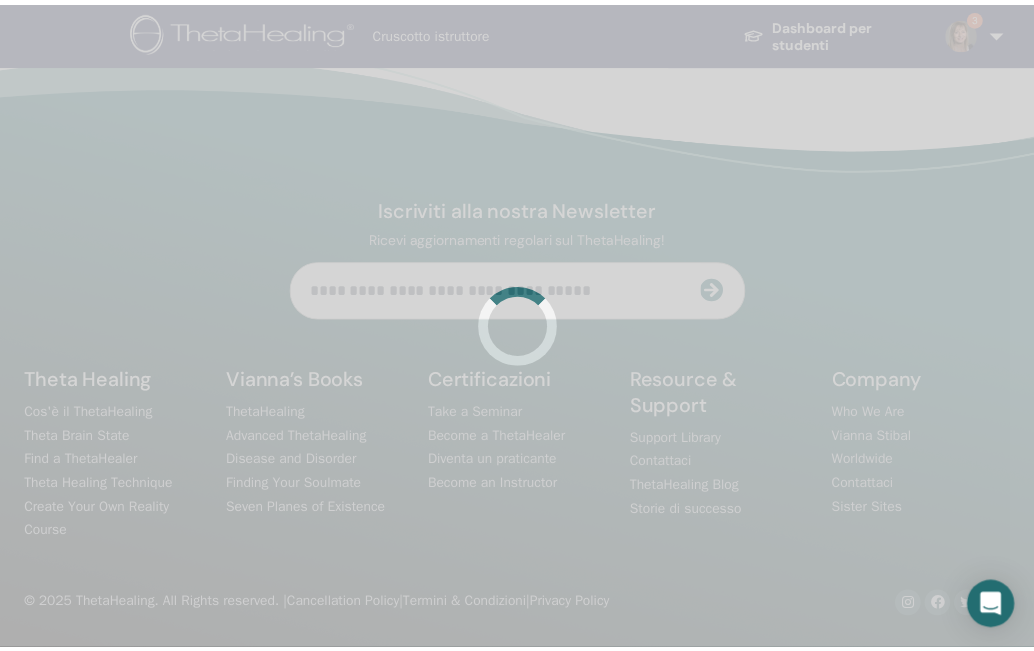 scroll, scrollTop: 0, scrollLeft: 0, axis: both 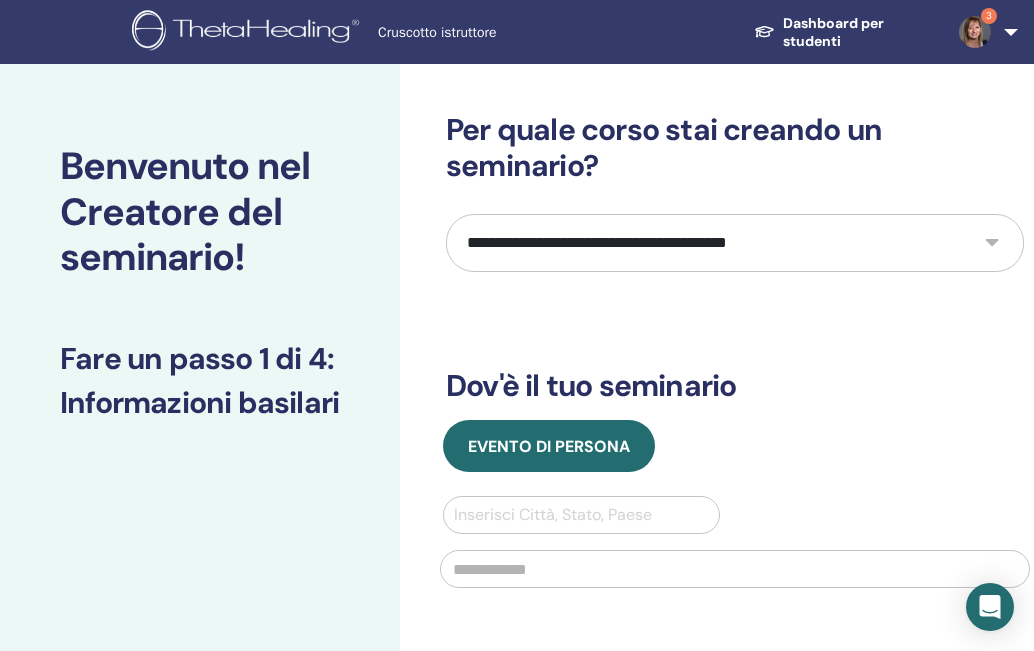 click on "**********" at bounding box center (735, 243) 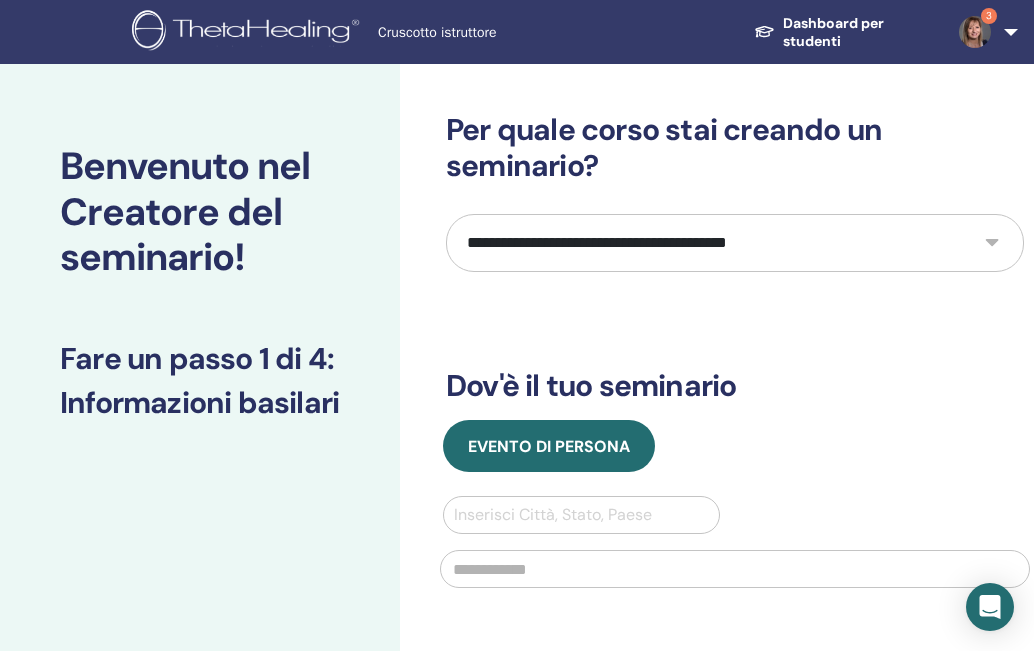 select on "*" 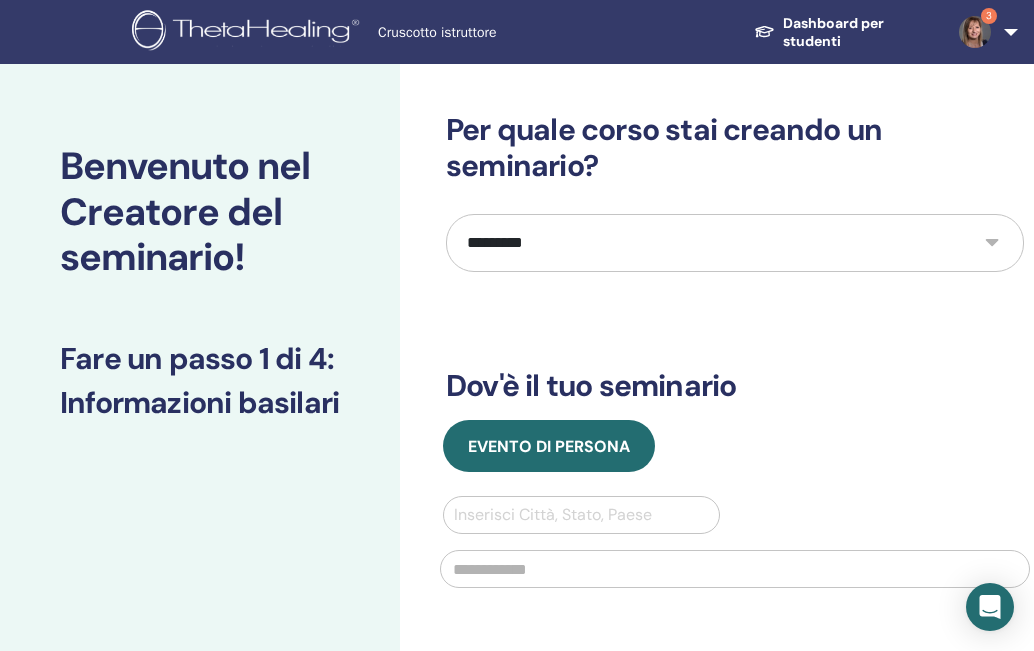 click on "**********" at bounding box center (735, 243) 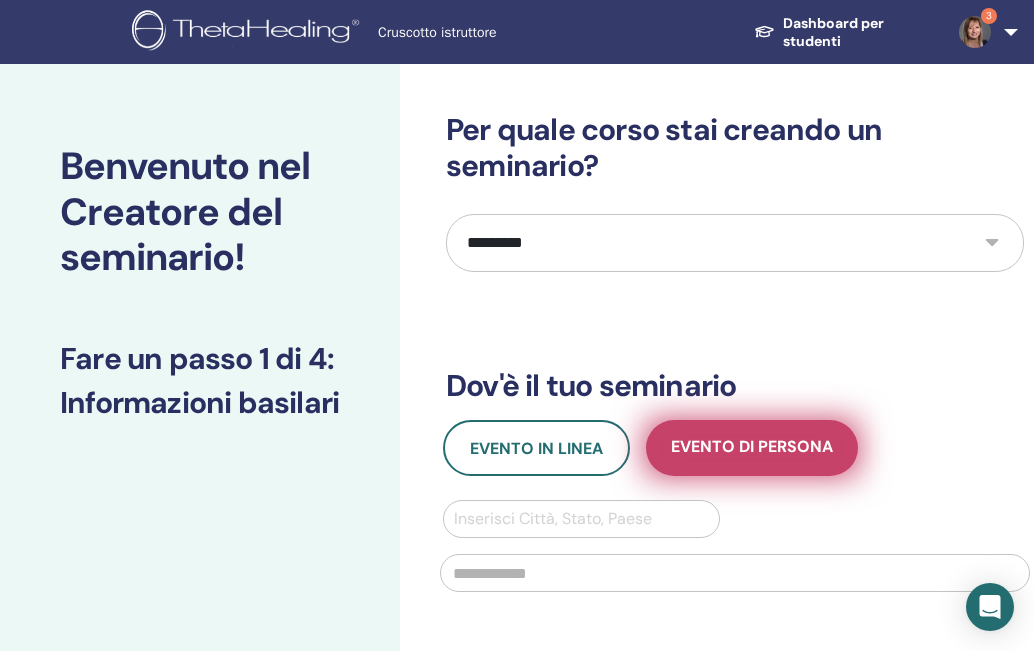 click on "Evento di persona" at bounding box center [752, 448] 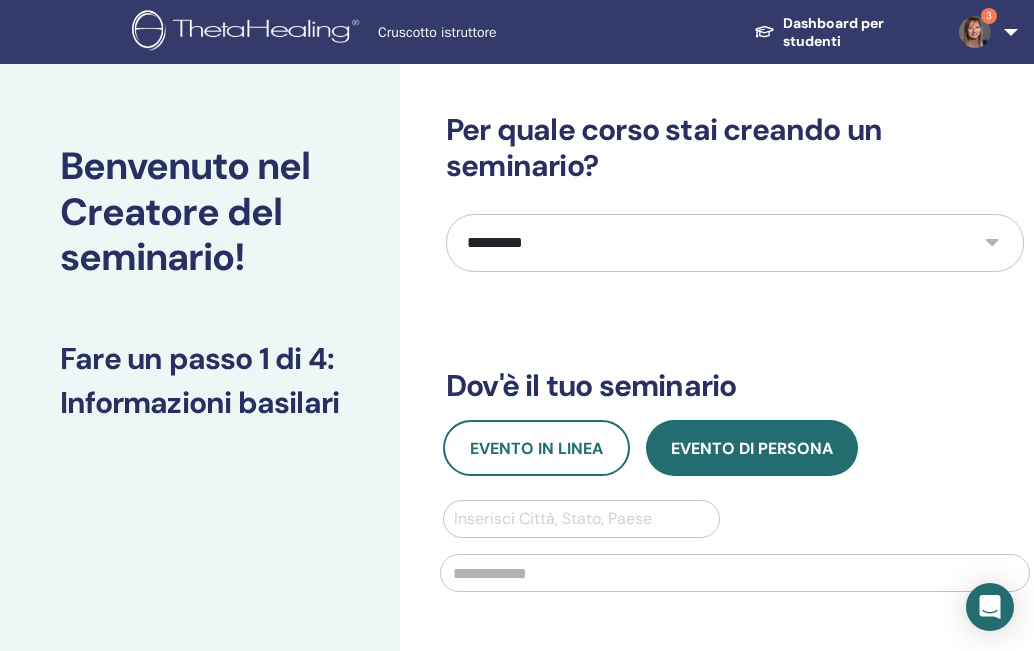 click at bounding box center (581, 519) 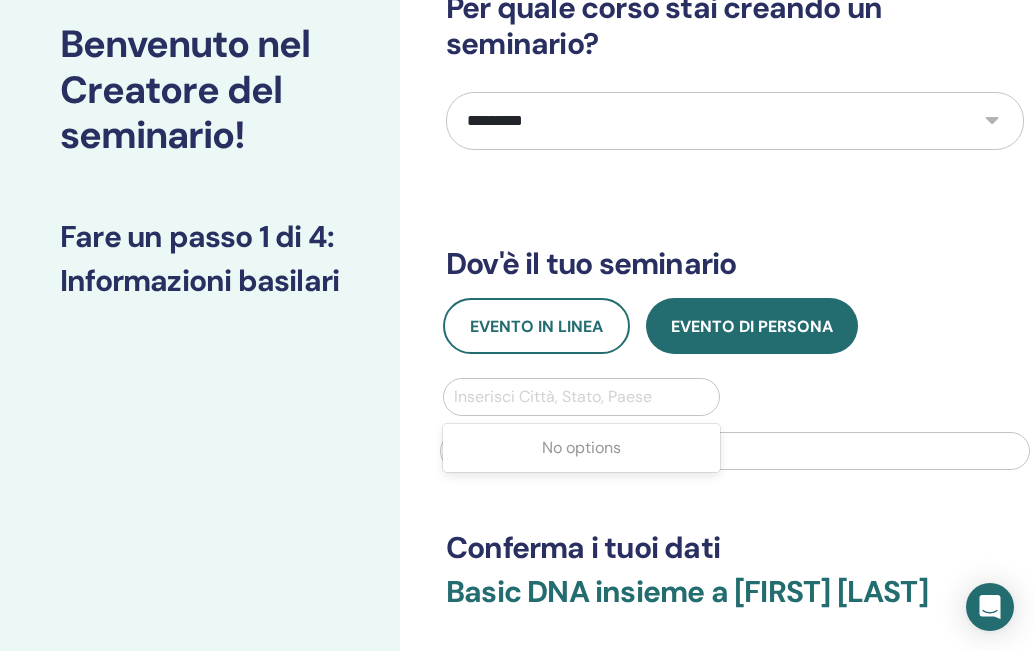 scroll, scrollTop: 300, scrollLeft: 0, axis: vertical 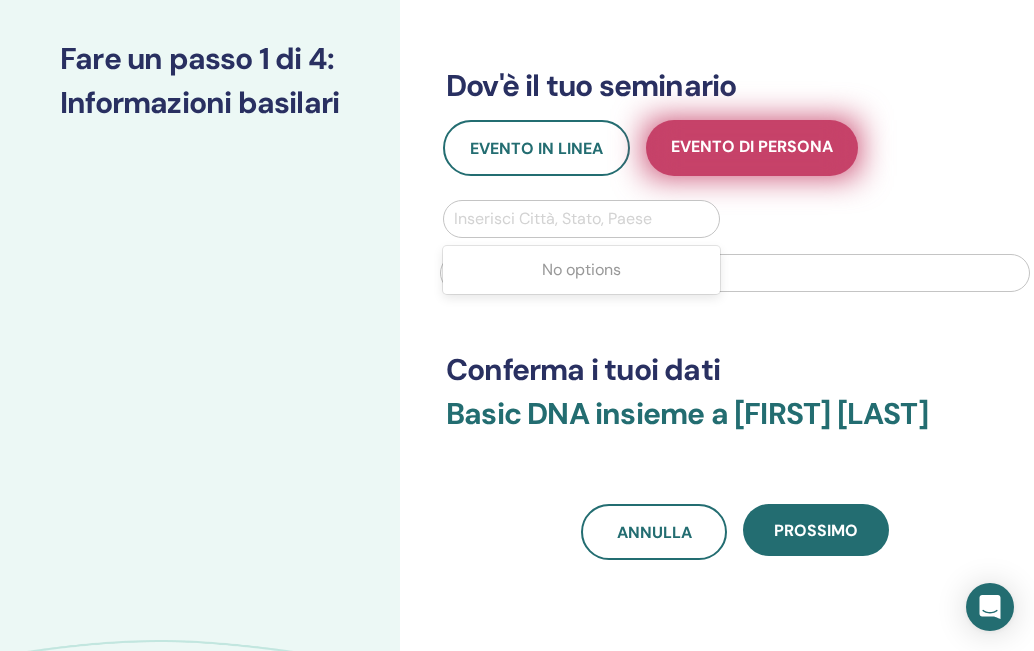 click on "Evento di persona" at bounding box center (752, 148) 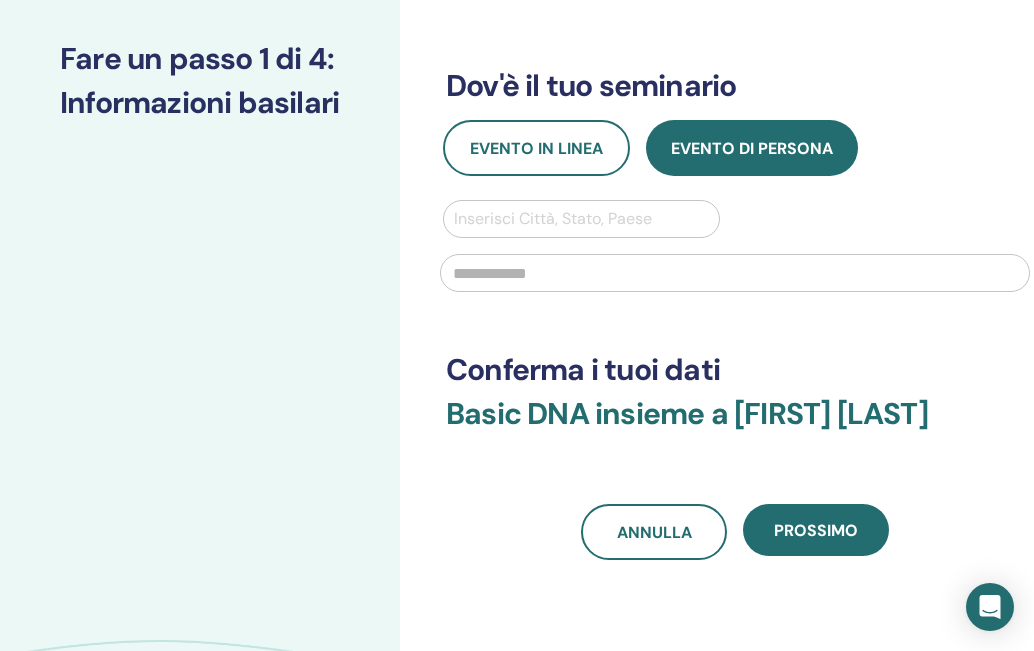 click at bounding box center [735, 273] 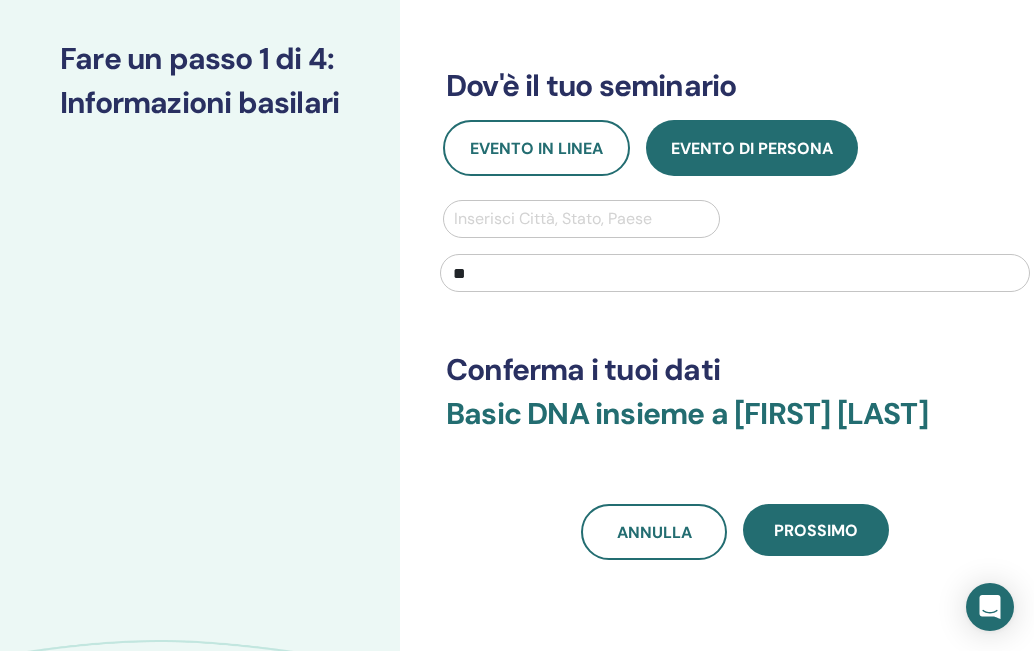 type on "*" 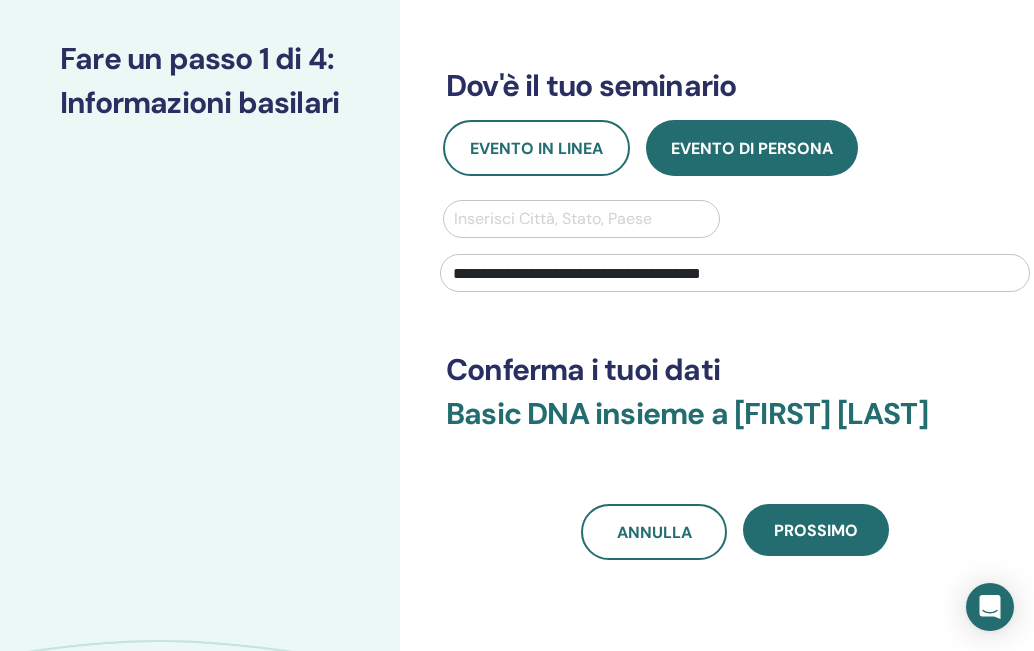 click on "**********" at bounding box center [735, 273] 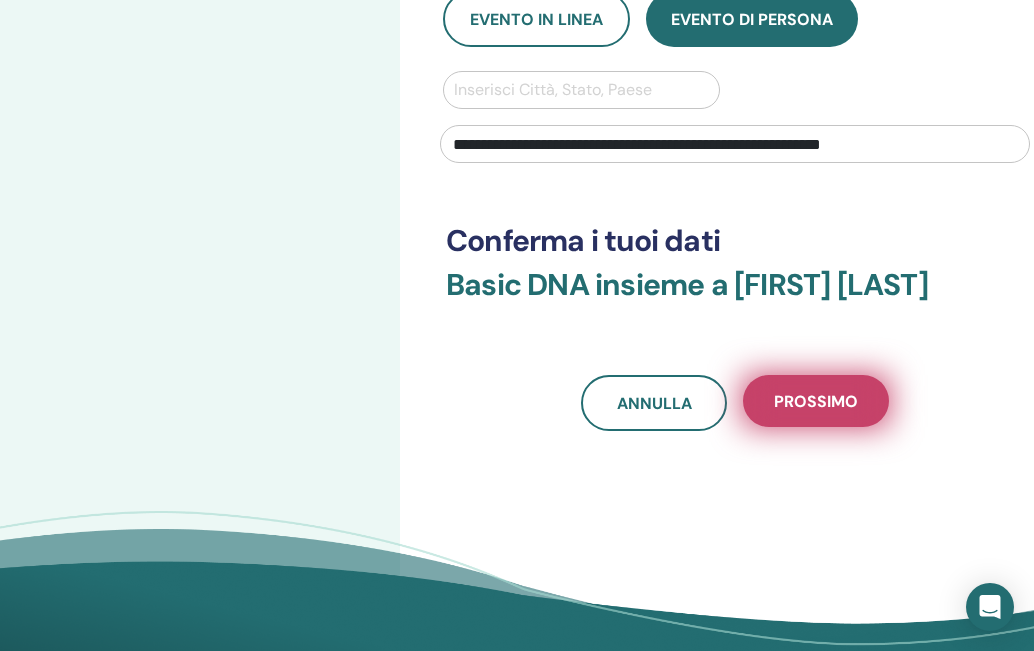 scroll, scrollTop: 600, scrollLeft: 0, axis: vertical 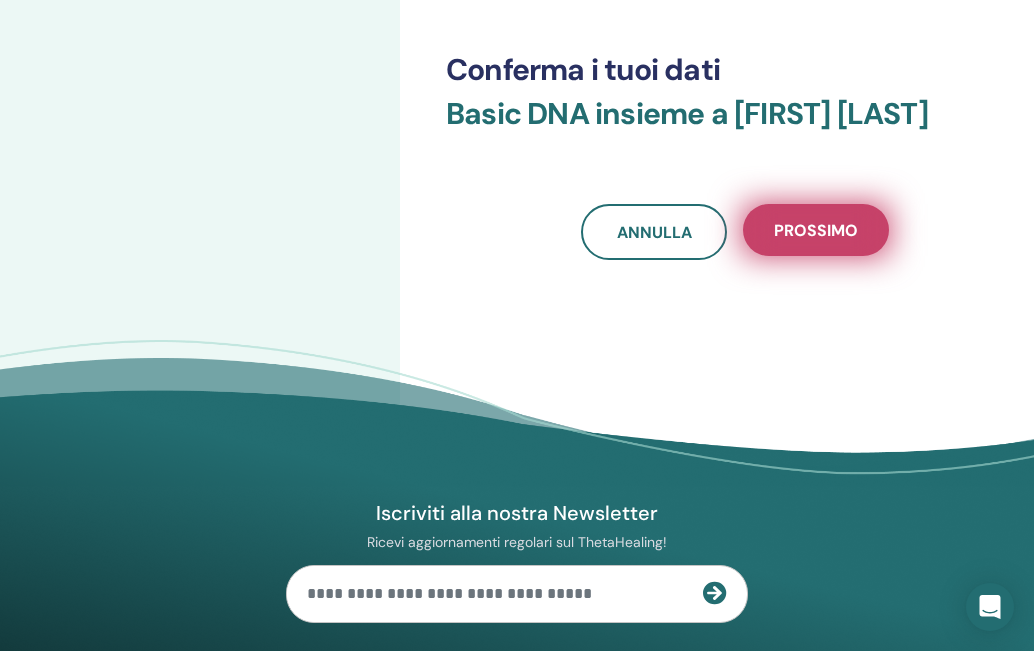 type on "**********" 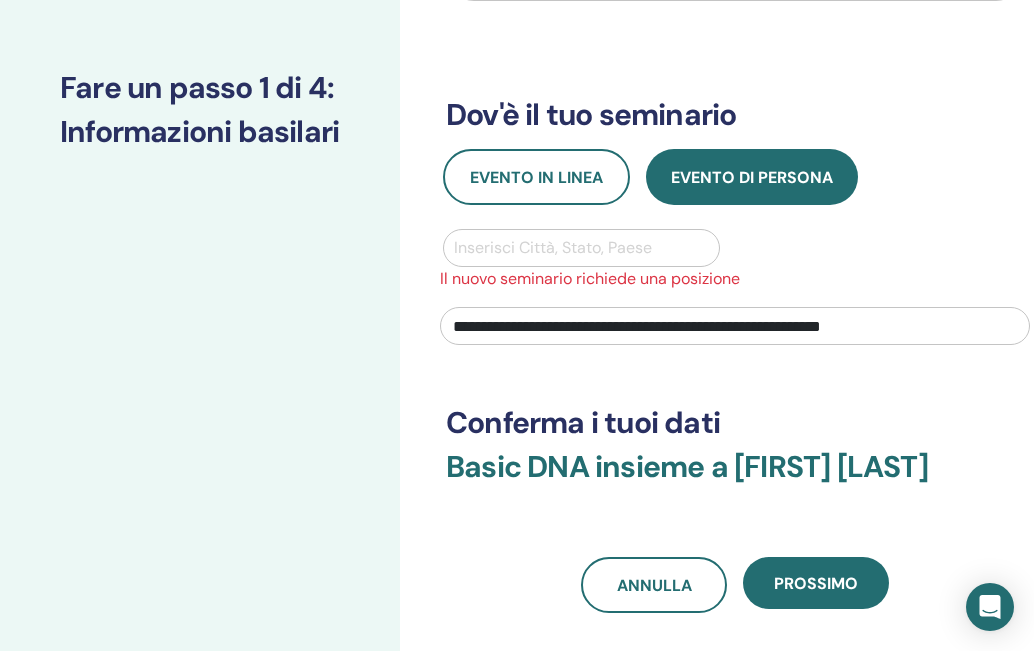 scroll, scrollTop: 200, scrollLeft: 0, axis: vertical 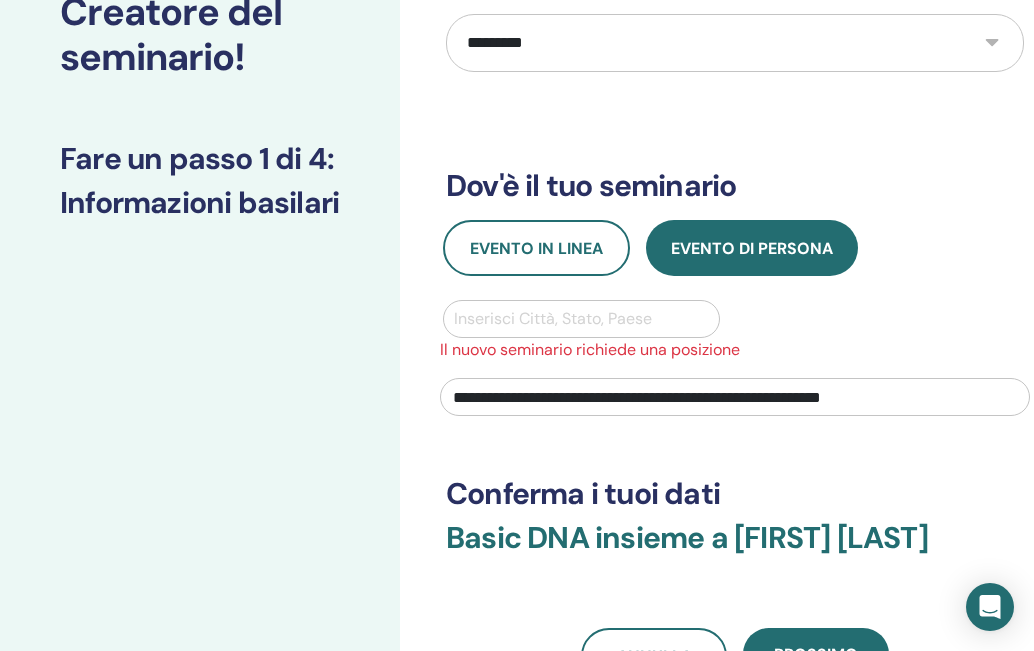 click at bounding box center (581, 319) 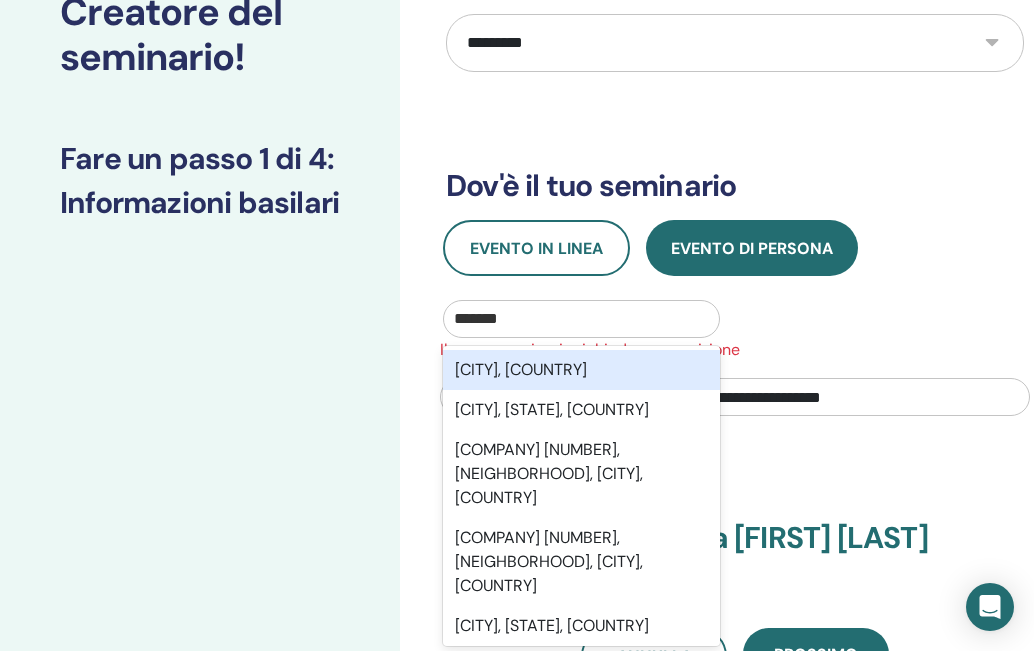 type on "********" 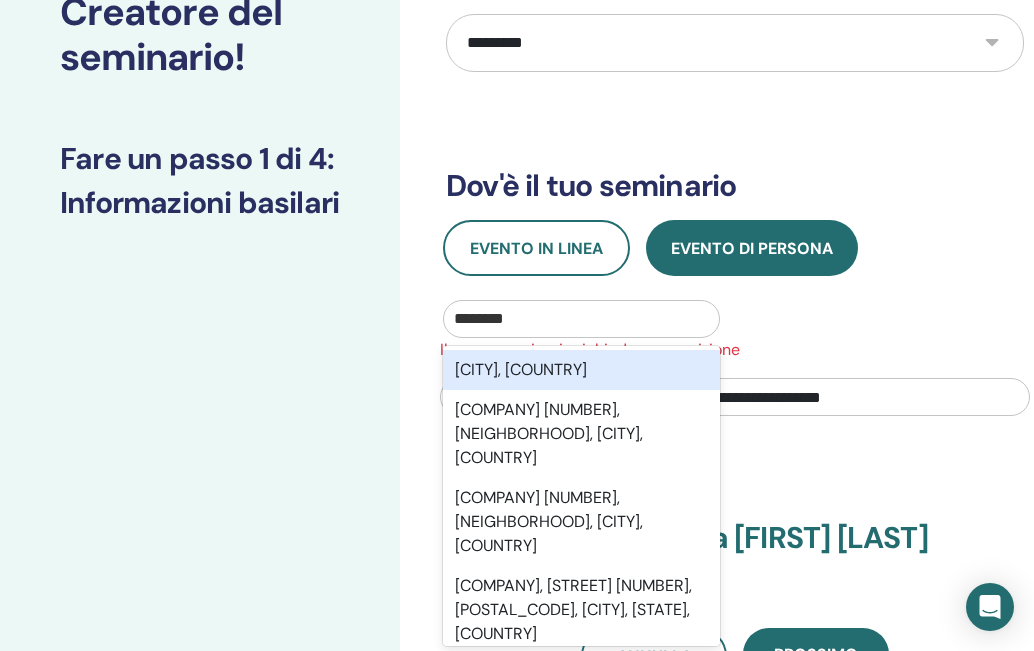 click on "Trento, ITA" at bounding box center [581, 370] 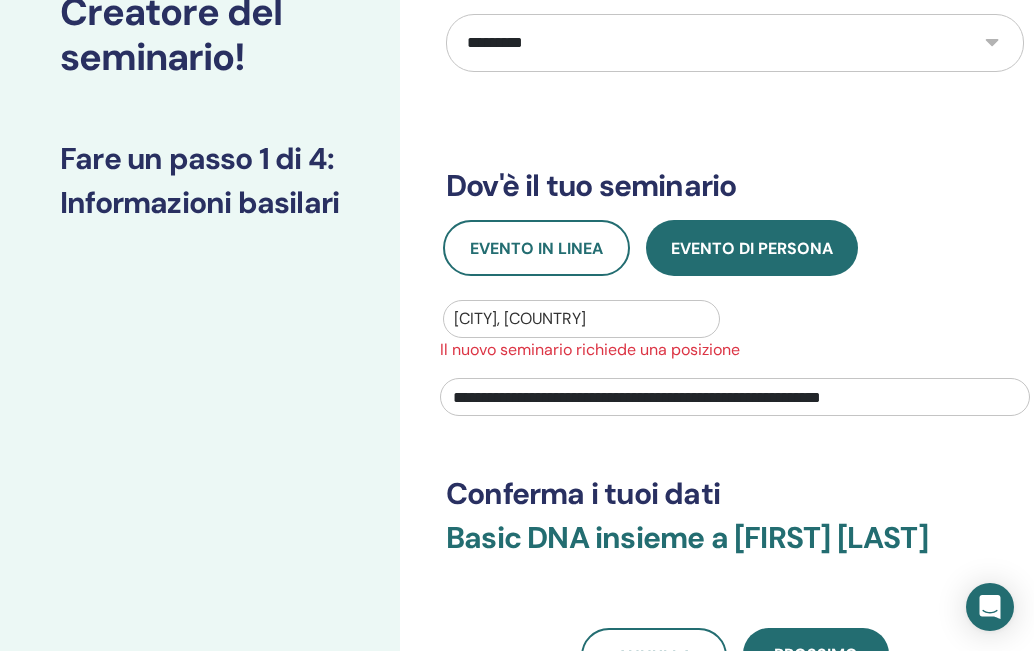 drag, startPoint x: 520, startPoint y: 396, endPoint x: 414, endPoint y: 393, distance: 106.04244 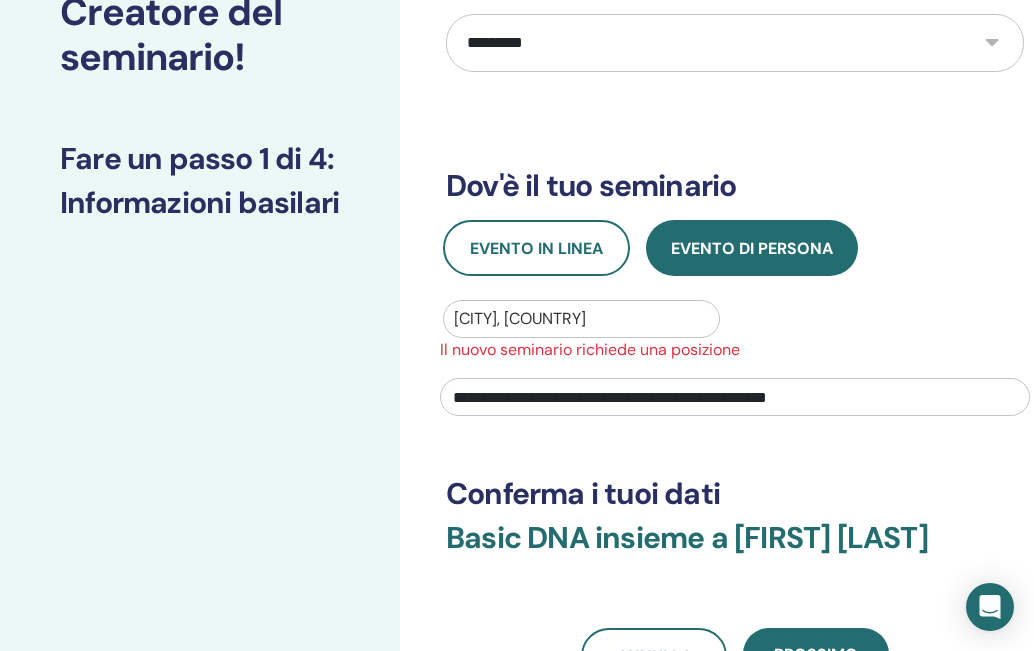 click on "**********" at bounding box center [735, 397] 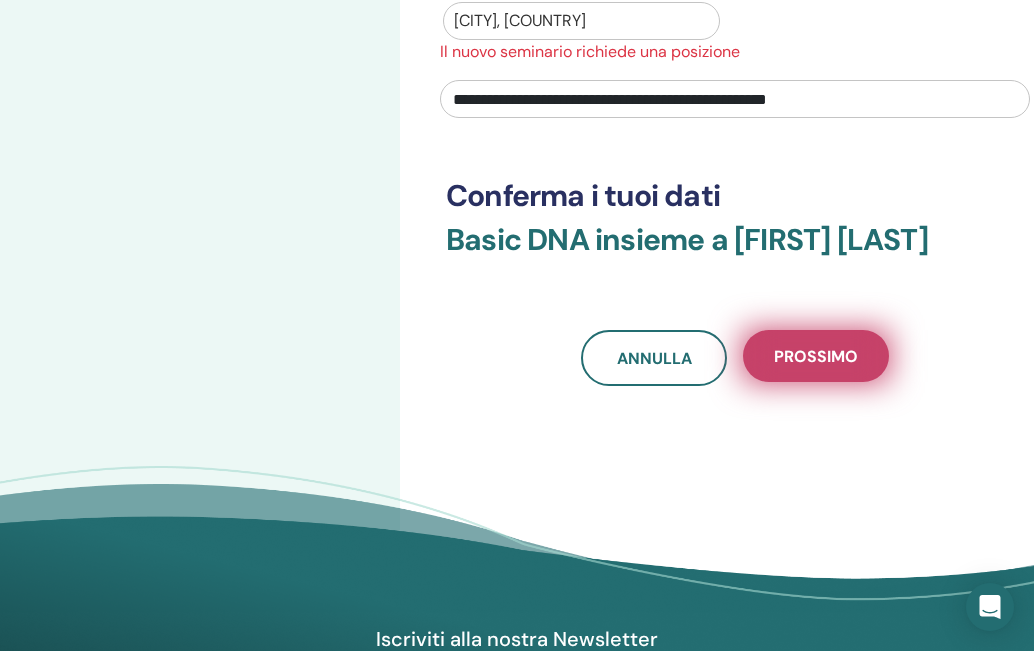 scroll, scrollTop: 500, scrollLeft: 0, axis: vertical 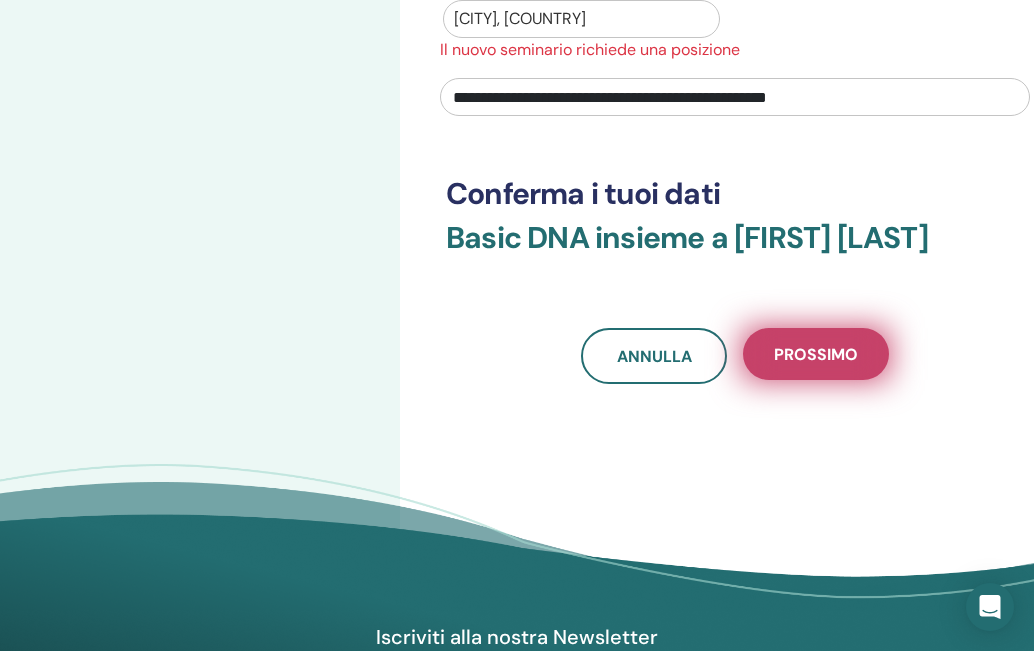 type on "**********" 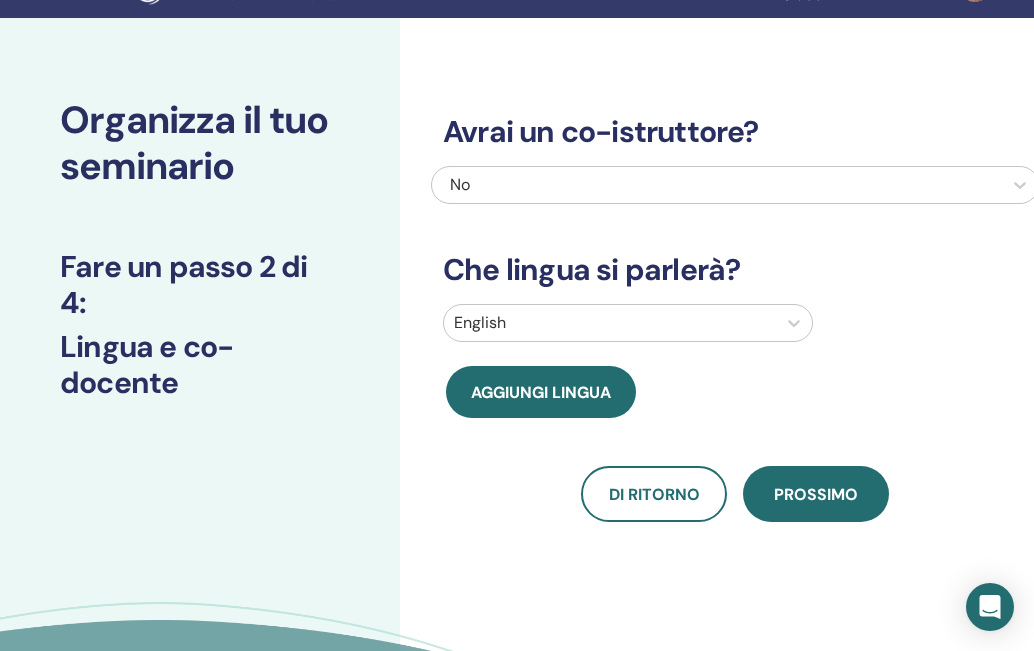 scroll, scrollTop: 0, scrollLeft: 0, axis: both 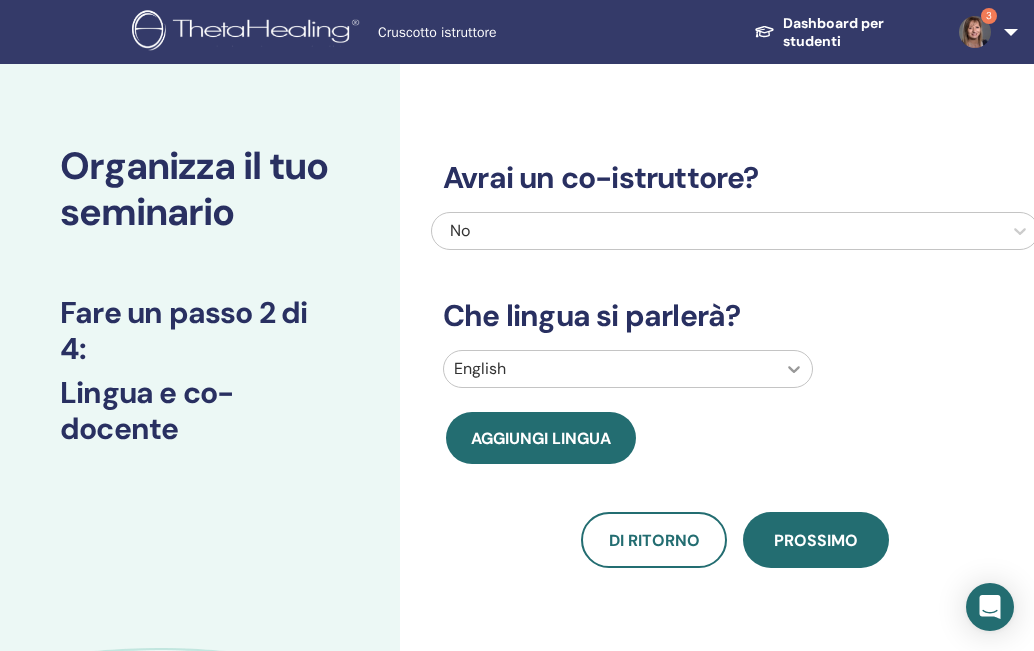 click 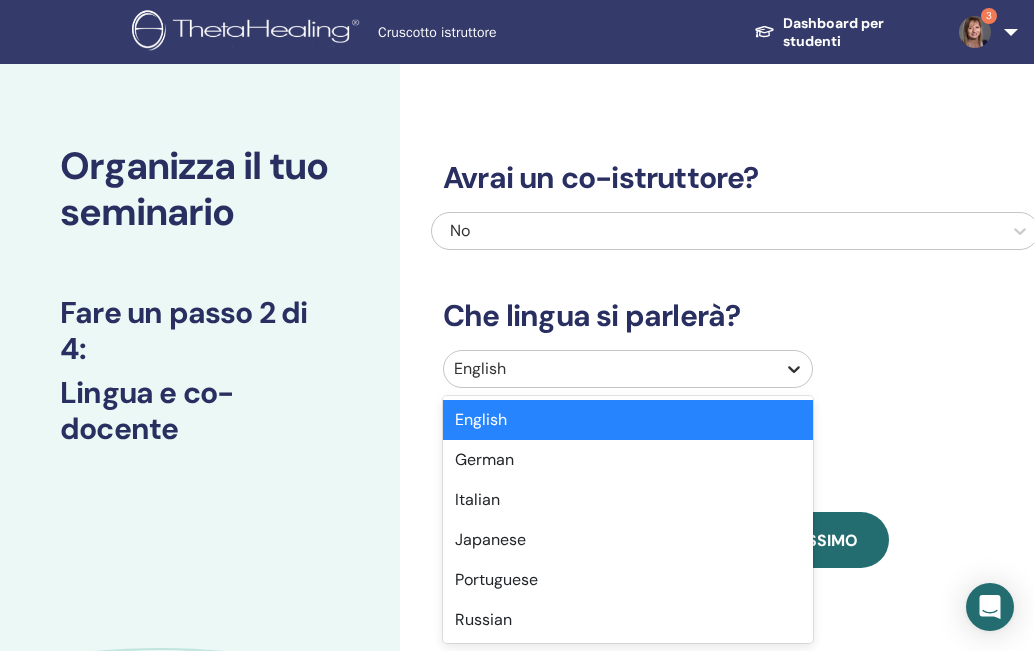 scroll, scrollTop: 38, scrollLeft: 0, axis: vertical 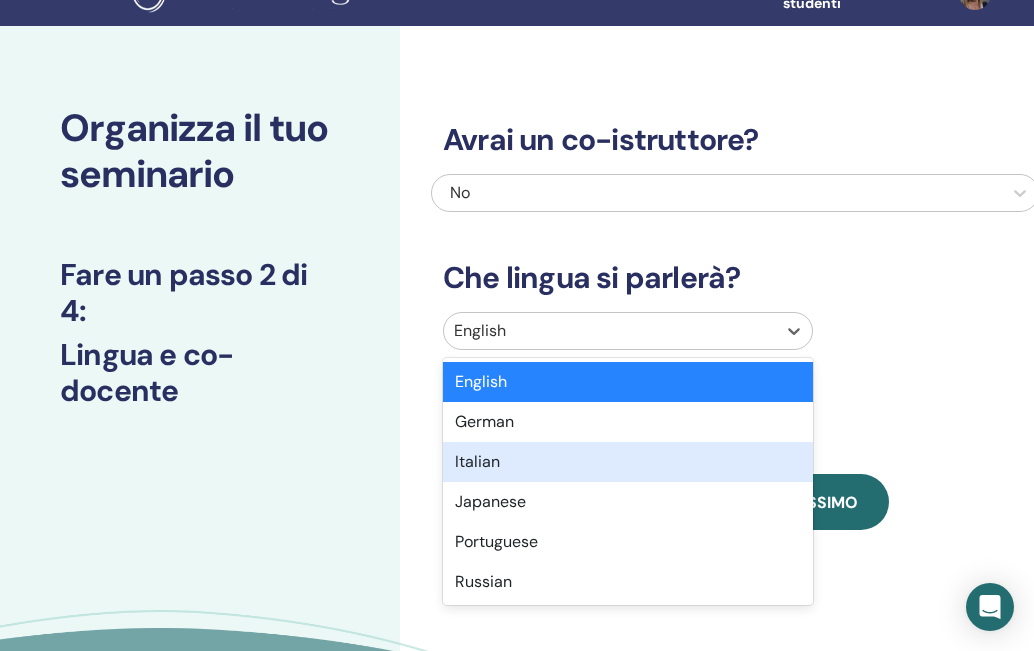 click on "Italian" at bounding box center (628, 462) 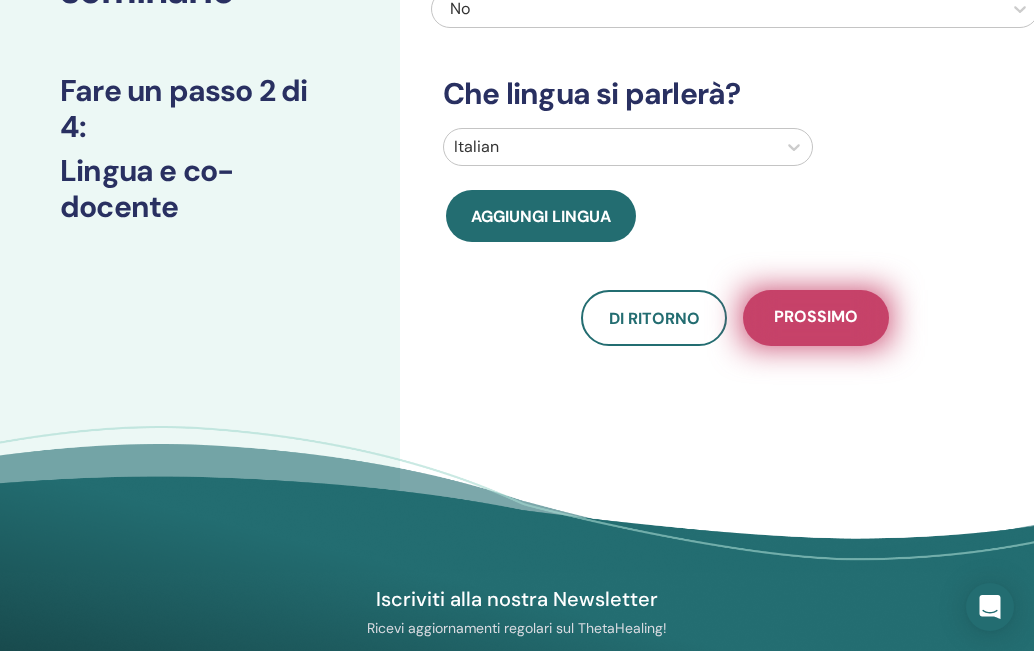 scroll, scrollTop: 238, scrollLeft: 0, axis: vertical 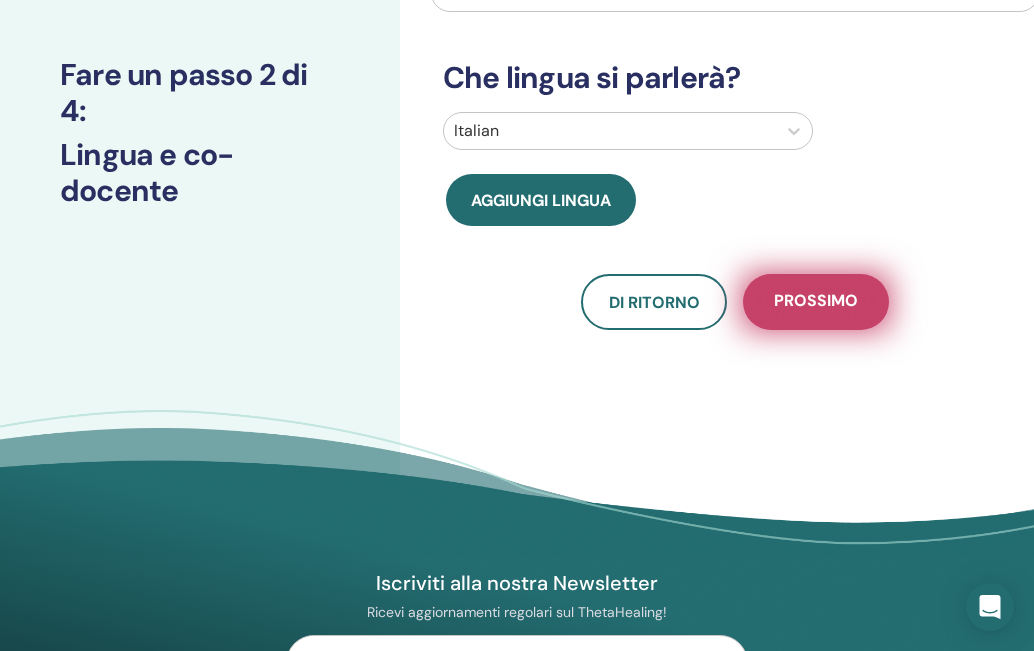 click on "Prossimo" at bounding box center [816, 302] 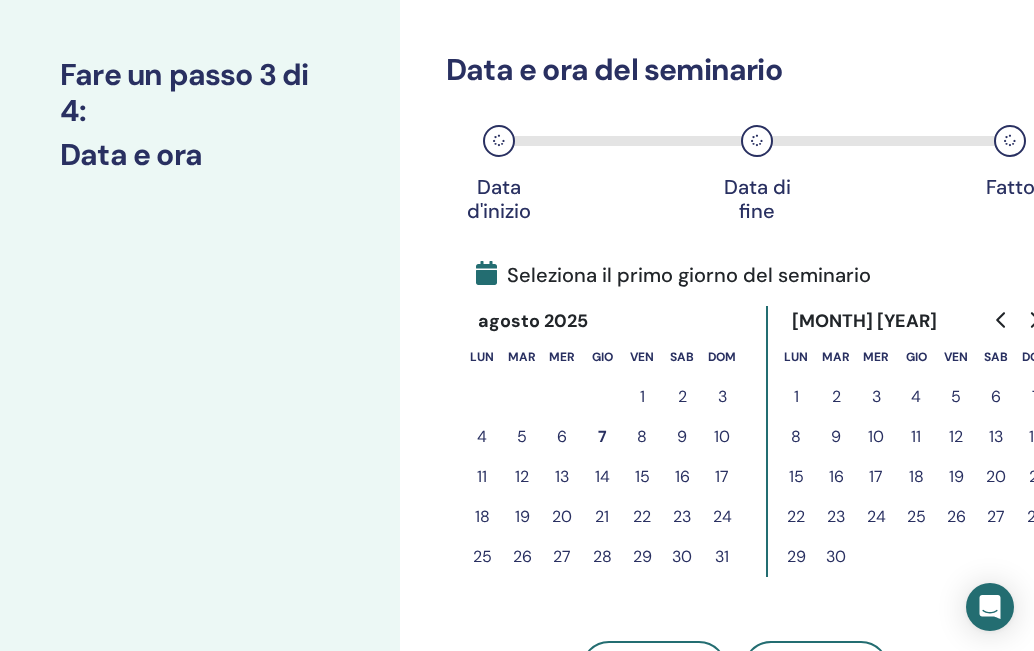 click 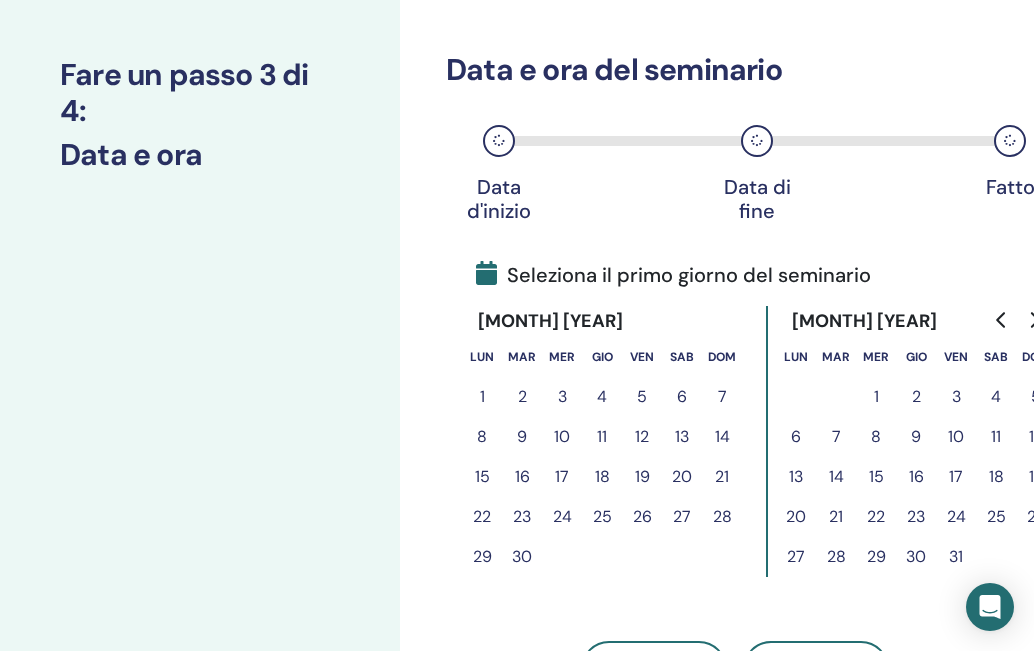 click on "26" at bounding box center (642, 517) 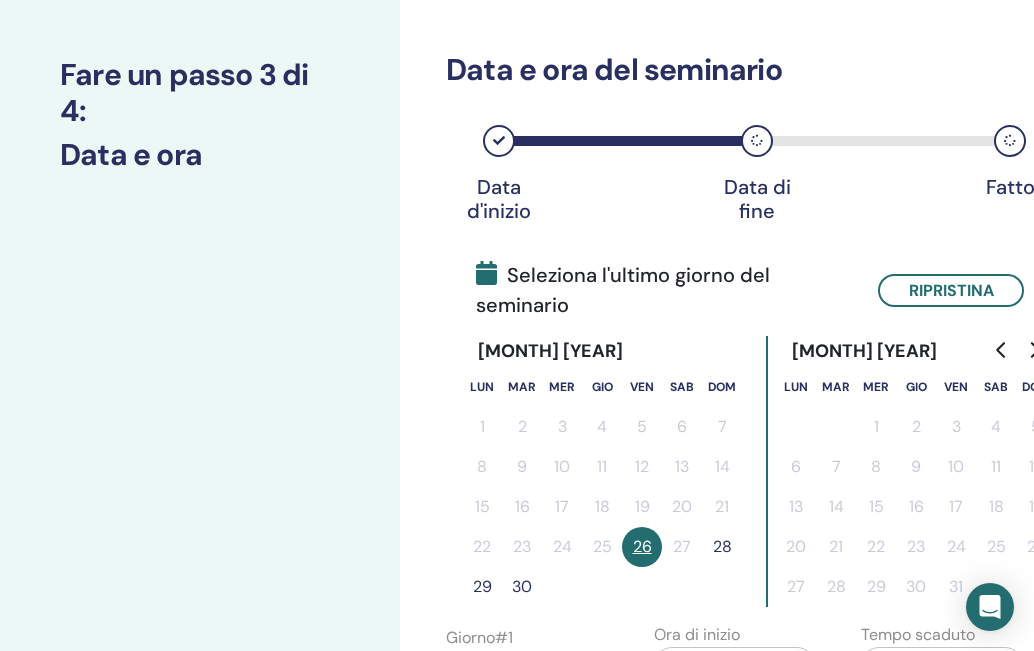 click on "28" at bounding box center [722, 547] 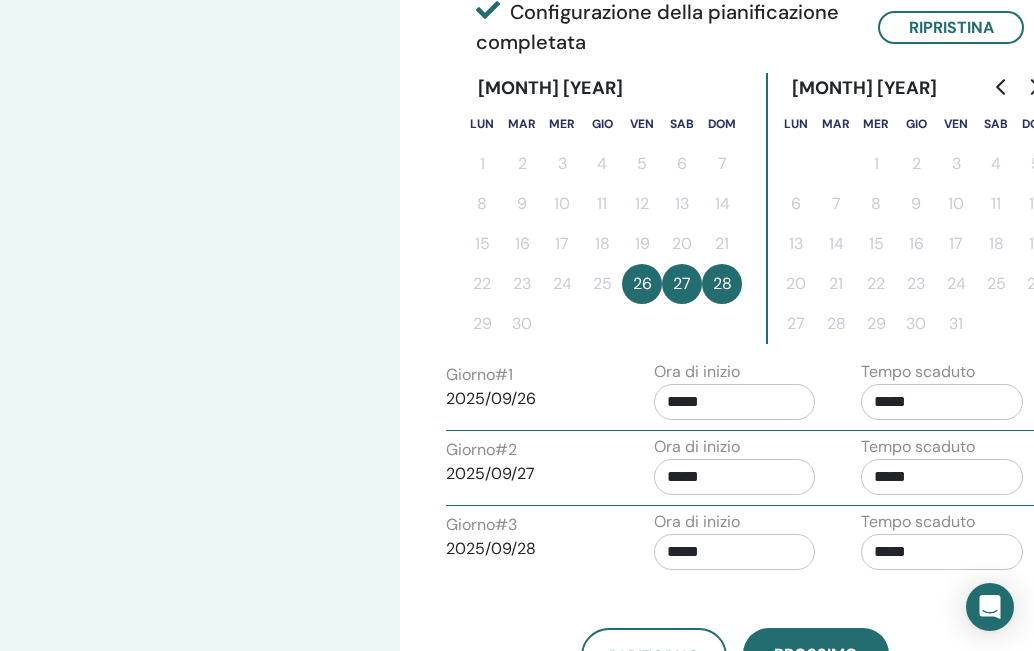 scroll, scrollTop: 538, scrollLeft: 0, axis: vertical 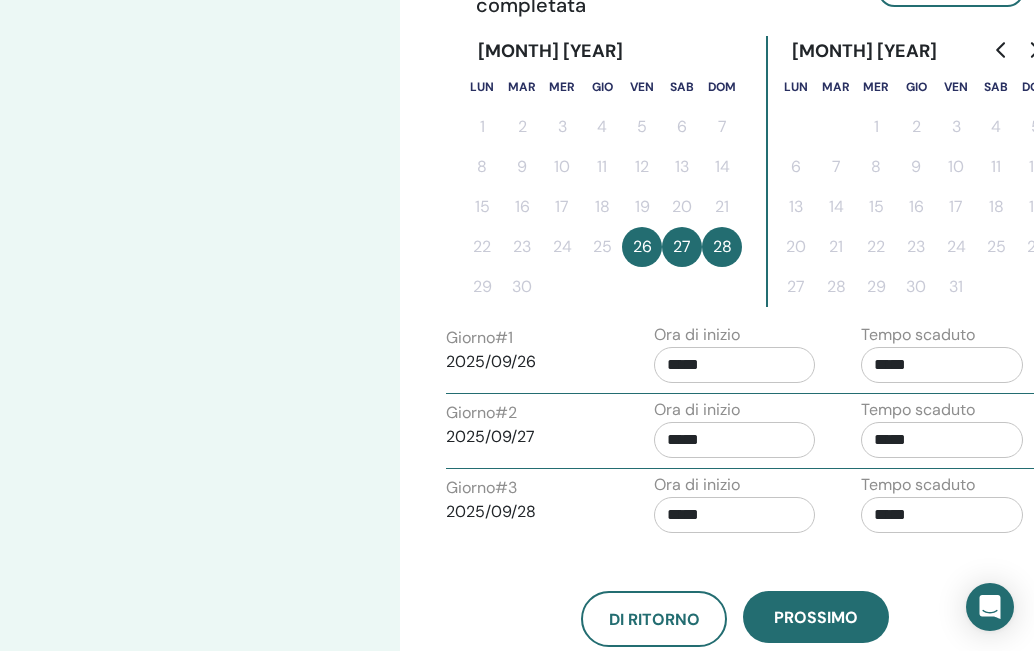 click on "*****" at bounding box center (735, 365) 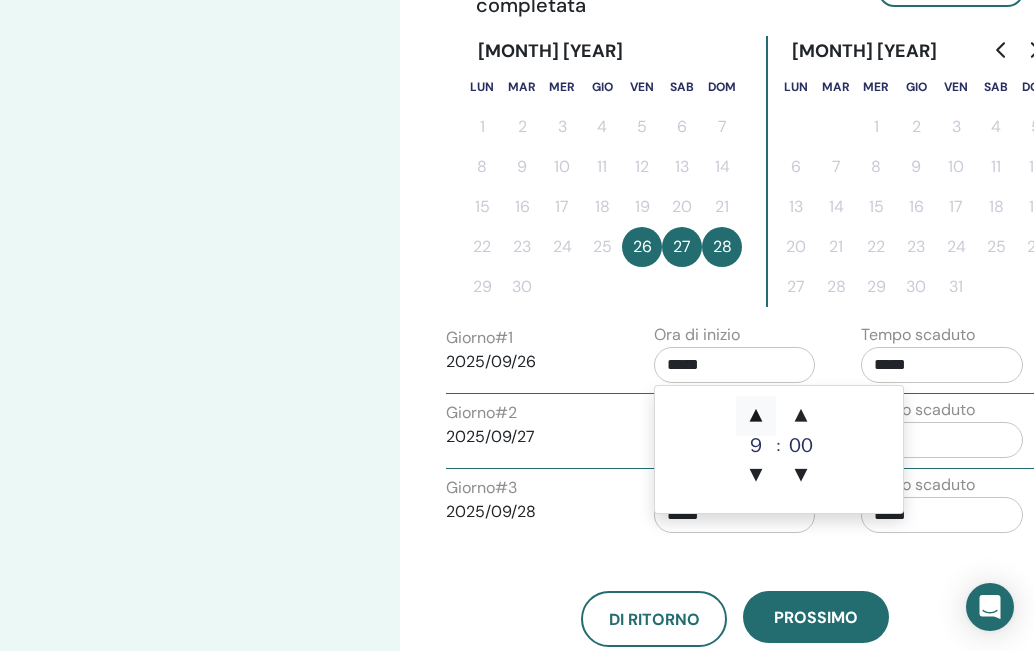 click on "▲" at bounding box center [756, 416] 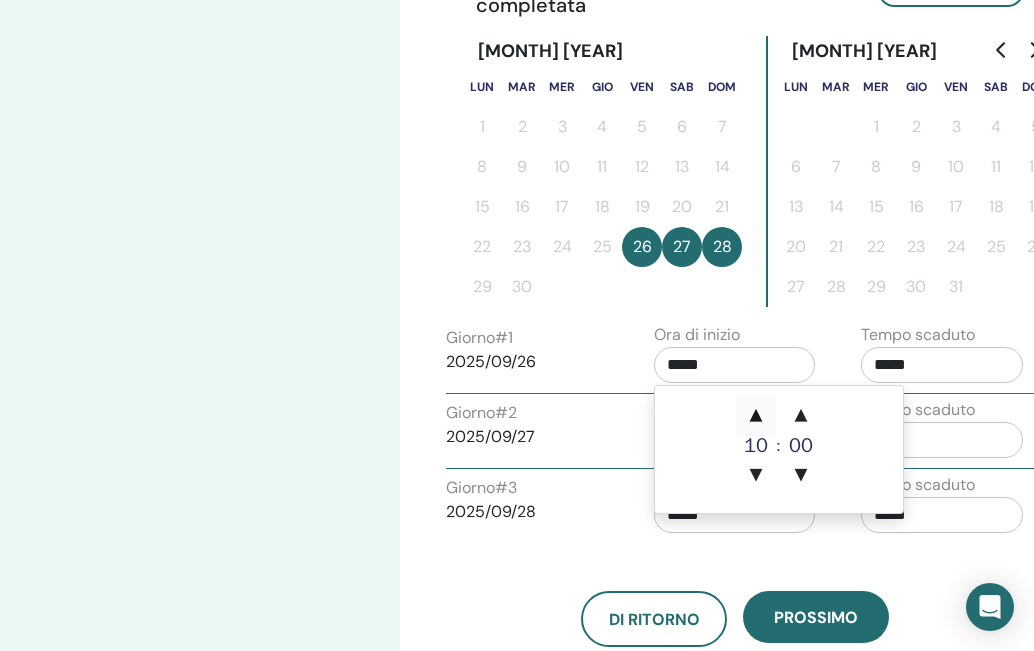 click on "▲" at bounding box center (756, 416) 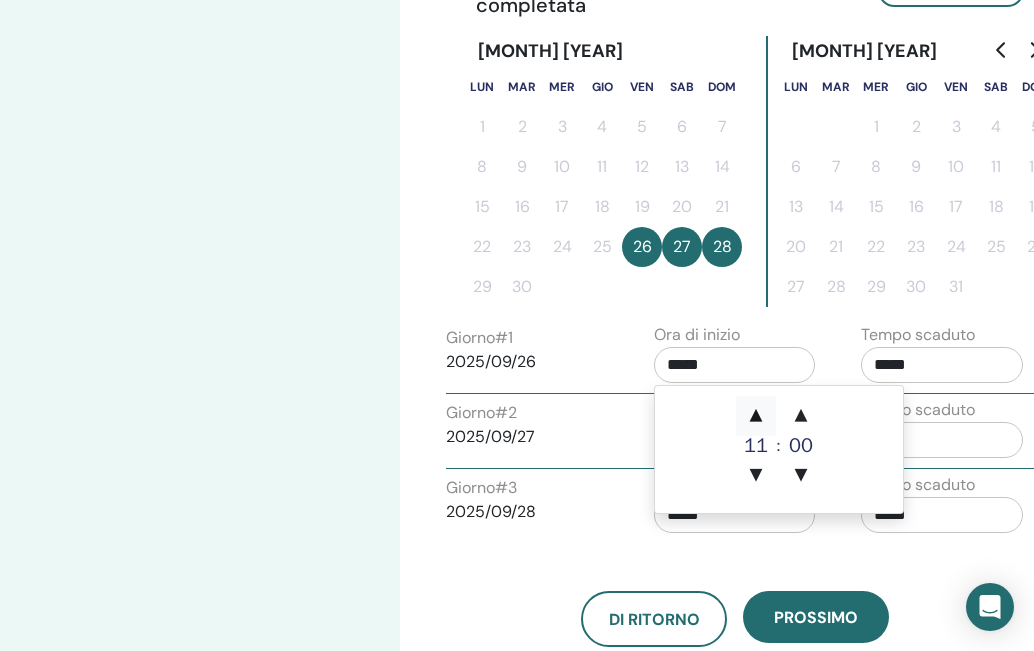 click on "▲" at bounding box center (756, 416) 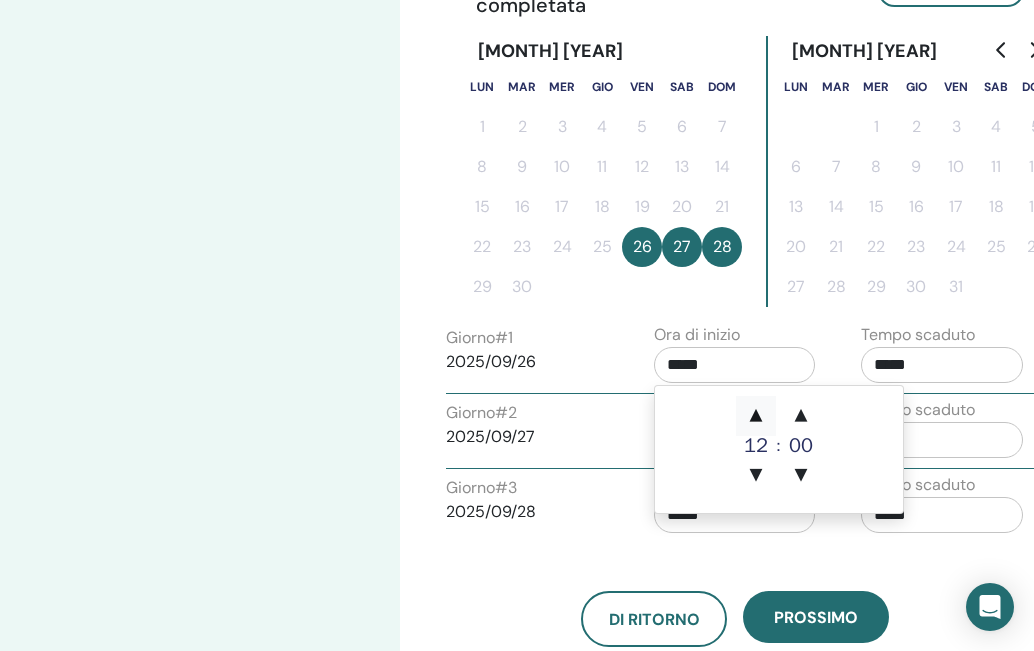 click on "▲" at bounding box center (756, 416) 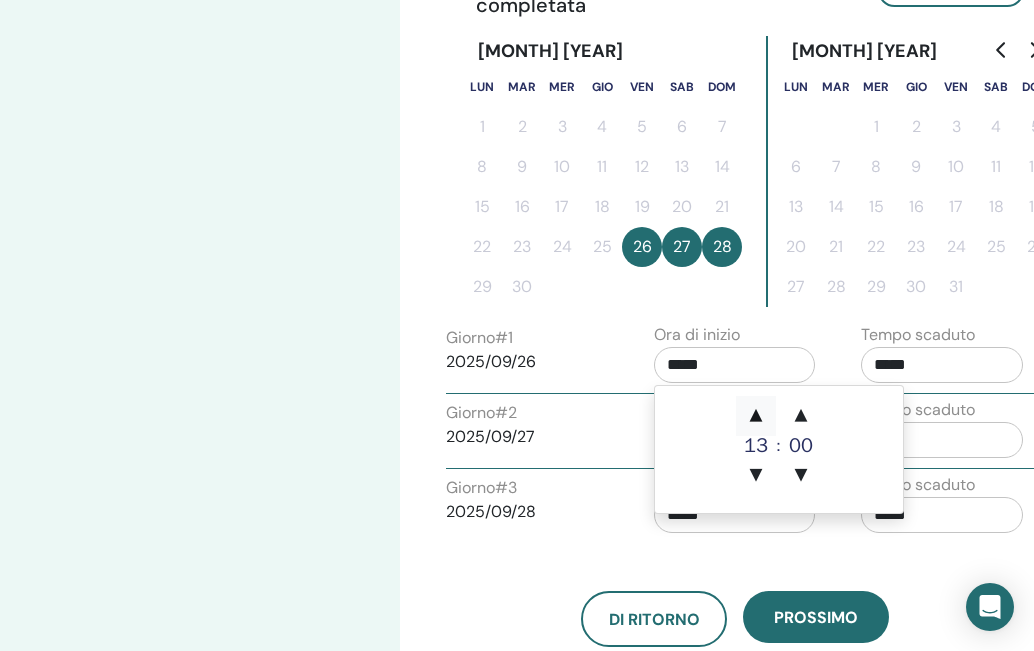 click on "▲" at bounding box center [756, 416] 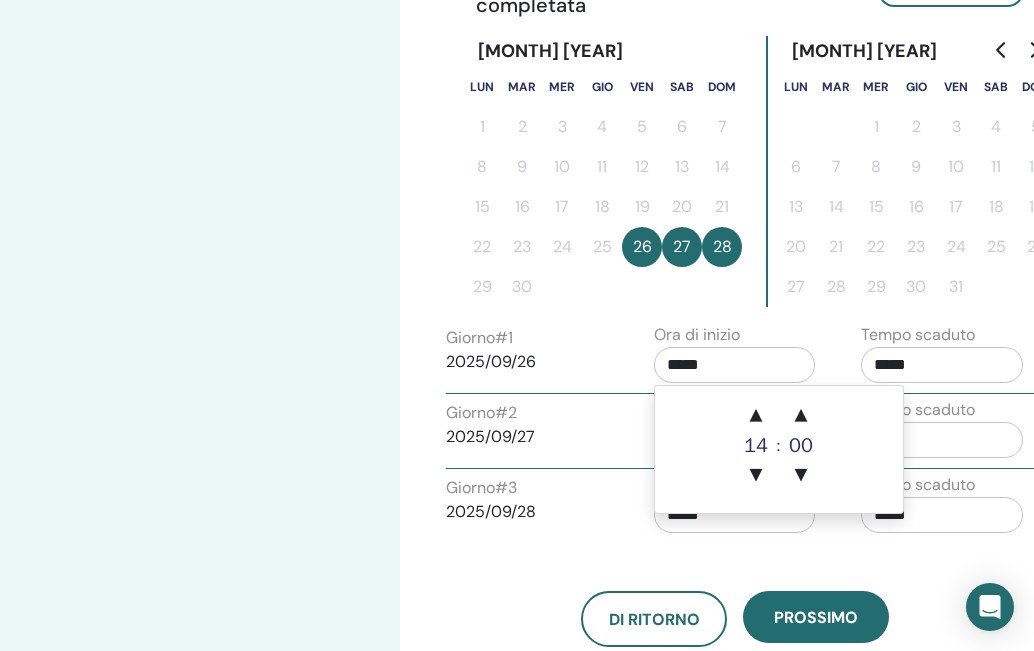 click on "*****" at bounding box center [942, 365] 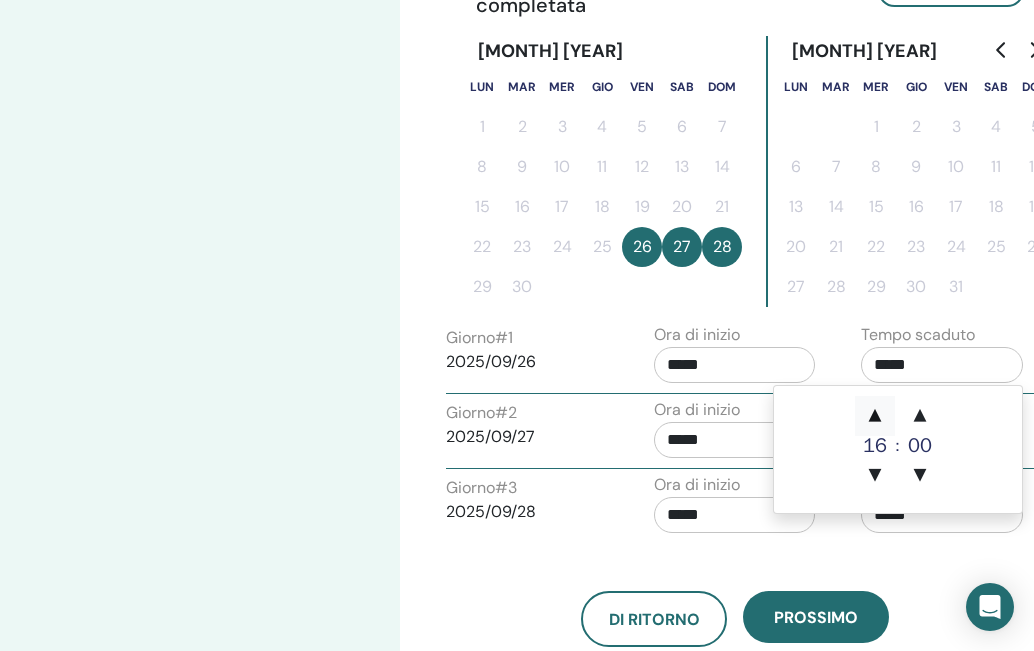 click on "▲" at bounding box center (875, 416) 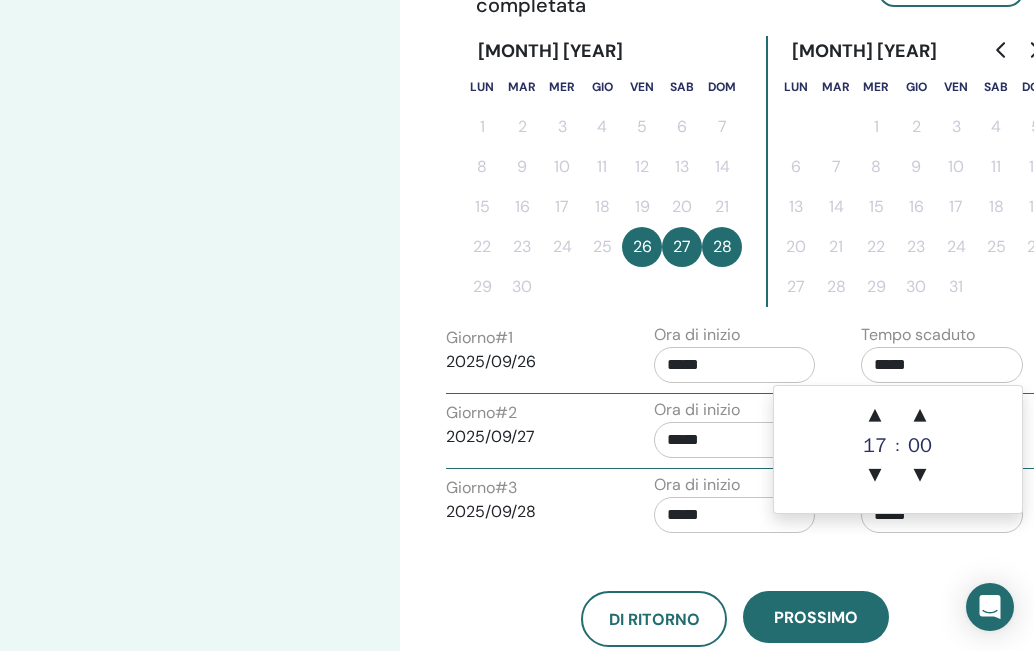 click on "*****" at bounding box center (735, 440) 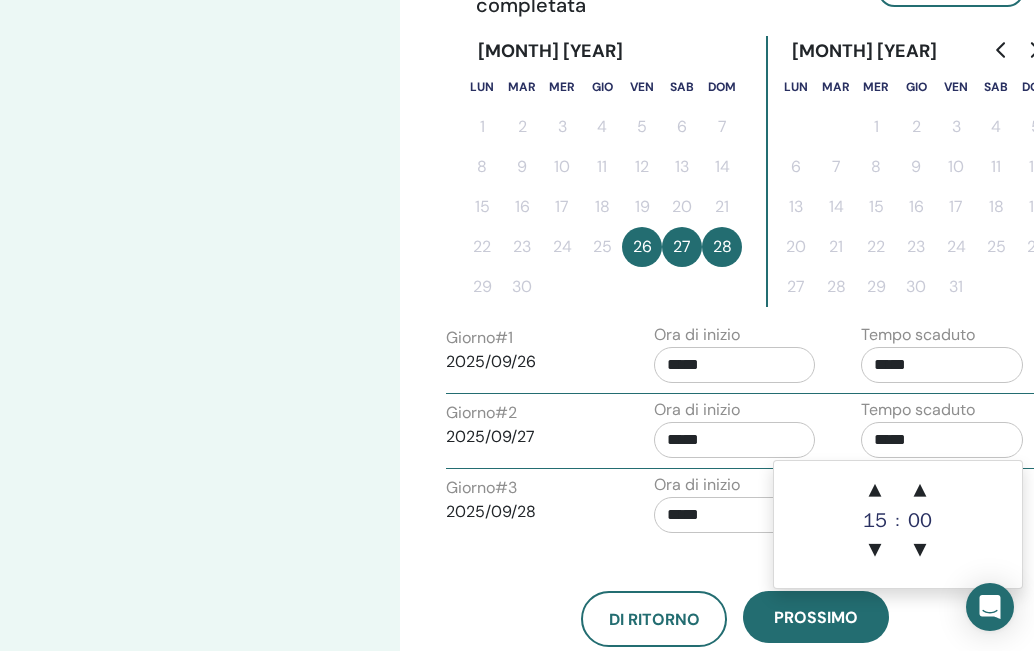 click on "*****" at bounding box center [942, 440] 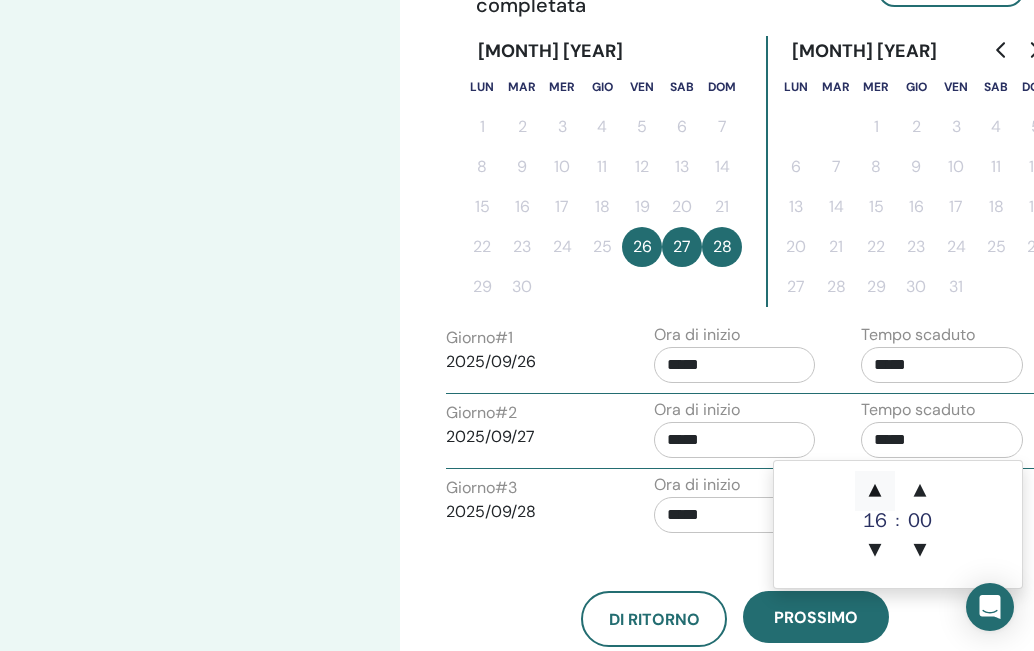 click on "▲" at bounding box center [875, 491] 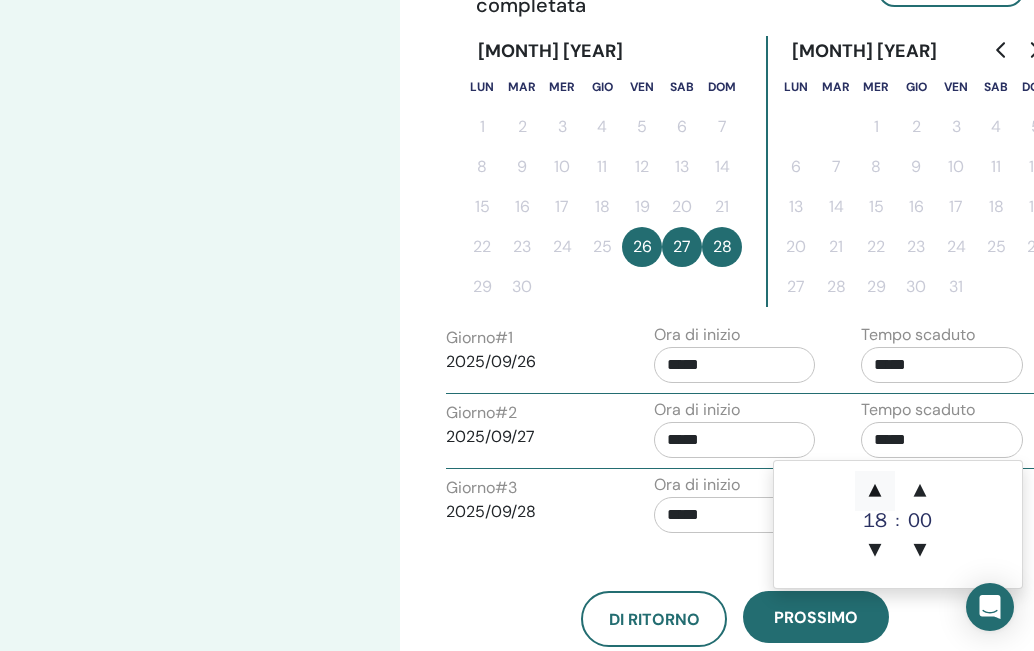 click on "▲" at bounding box center [875, 491] 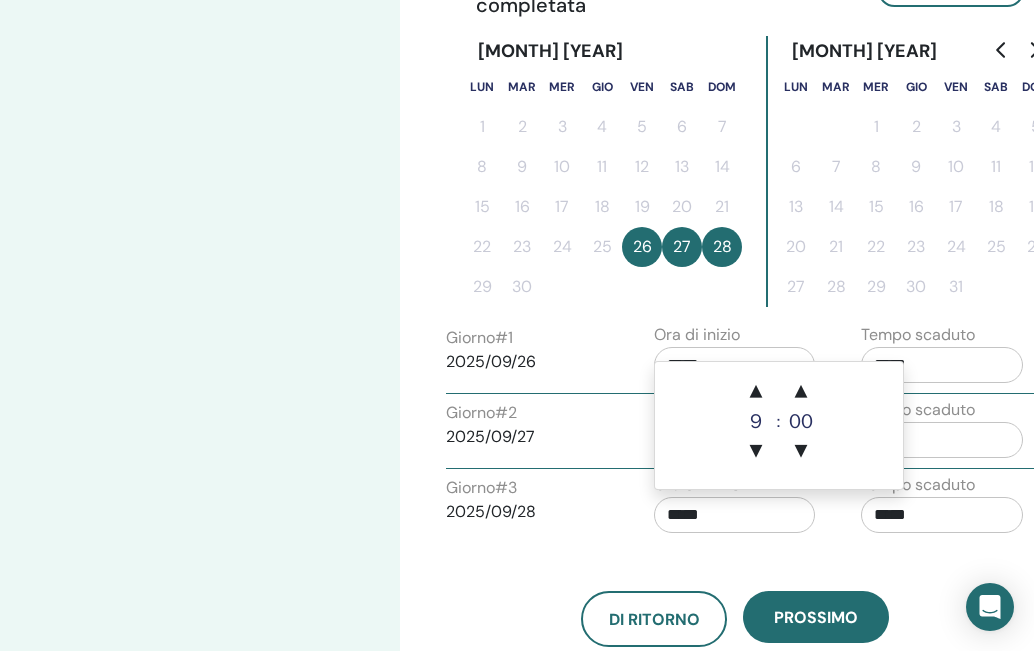 click on "*****" at bounding box center [735, 515] 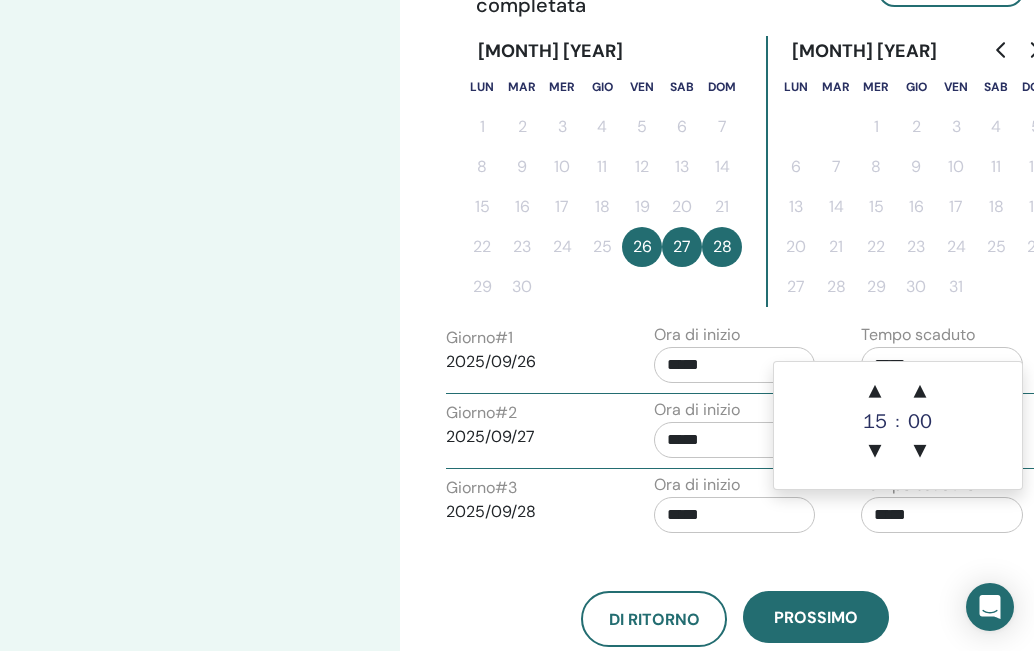 click on "*****" at bounding box center (942, 515) 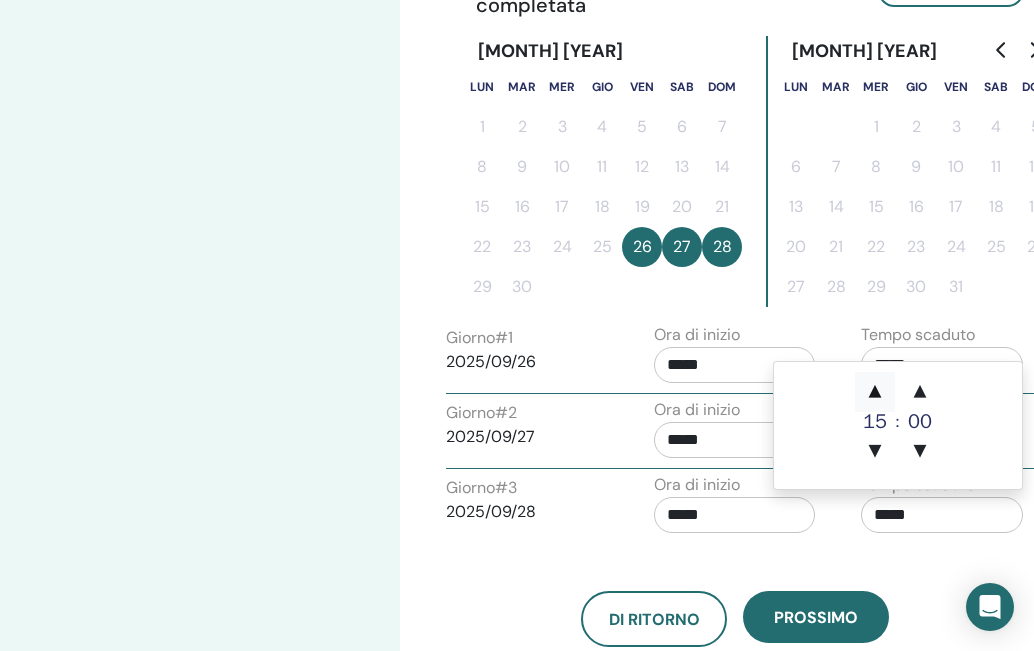 click on "▲" at bounding box center (875, 392) 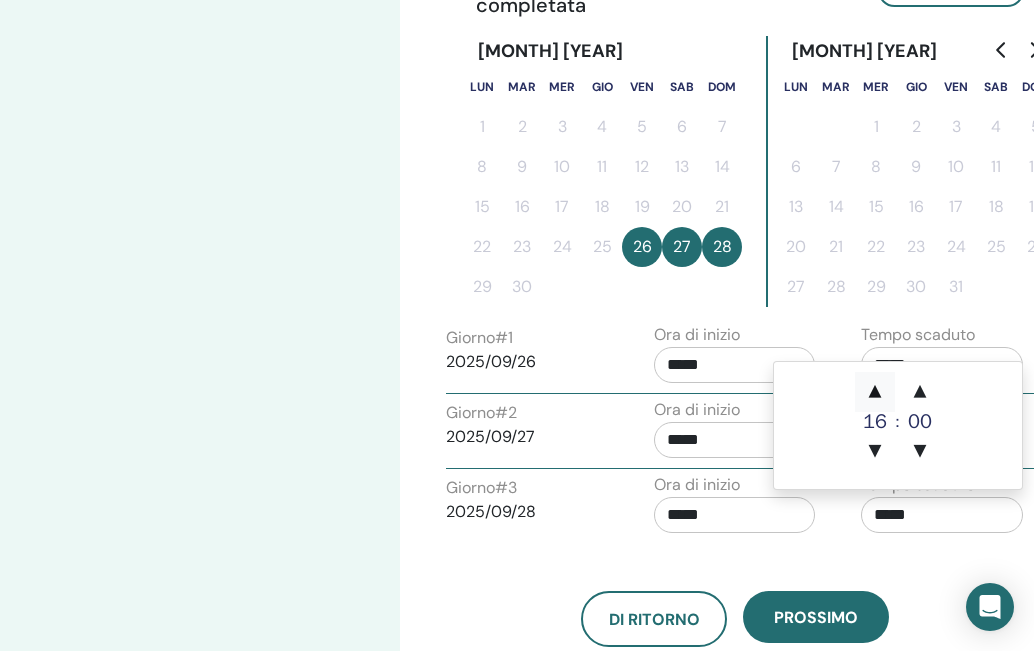 click on "▲" at bounding box center (875, 392) 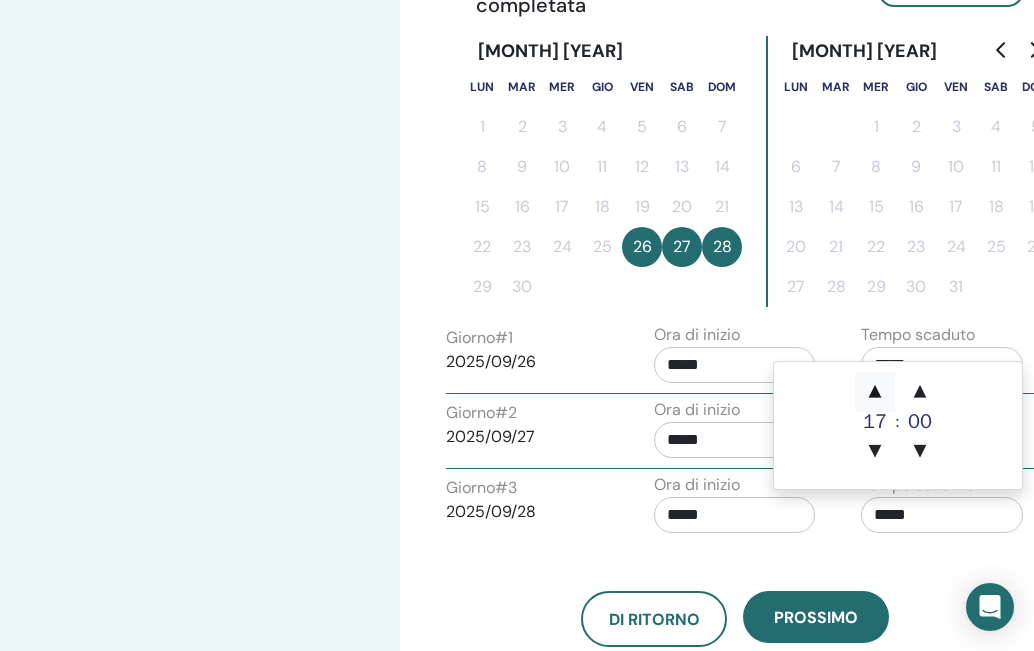 click on "▲" at bounding box center [875, 392] 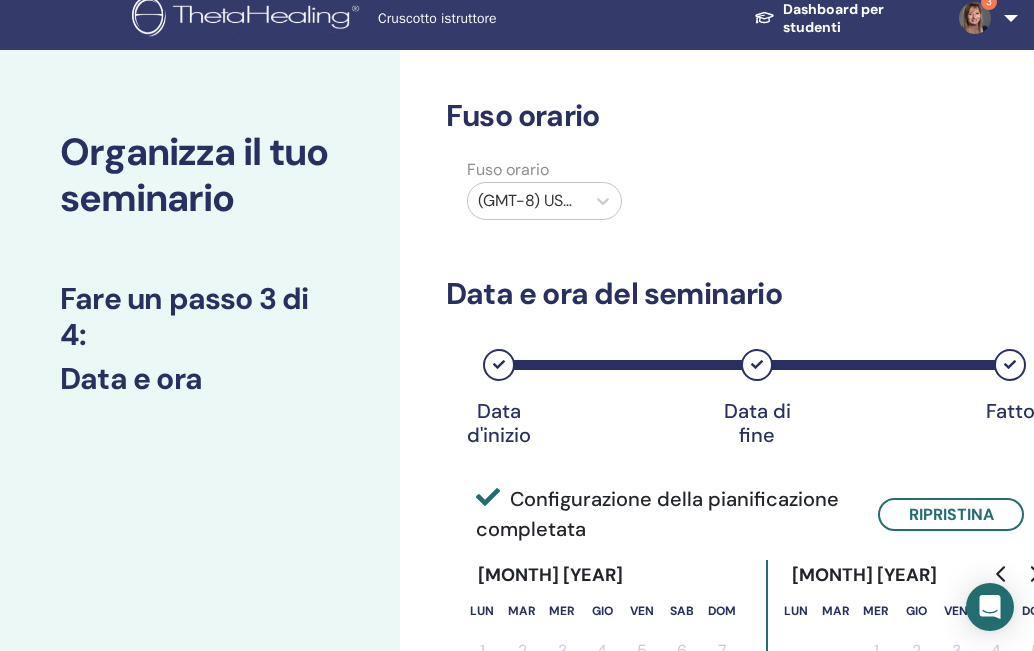 scroll, scrollTop: 0, scrollLeft: 0, axis: both 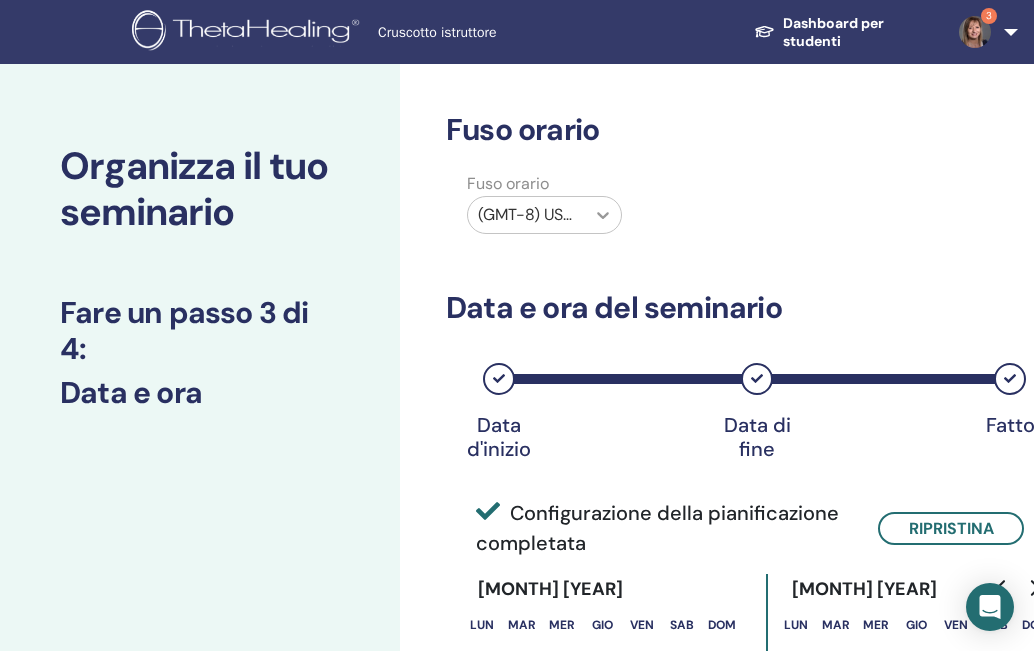 click 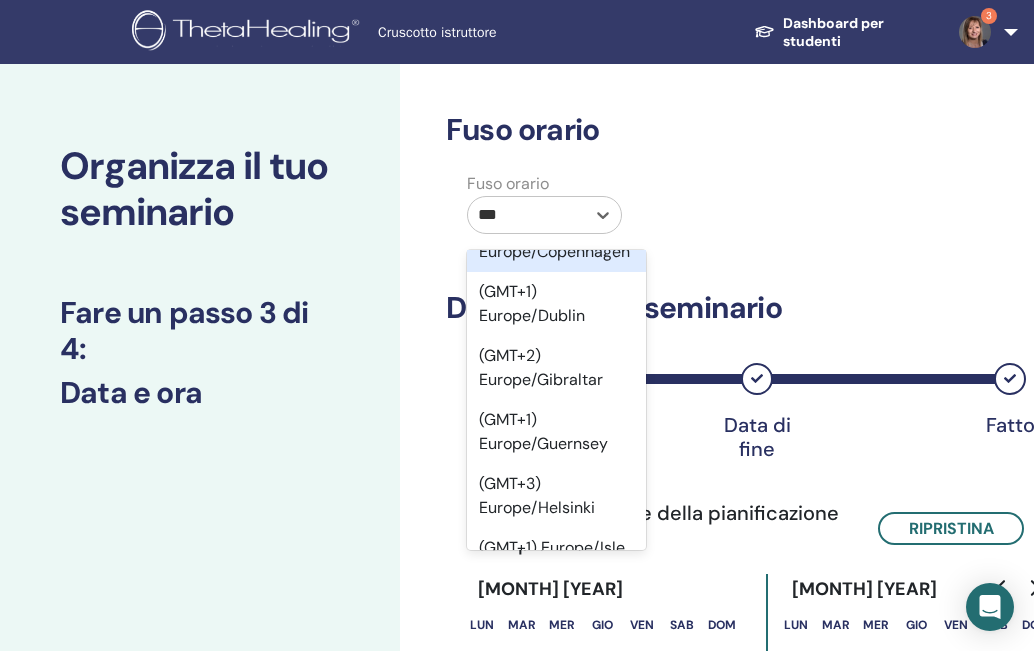 scroll, scrollTop: 900, scrollLeft: 0, axis: vertical 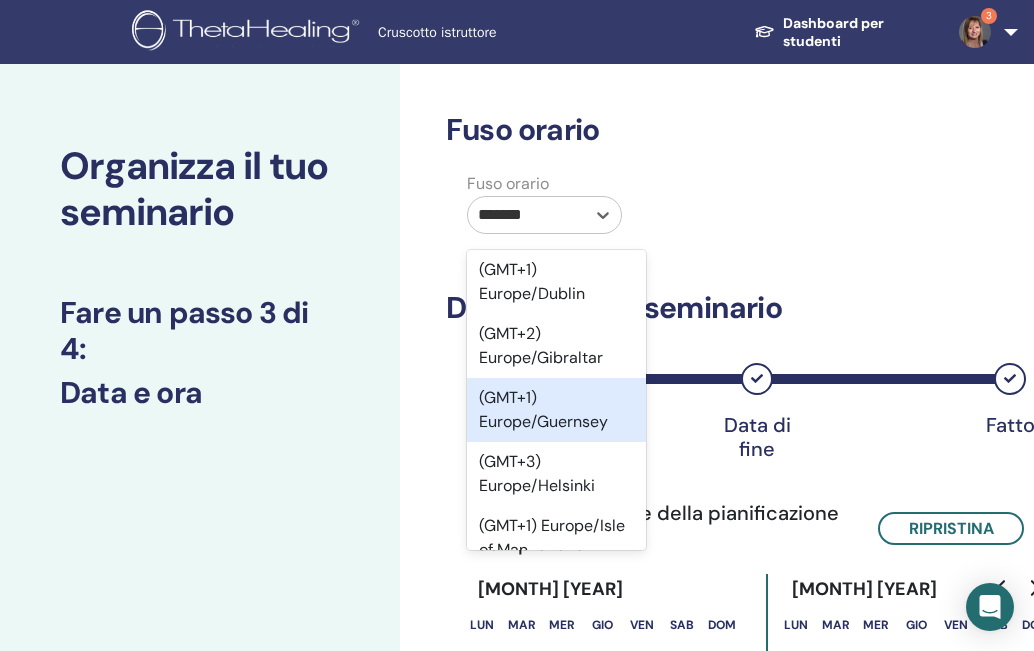 type on "********" 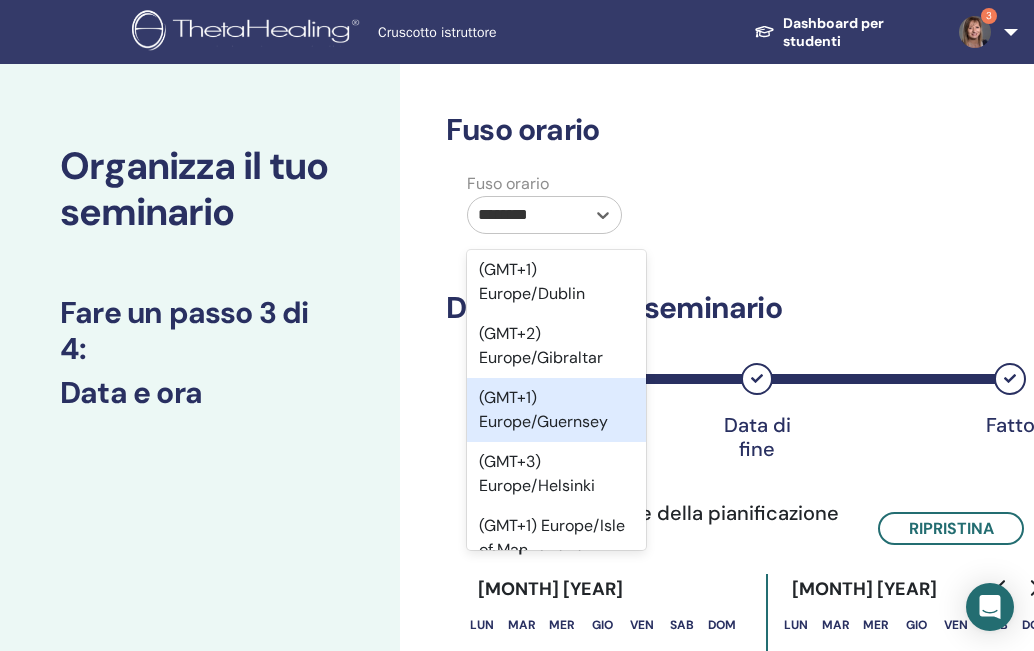 scroll, scrollTop: 0, scrollLeft: 0, axis: both 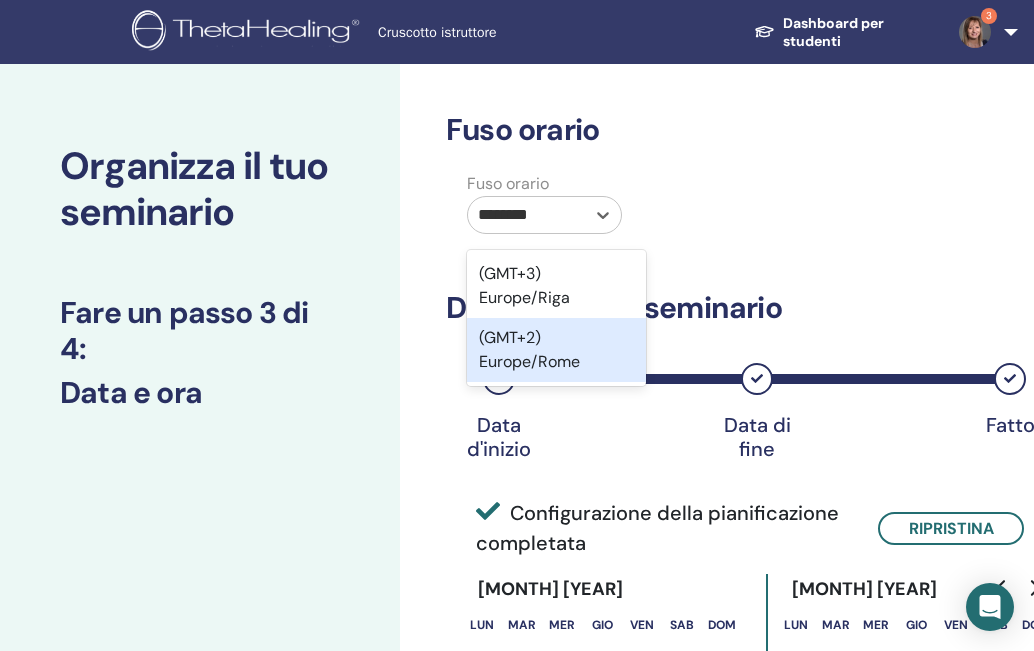 click on "(GMT+2) Europe/Rome" at bounding box center (556, 350) 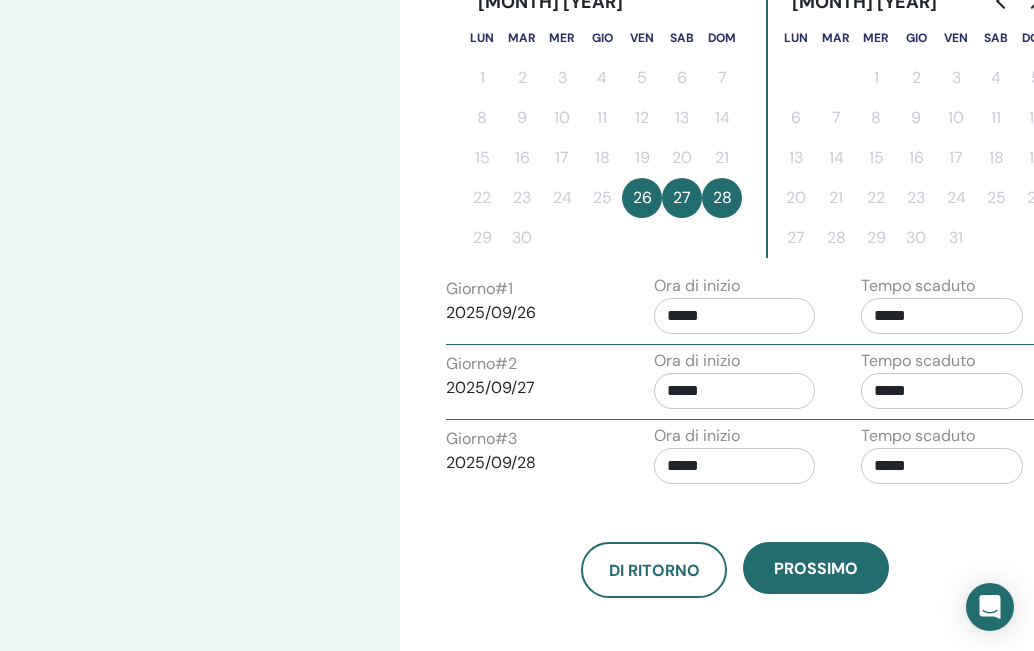 scroll, scrollTop: 600, scrollLeft: 0, axis: vertical 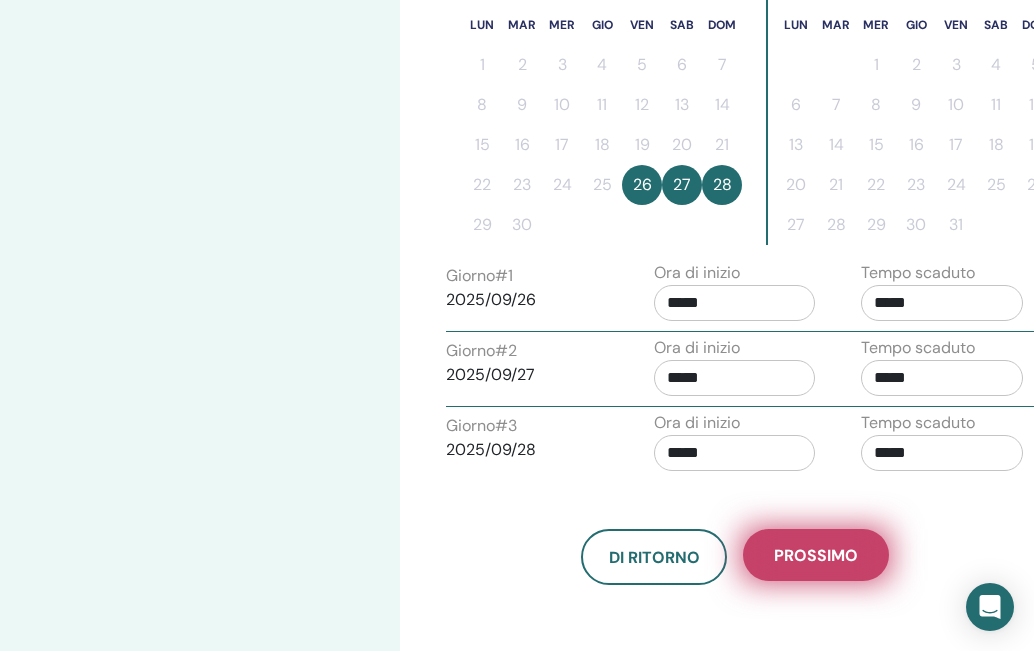 click on "Prossimo" at bounding box center [816, 555] 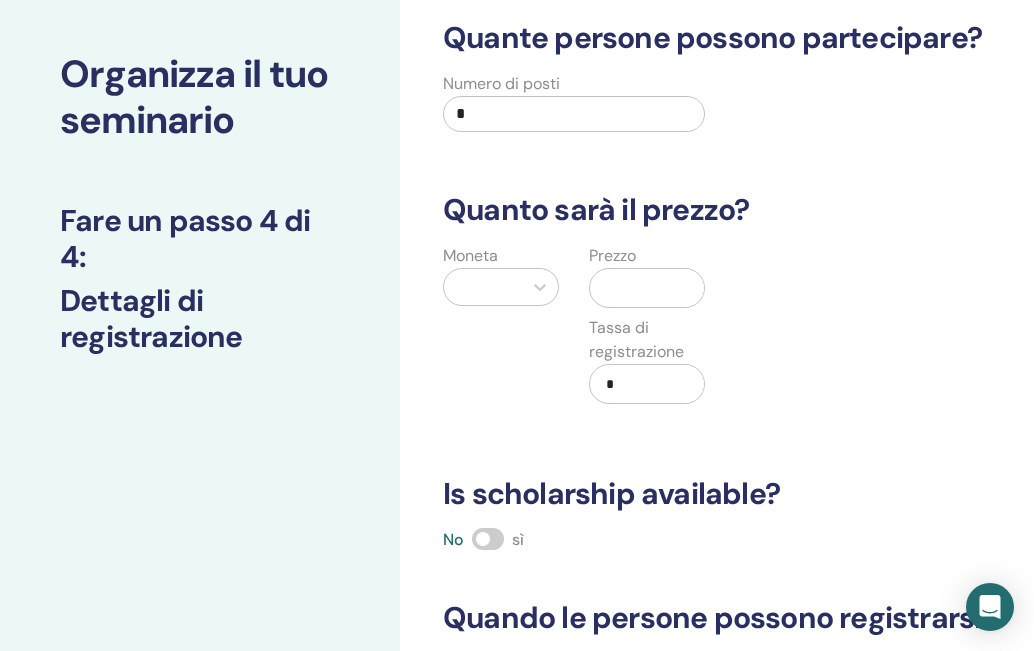 scroll, scrollTop: 0, scrollLeft: 0, axis: both 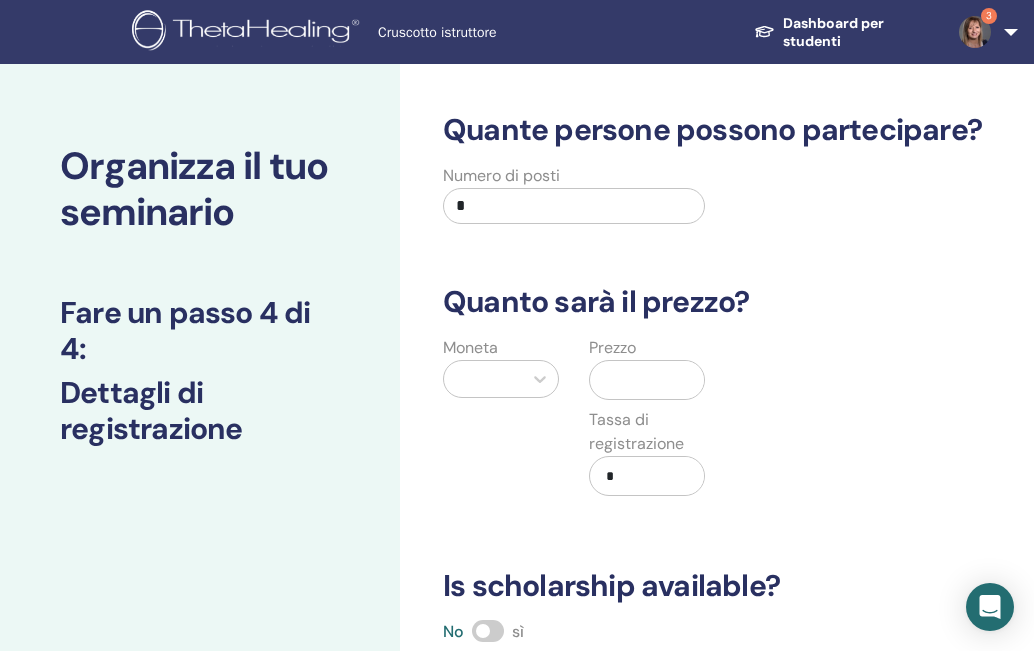 click on "*" at bounding box center [574, 206] 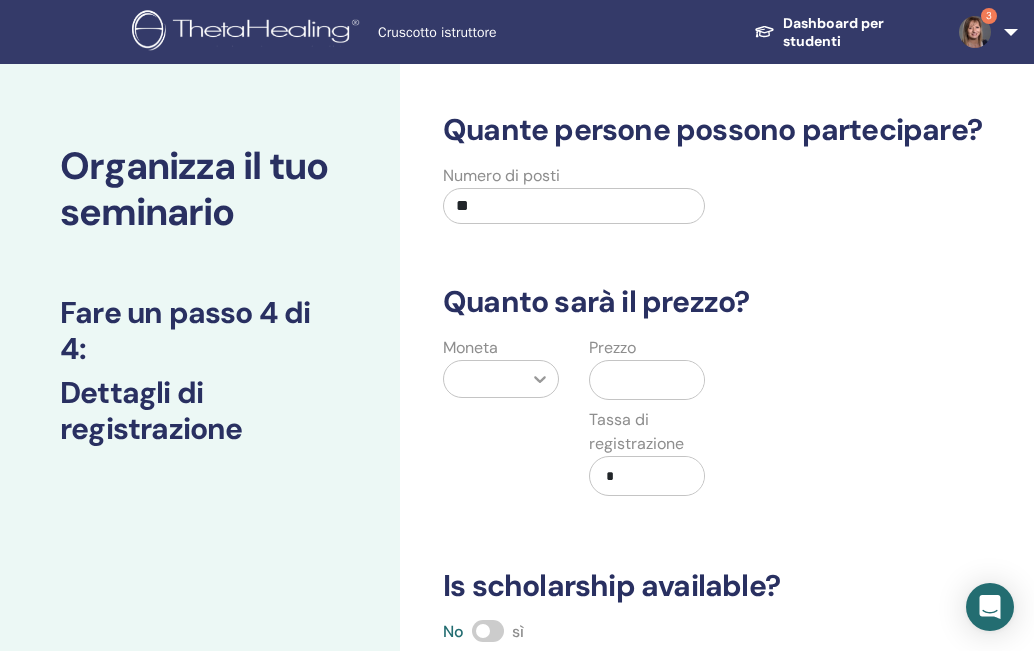 type on "**" 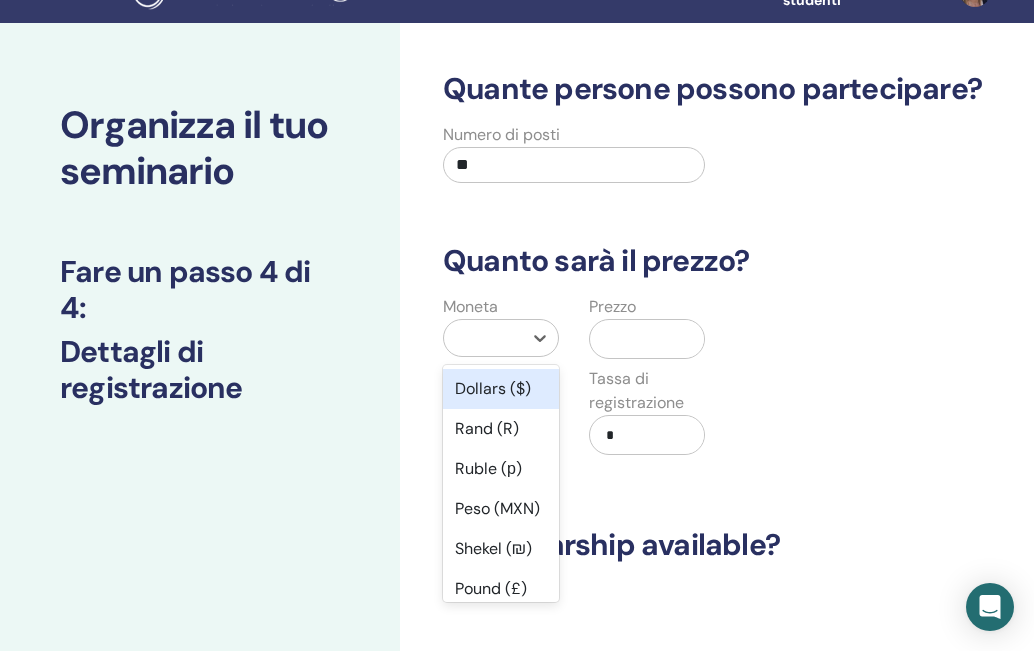 scroll, scrollTop: 48, scrollLeft: 0, axis: vertical 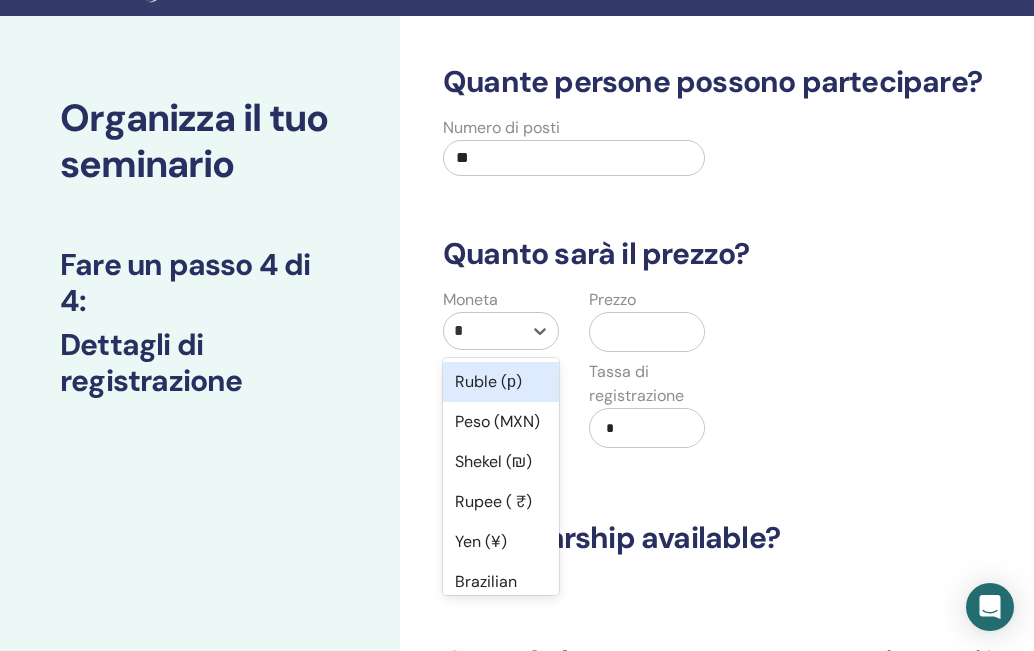 type on "**" 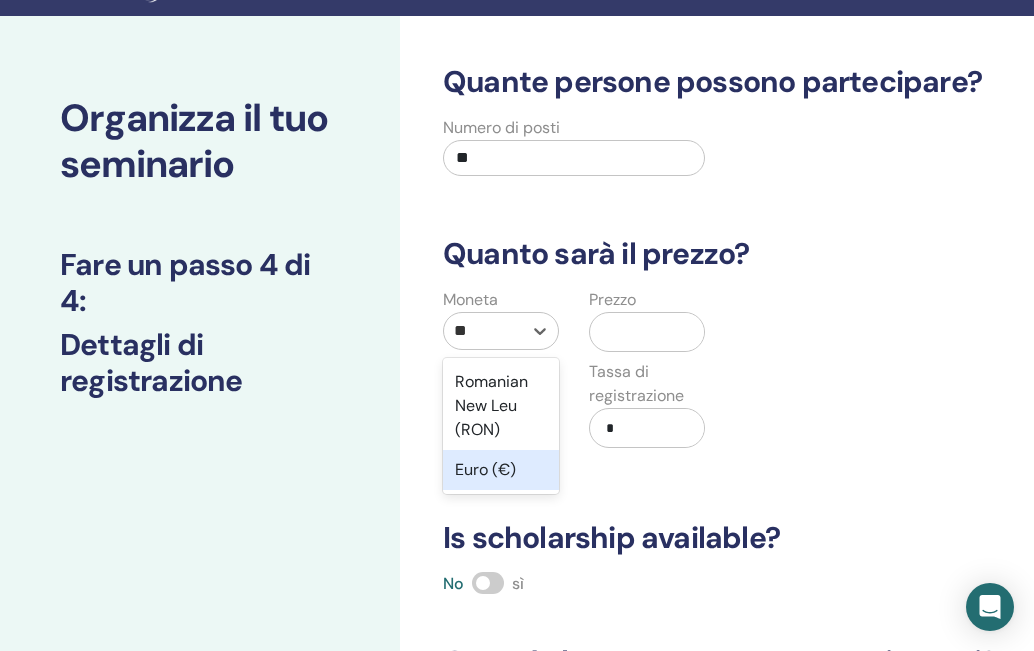 click on "Euro (€)" at bounding box center (501, 470) 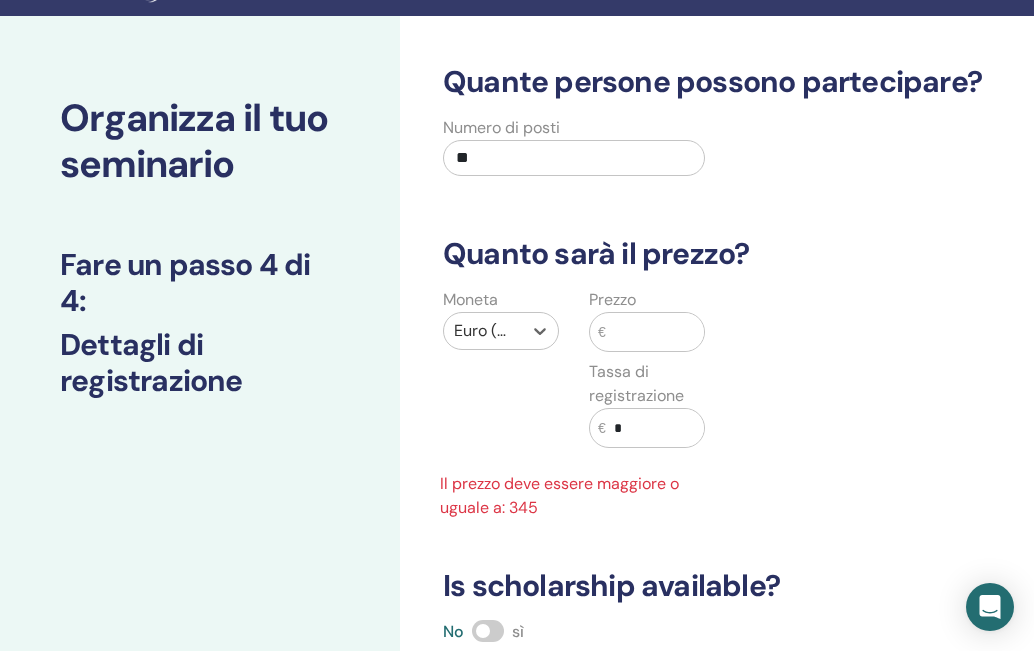 click at bounding box center [655, 332] 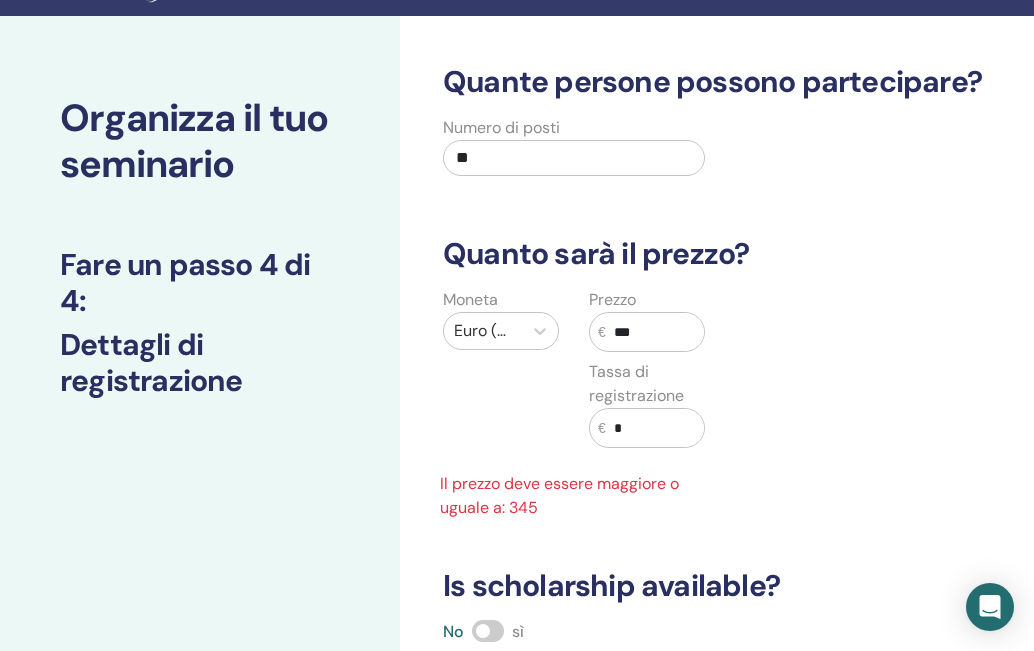 type on "***" 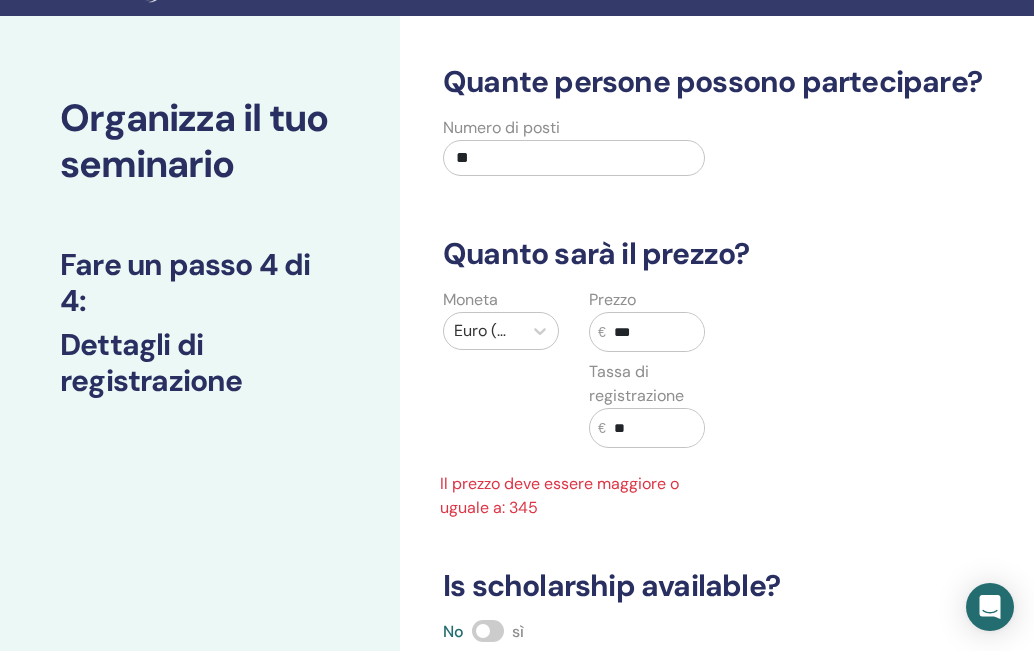 type on "*" 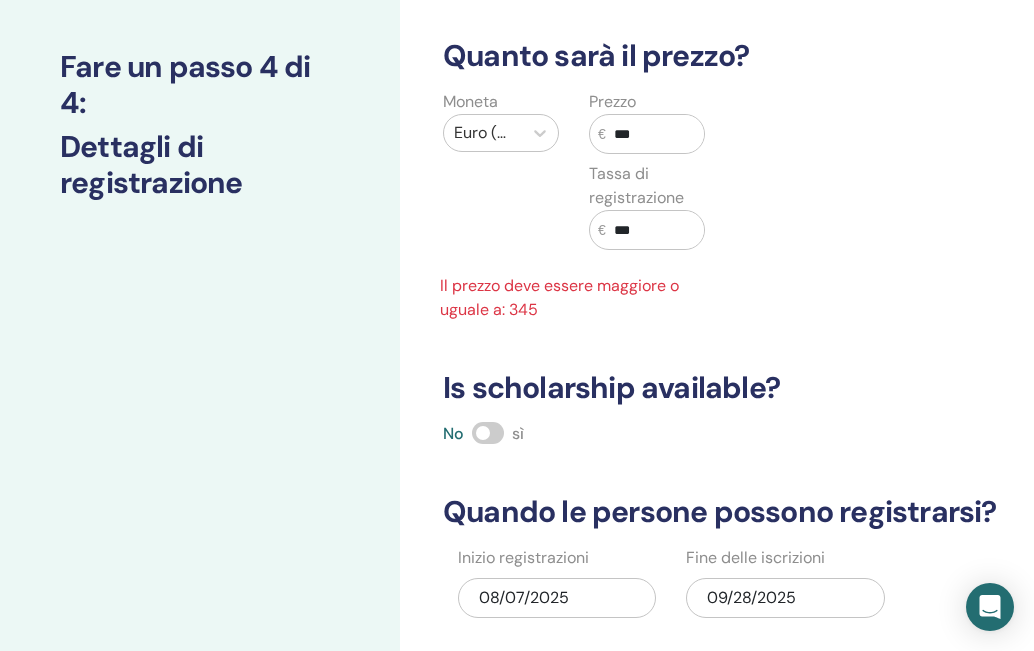 scroll, scrollTop: 248, scrollLeft: 0, axis: vertical 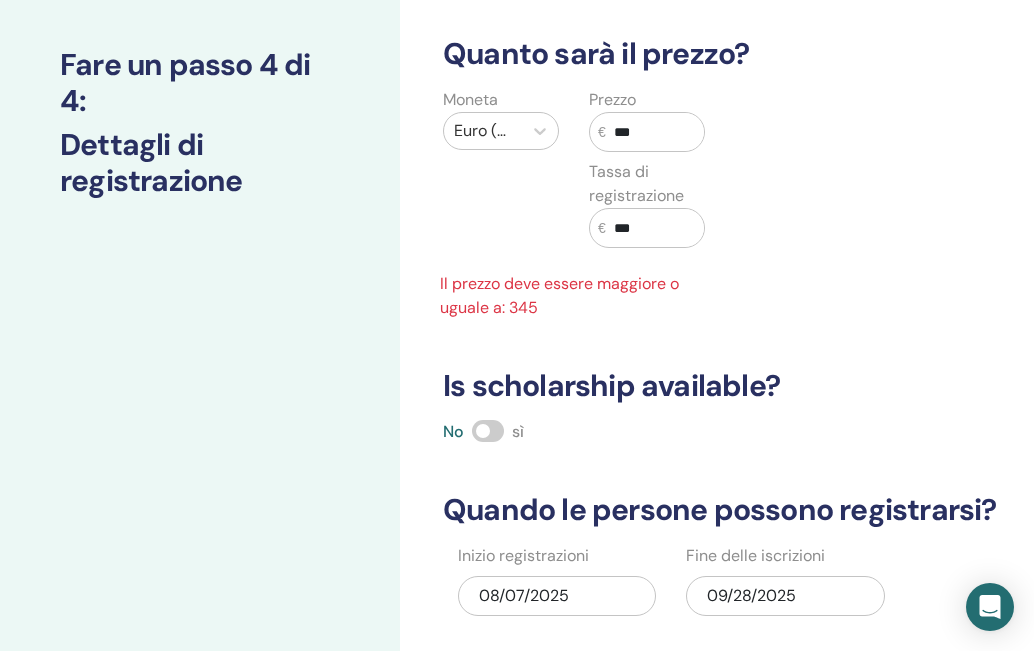type on "***" 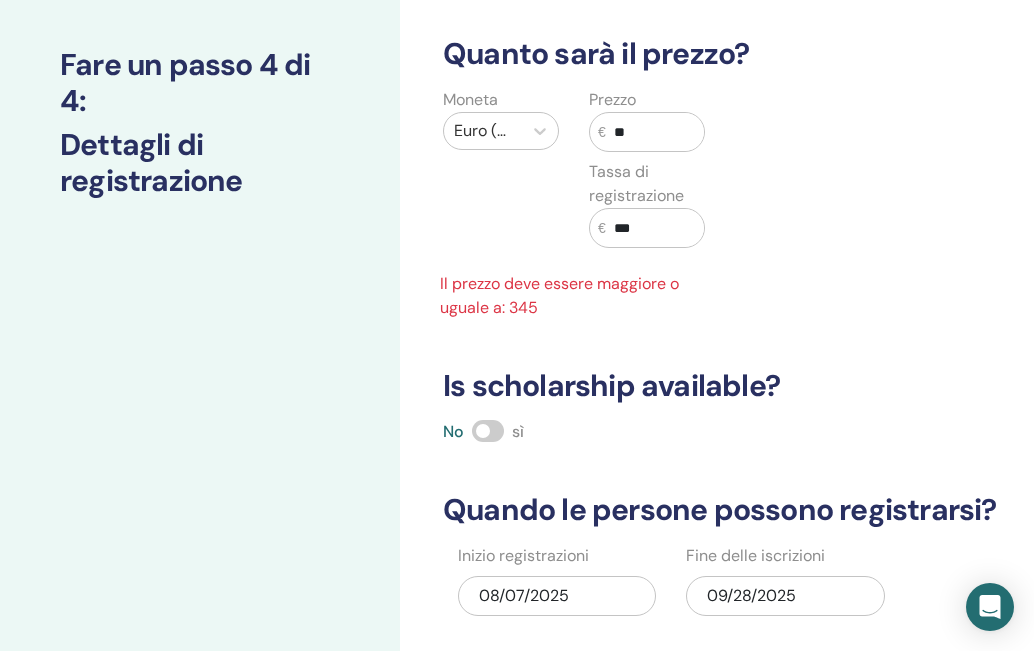 type on "**" 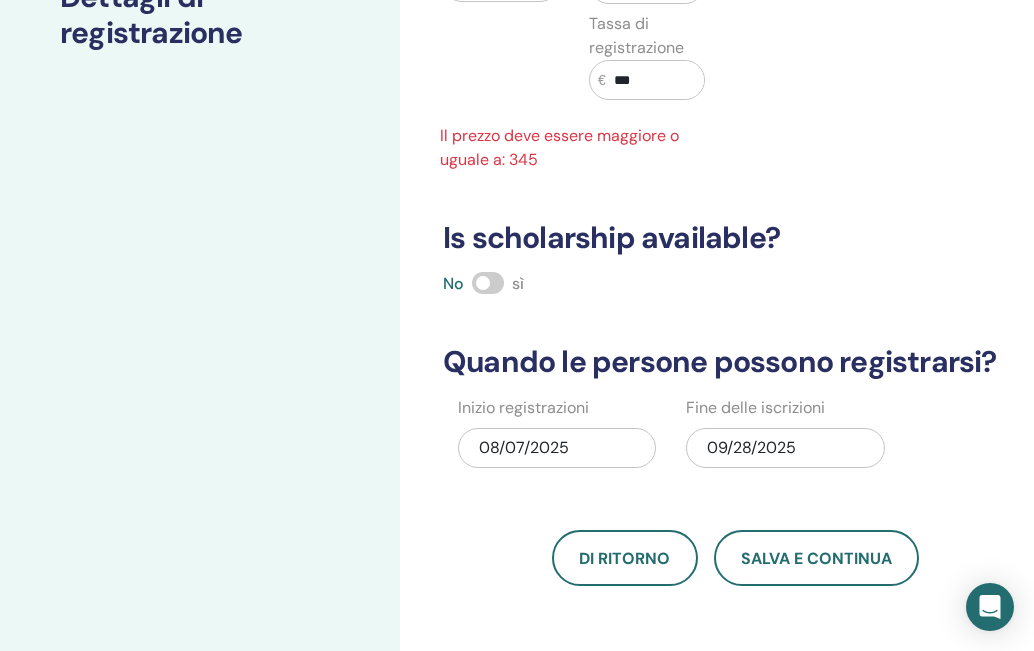 scroll, scrollTop: 448, scrollLeft: 0, axis: vertical 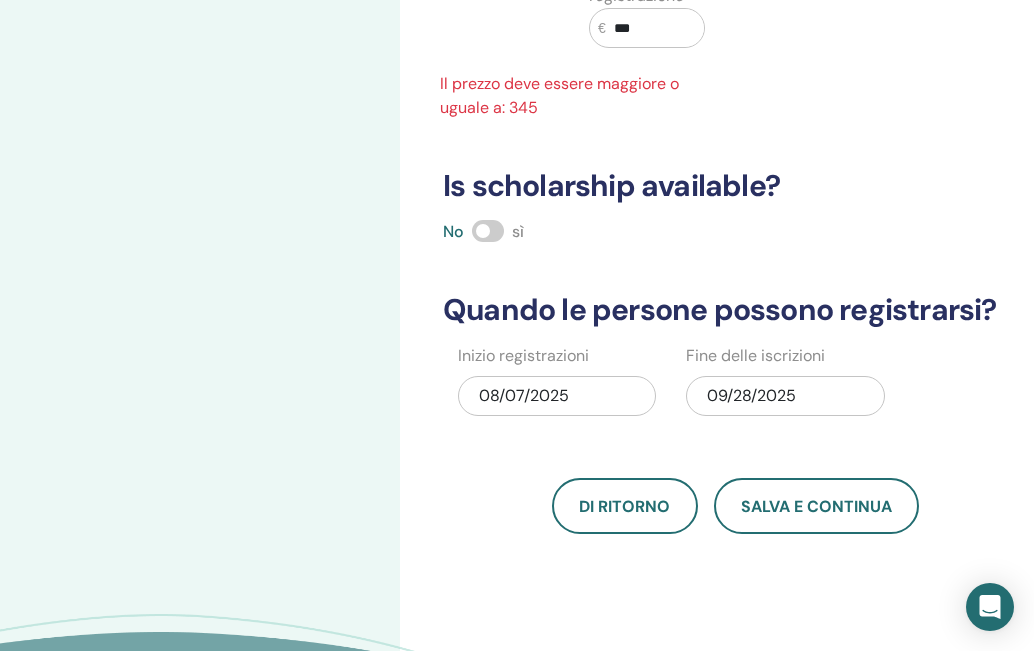 type on "***" 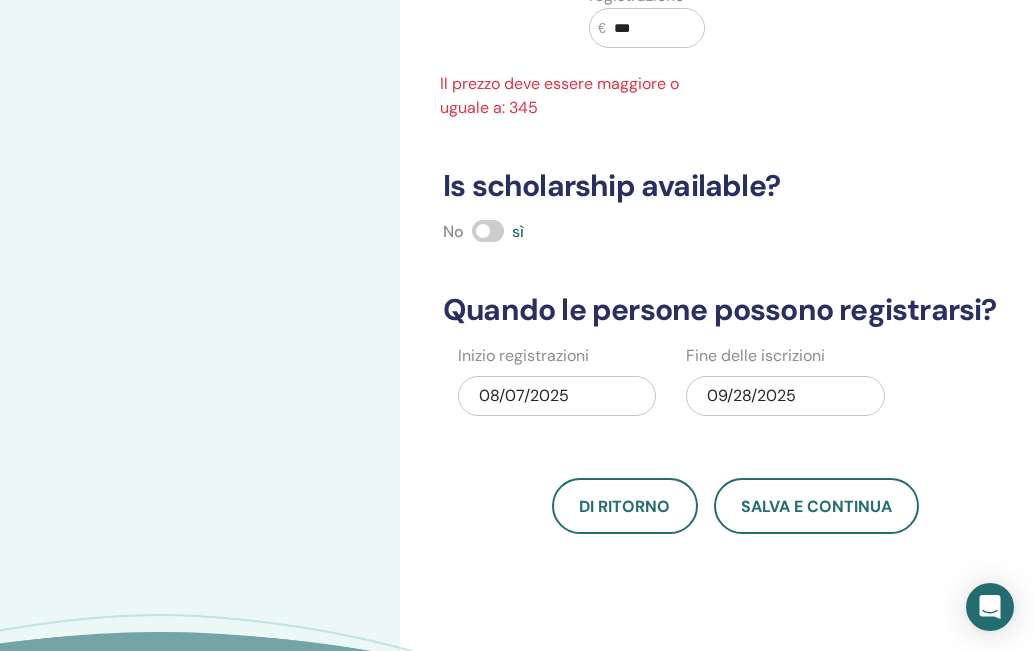 click on "09/28/2025" at bounding box center (785, 396) 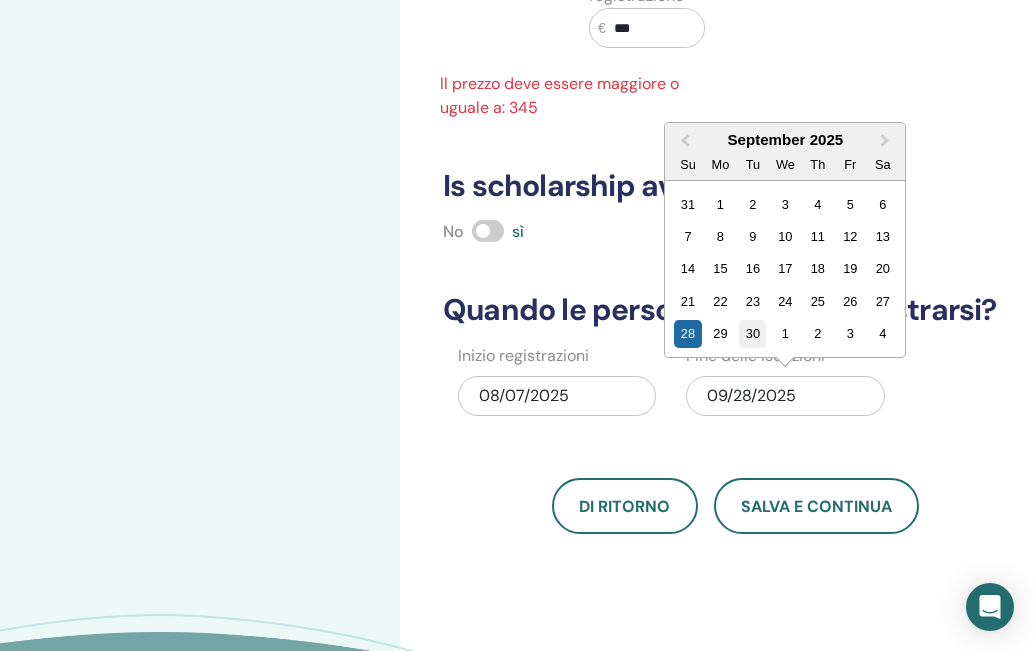 click on "30" at bounding box center [752, 333] 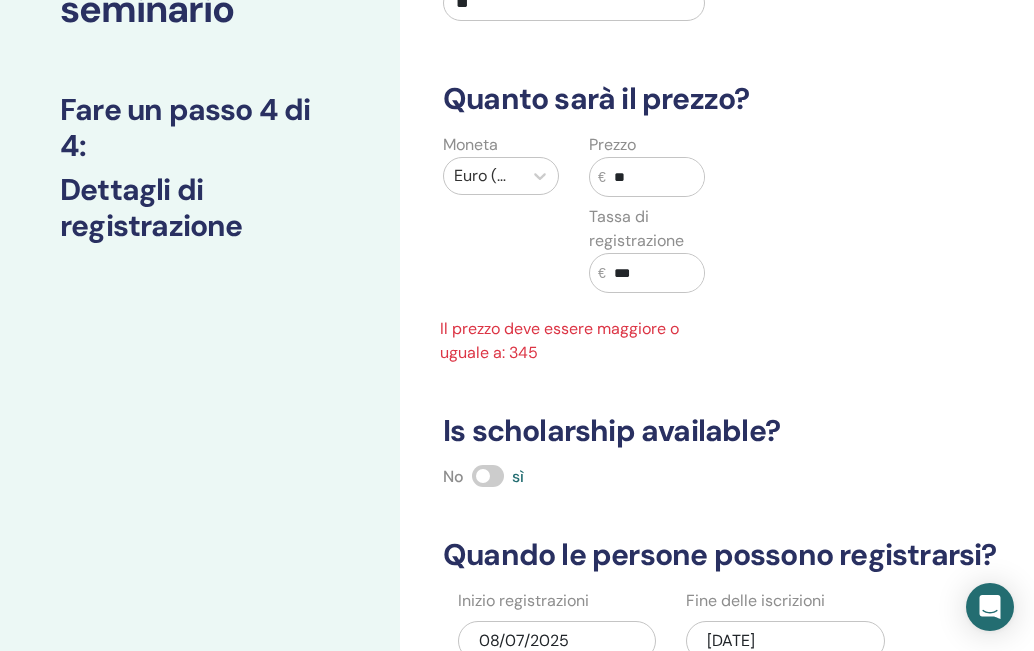 scroll, scrollTop: 100, scrollLeft: 0, axis: vertical 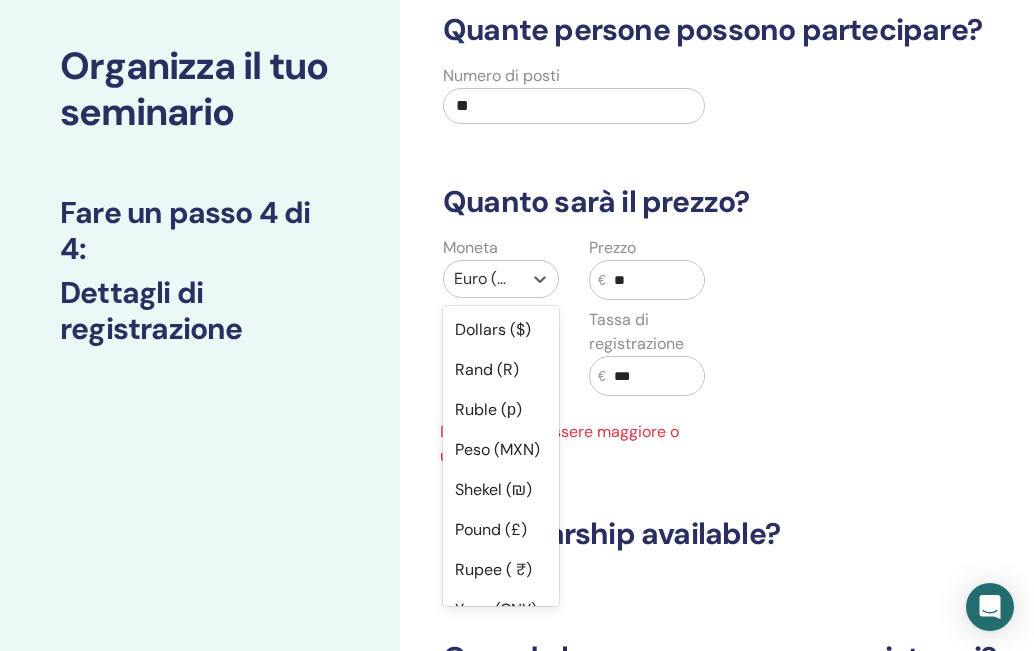 click on "Euro (€)" at bounding box center (483, 279) 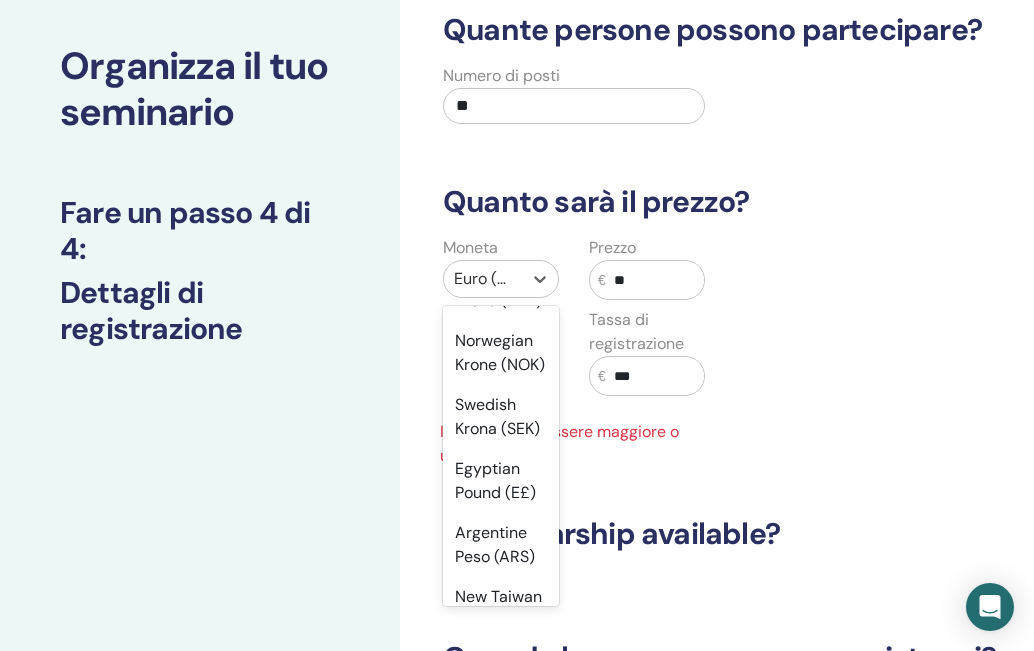 click on "Euro (€)" at bounding box center (501, 237) 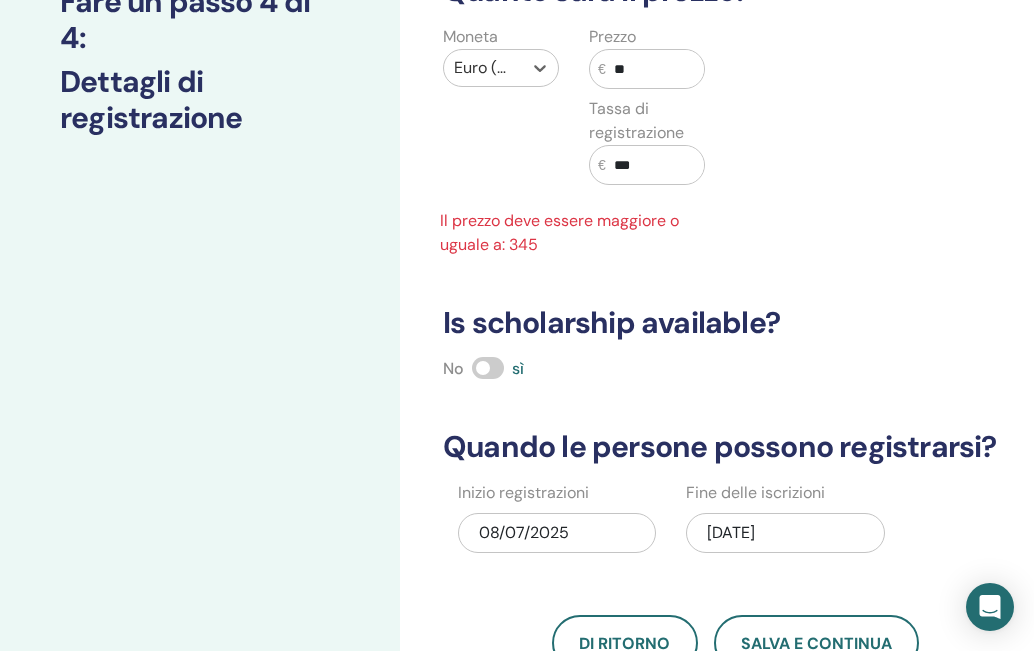 scroll, scrollTop: 400, scrollLeft: 0, axis: vertical 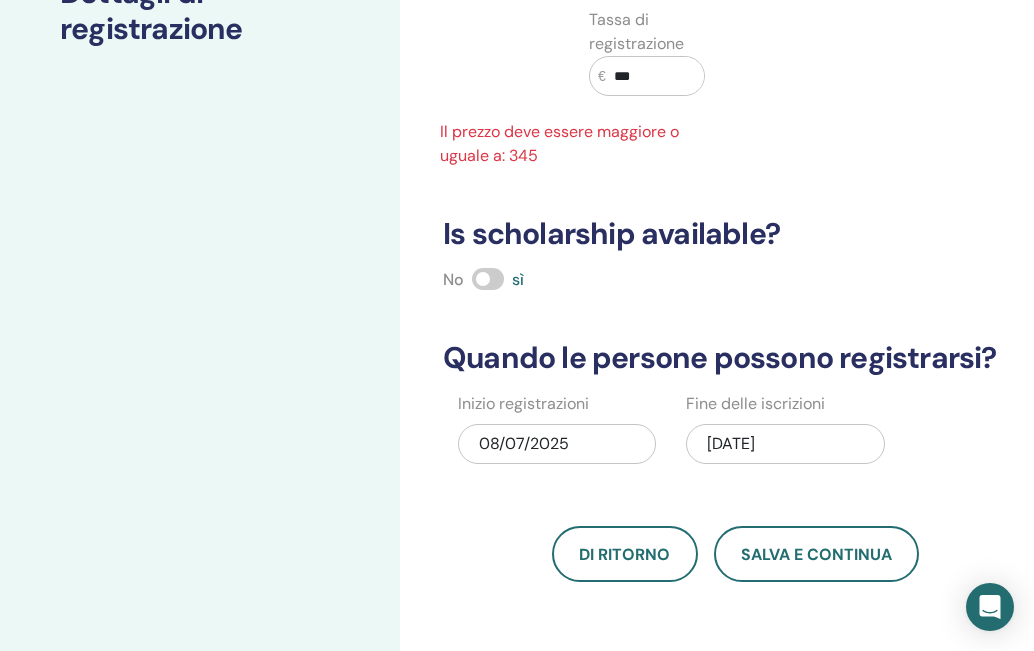 click on "09/30/2025" at bounding box center (785, 444) 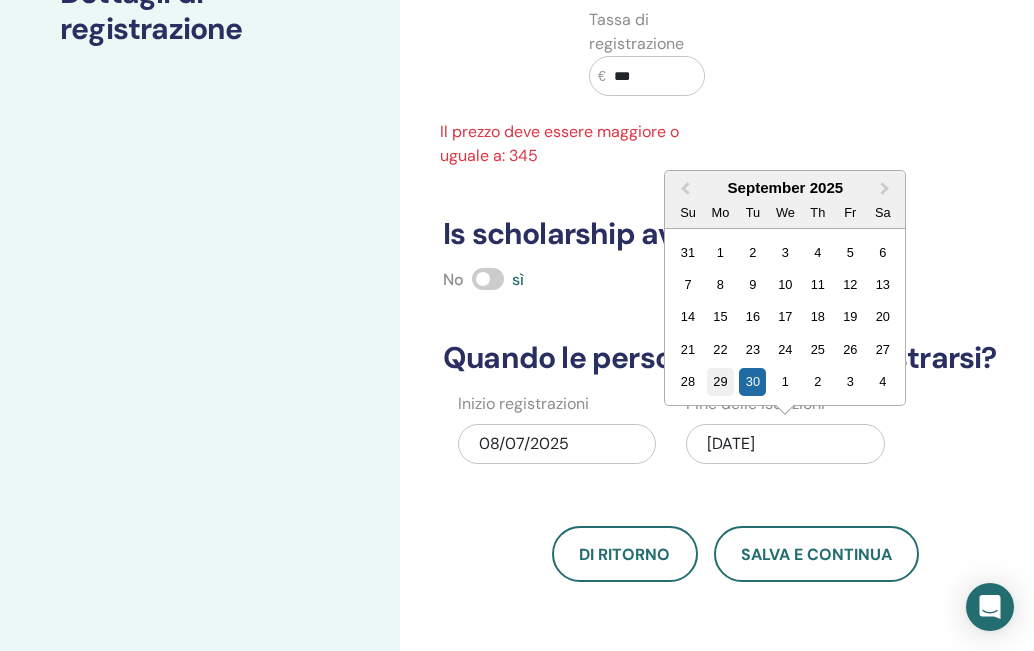 click on "29" at bounding box center [720, 381] 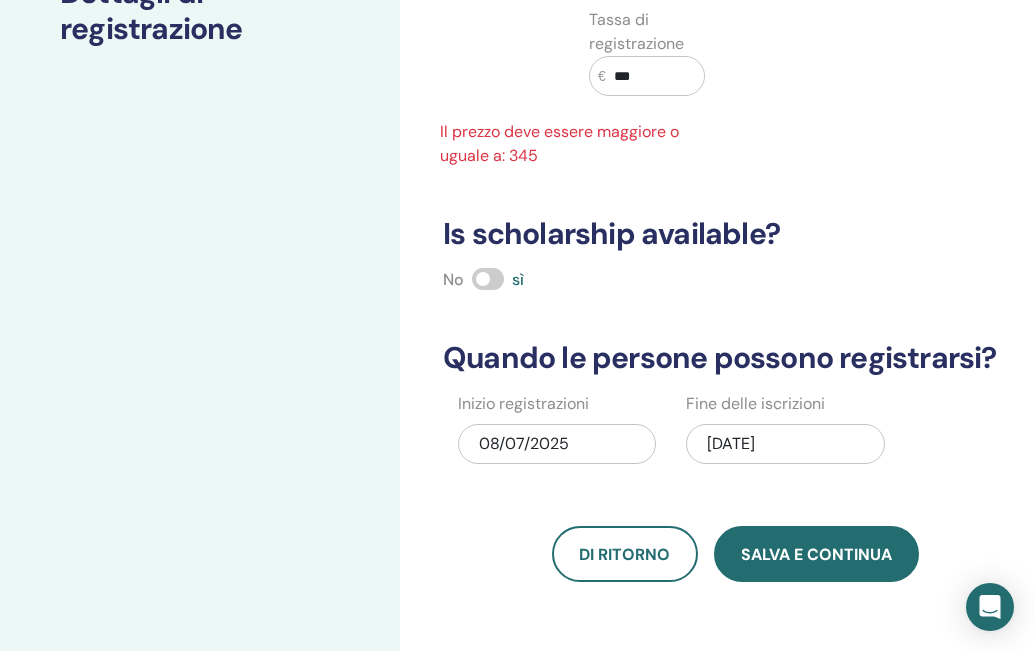 click on "Salva e continua" at bounding box center [816, 554] 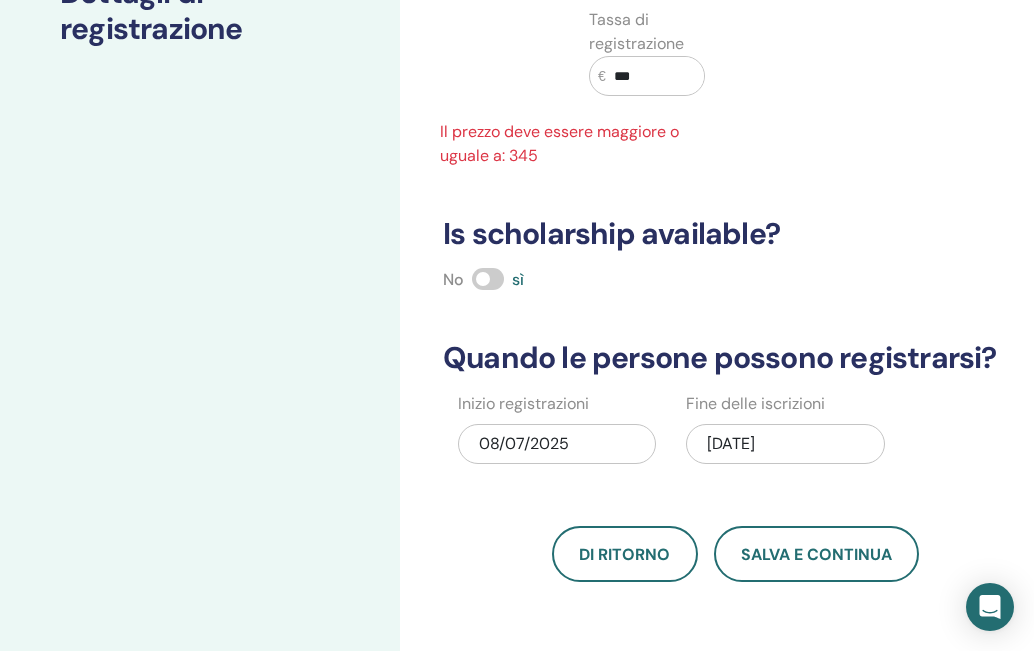 click on "09/29/2025" at bounding box center [785, 444] 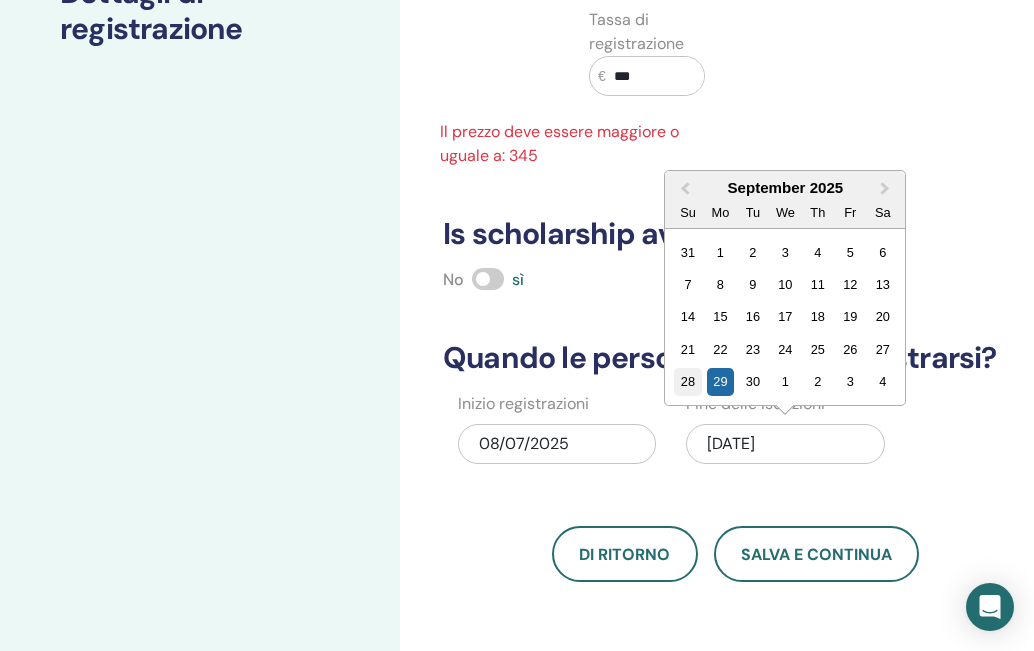 click on "28" at bounding box center (687, 381) 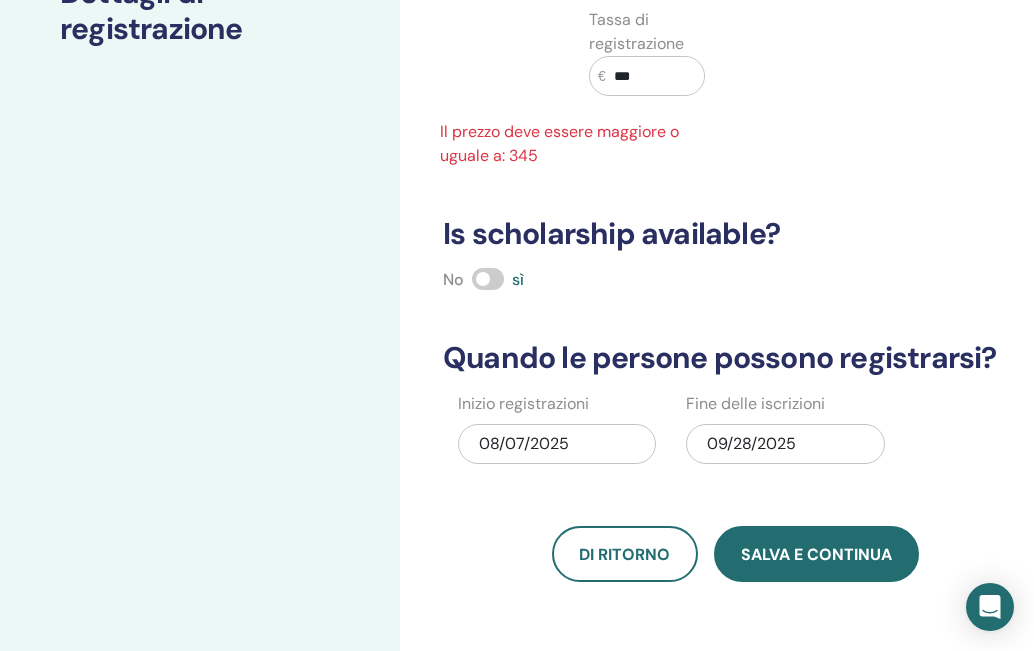 click on "Salva e continua" at bounding box center [816, 554] 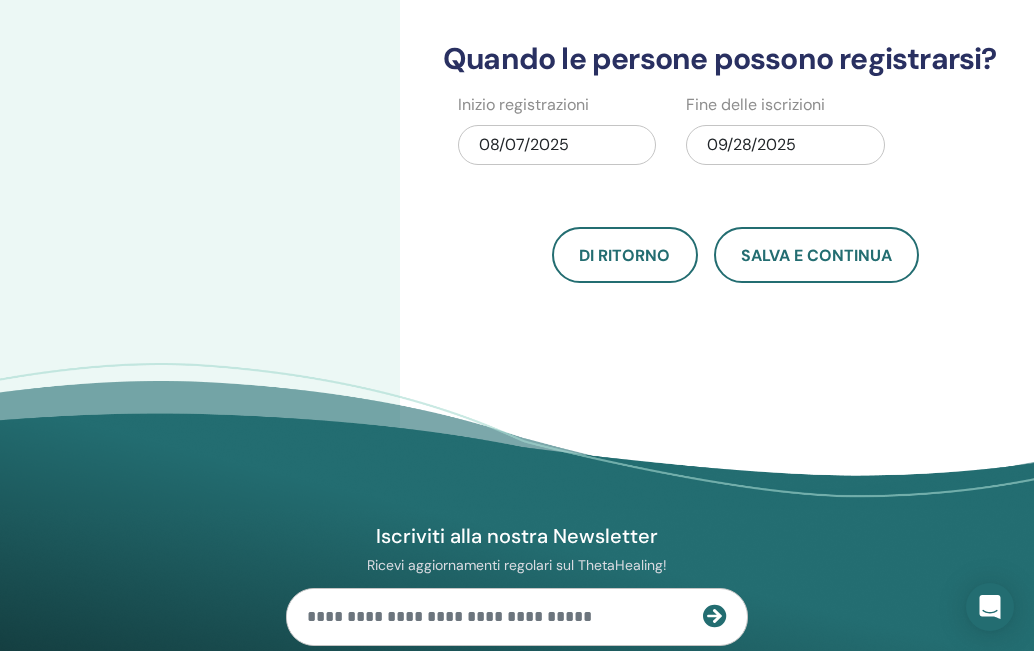 scroll, scrollTop: 700, scrollLeft: 0, axis: vertical 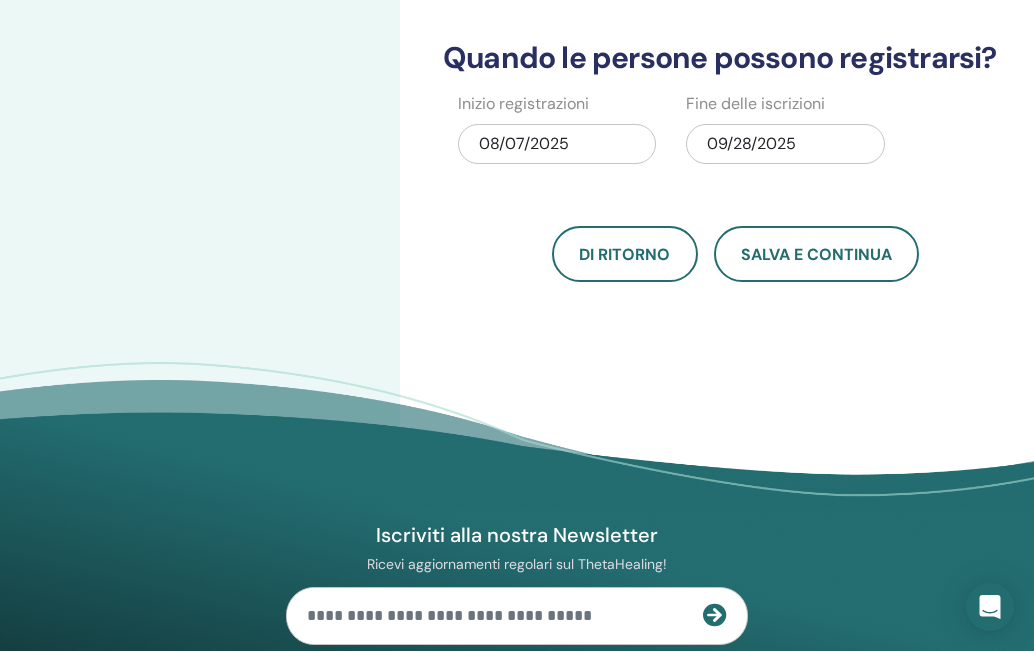click on "09/28/2025" at bounding box center [785, 144] 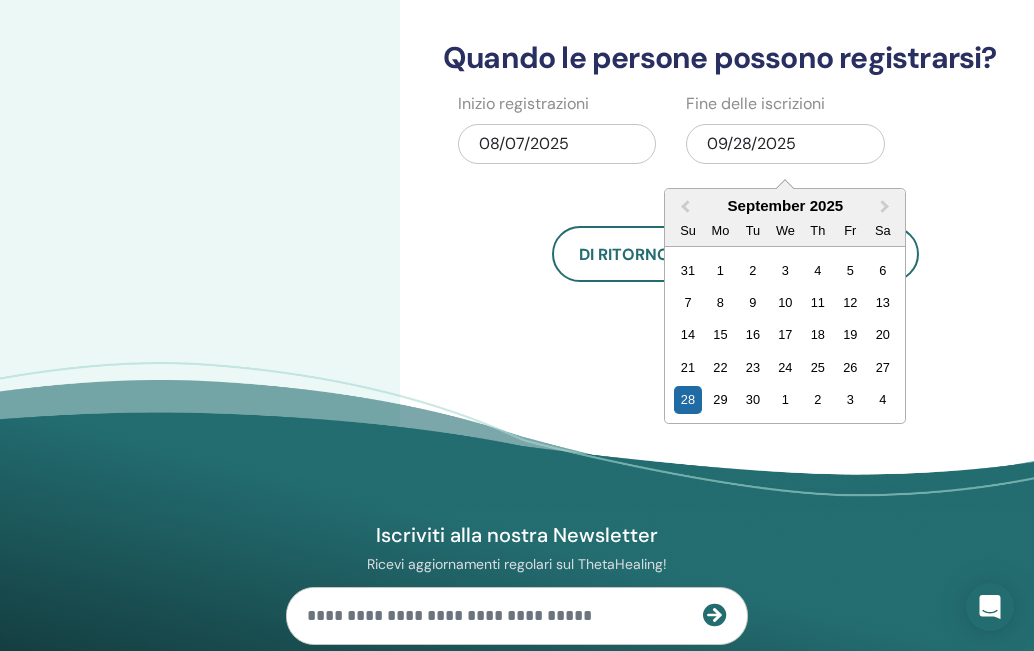 click on "28" at bounding box center [687, 399] 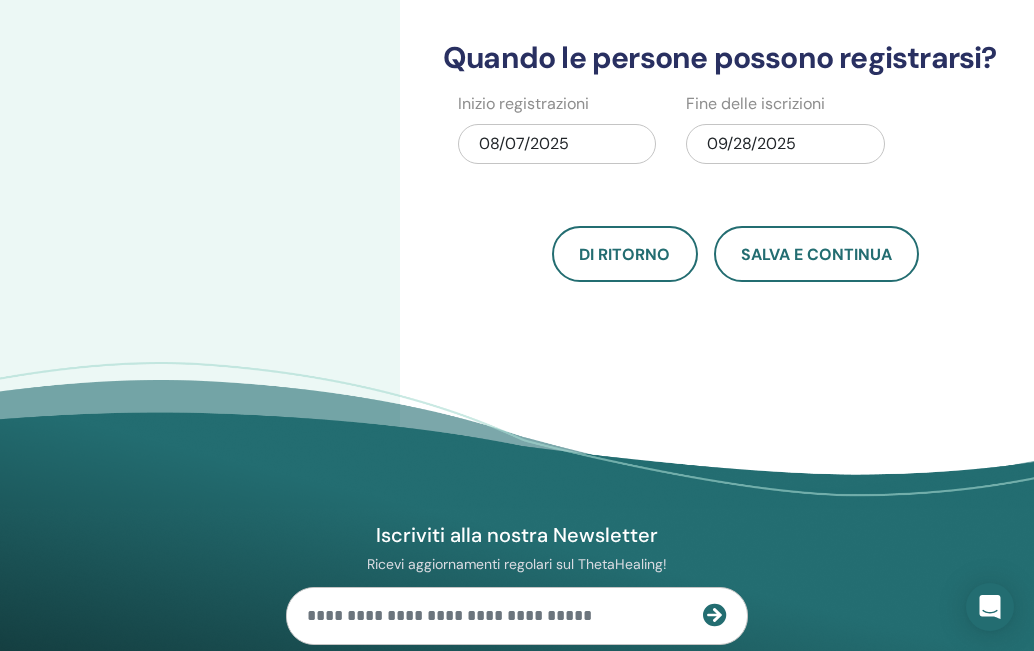 click on "08/07/2025" at bounding box center [557, 144] 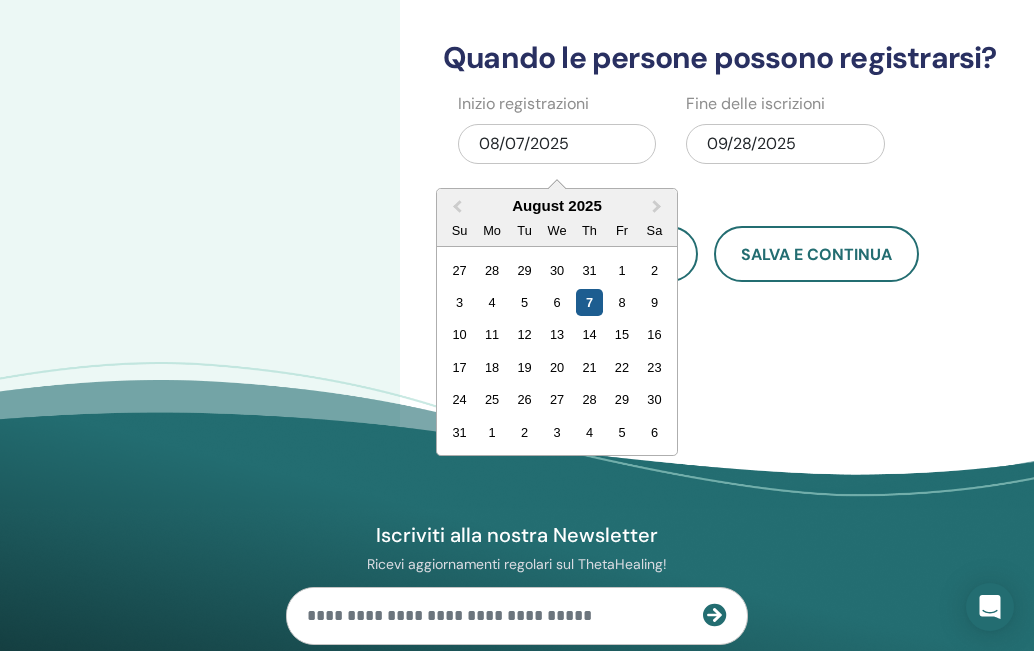 click on "7" at bounding box center (589, 302) 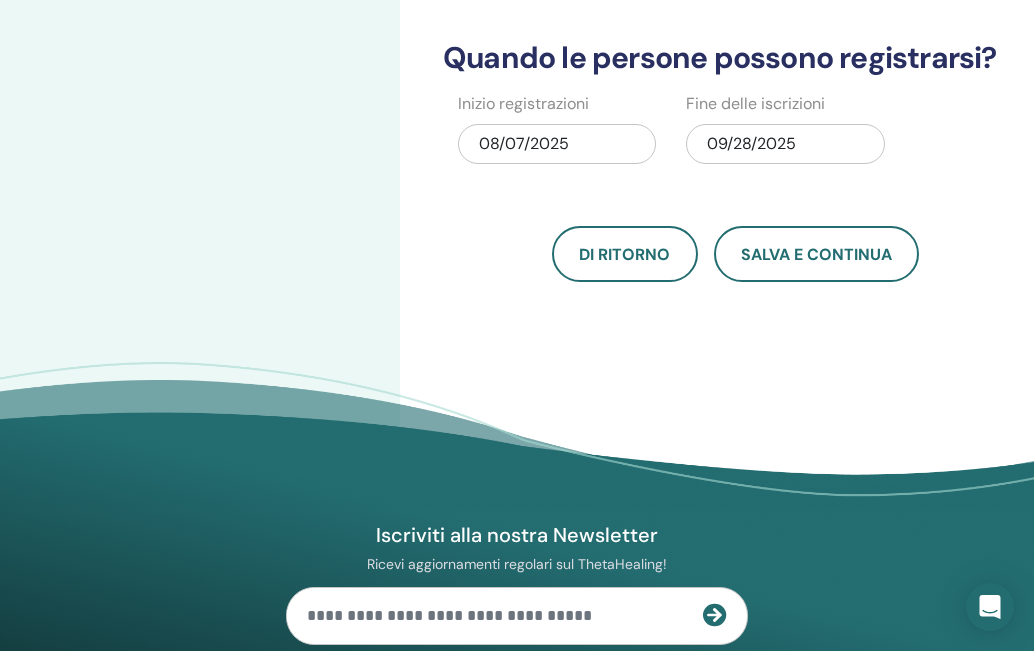click on "09/28/2025" at bounding box center [785, 144] 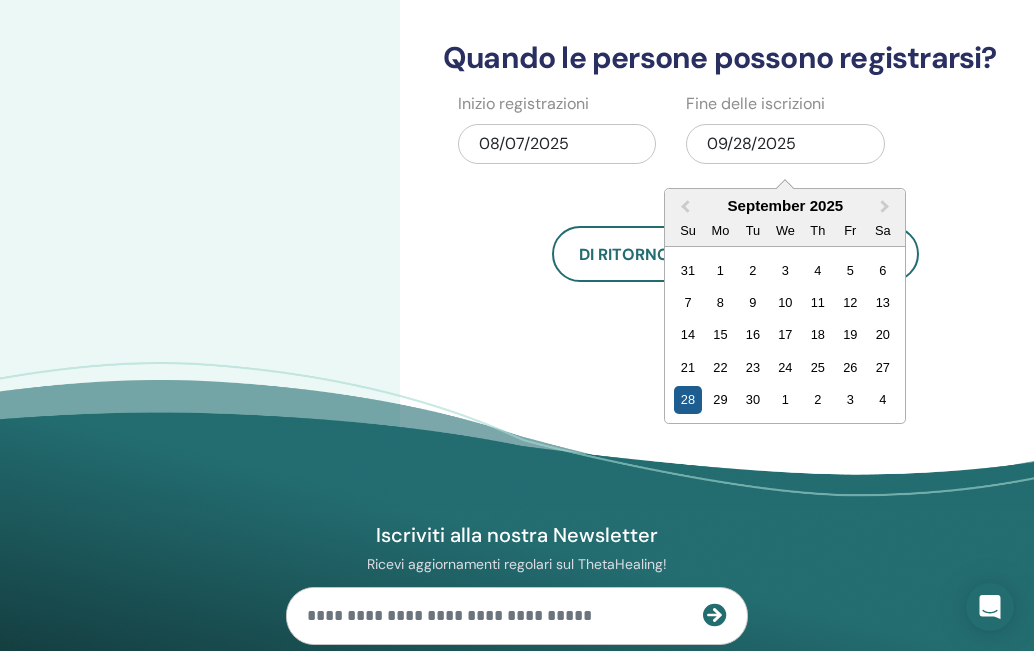 click on "28" at bounding box center [687, 399] 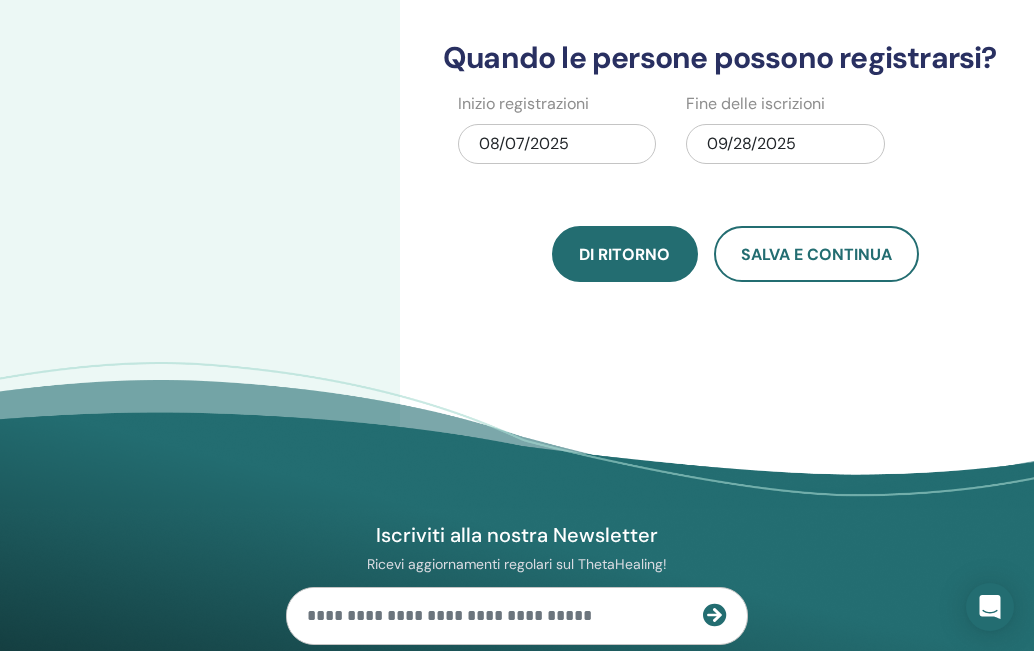 click on "Di ritorno" at bounding box center (624, 254) 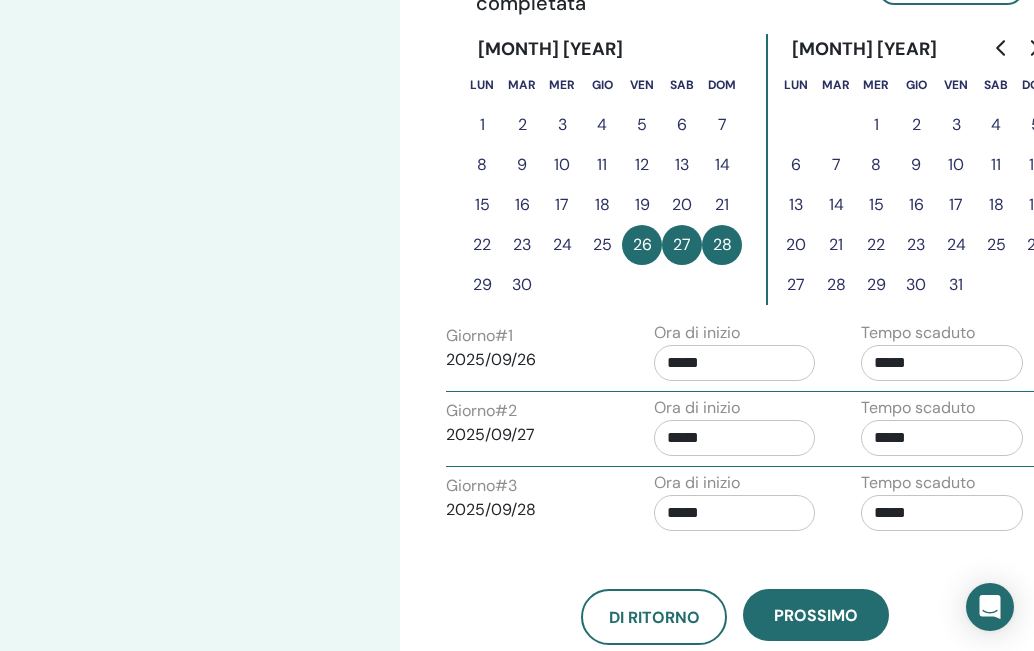 scroll, scrollTop: 700, scrollLeft: 0, axis: vertical 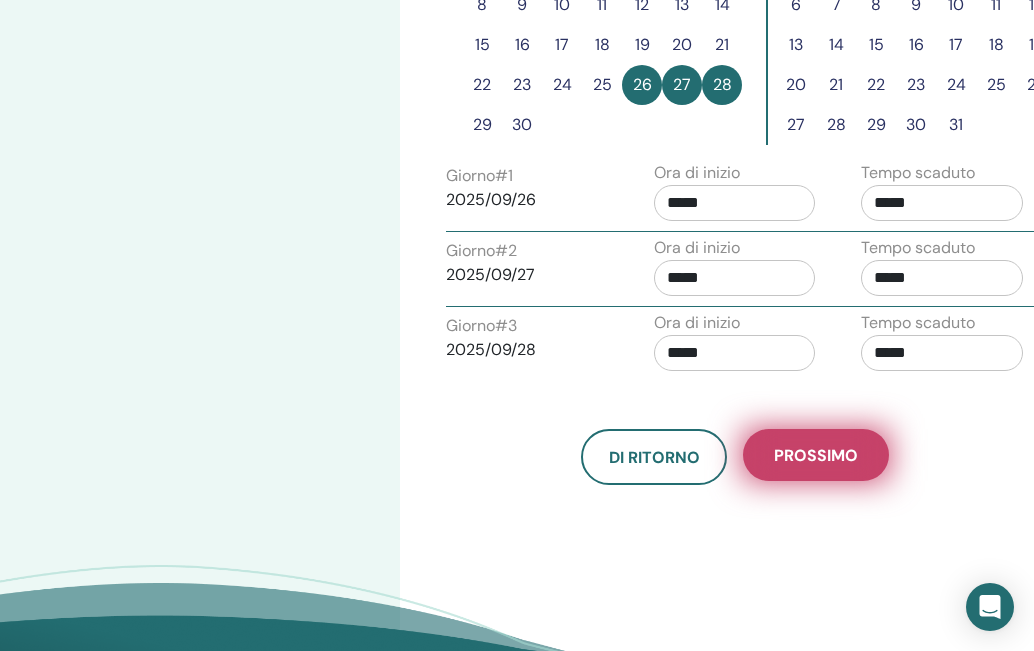 click on "Prossimo" at bounding box center [816, 455] 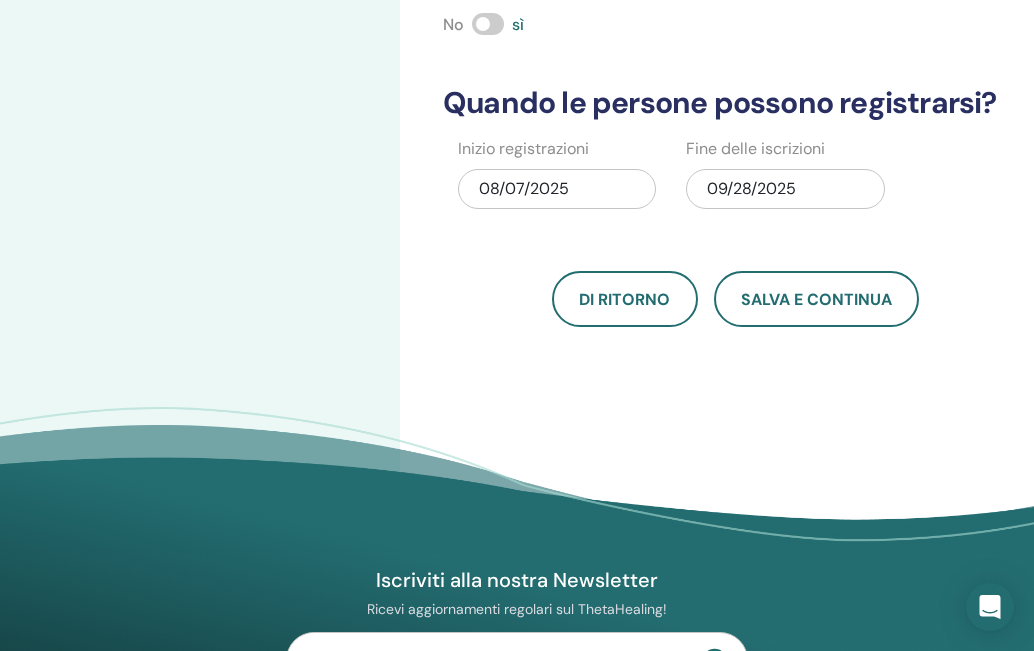 scroll, scrollTop: 300, scrollLeft: 0, axis: vertical 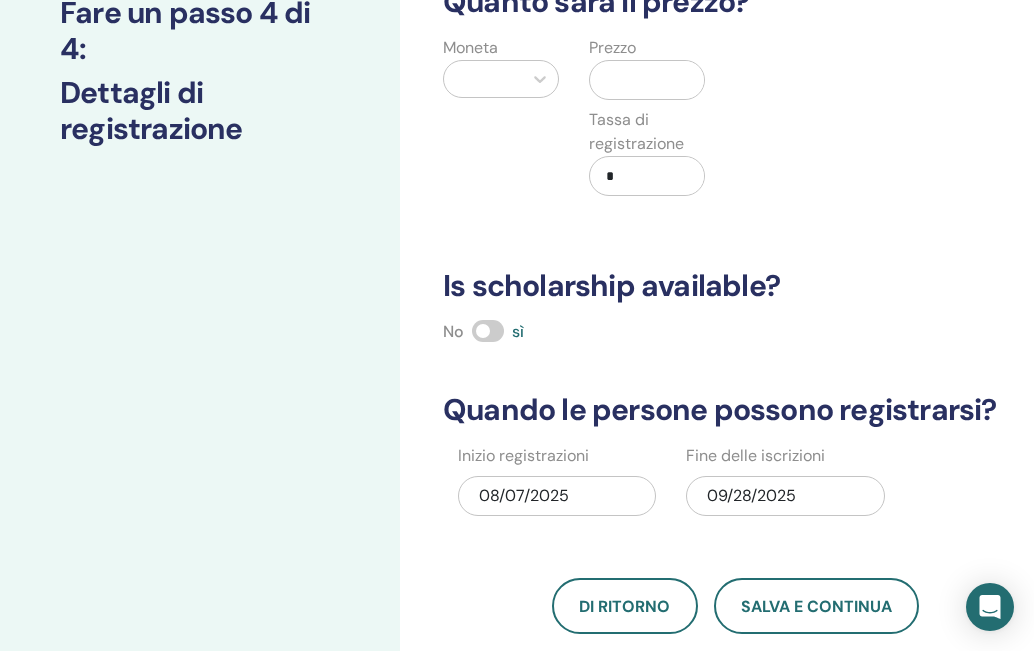 click on "09/28/2025" at bounding box center [785, 496] 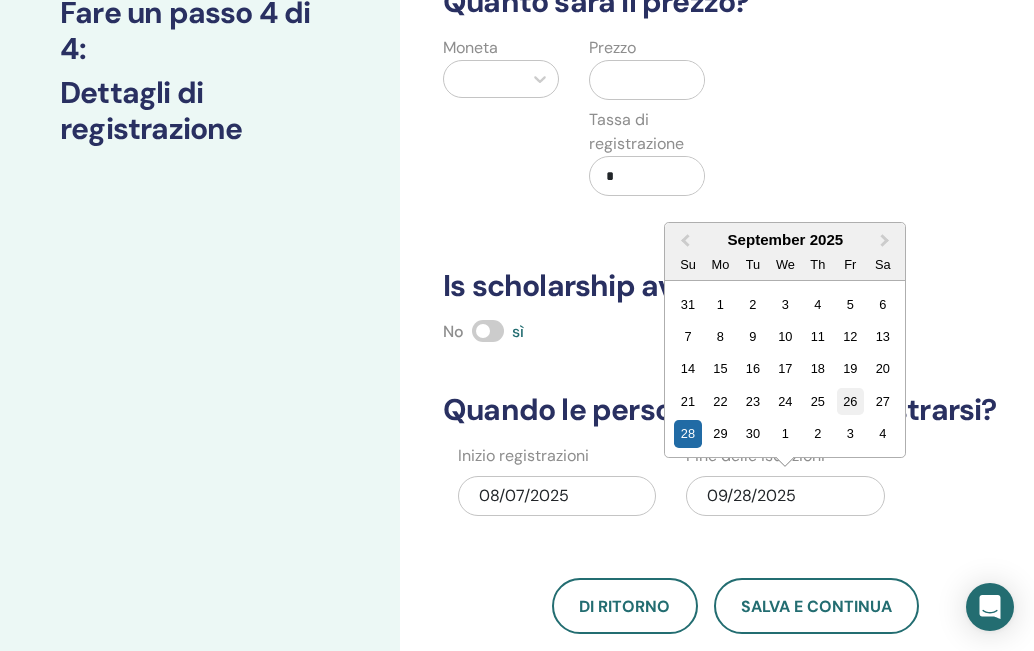 click on "26" at bounding box center [850, 401] 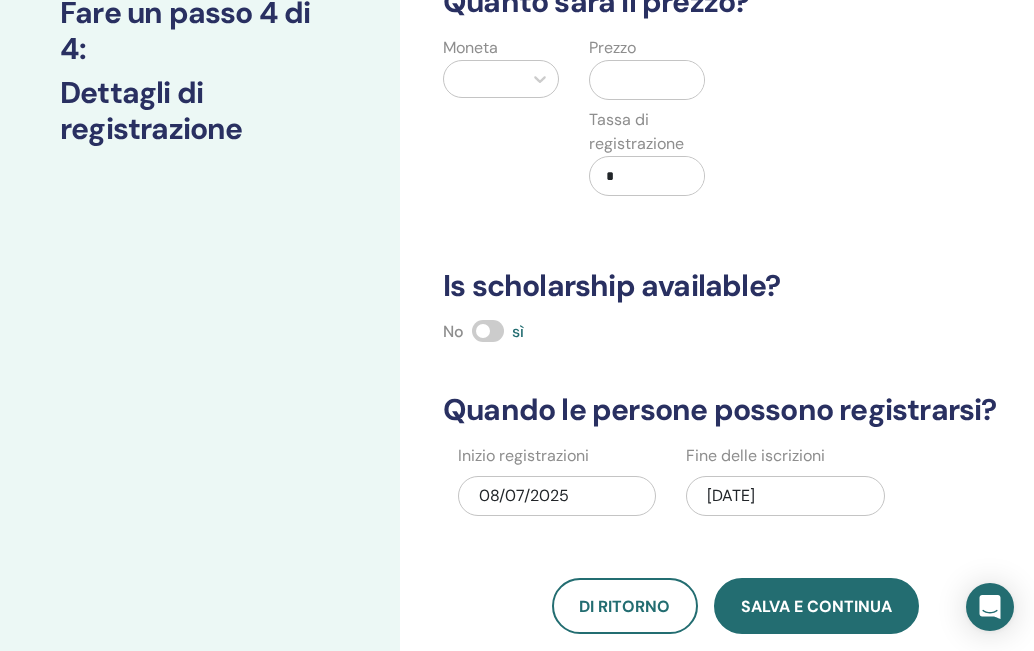 click on "Salva e continua" at bounding box center (816, 606) 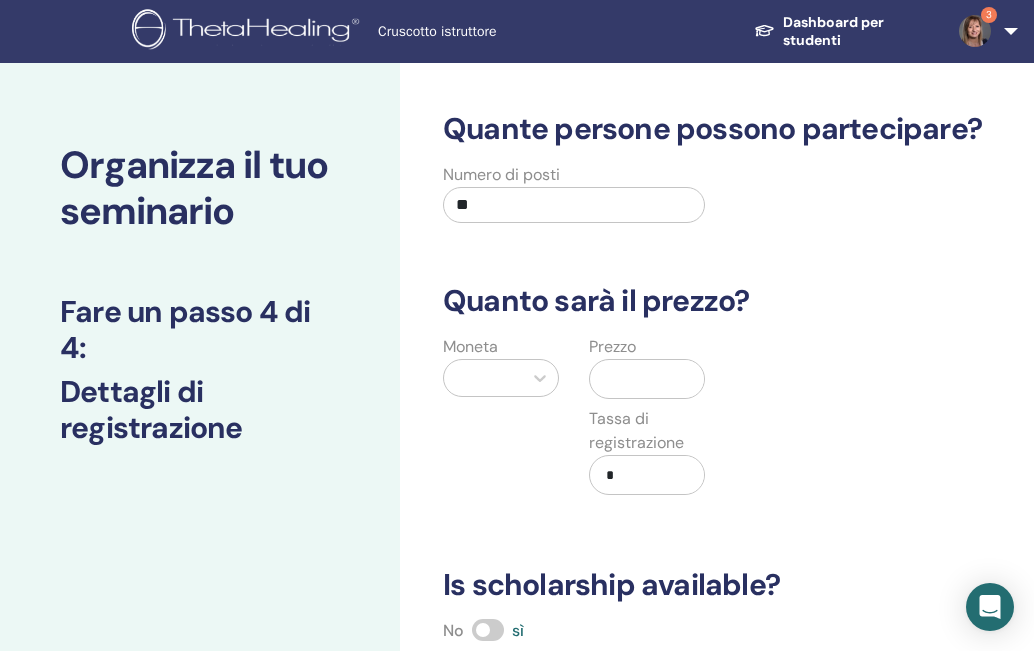 scroll, scrollTop: 0, scrollLeft: 0, axis: both 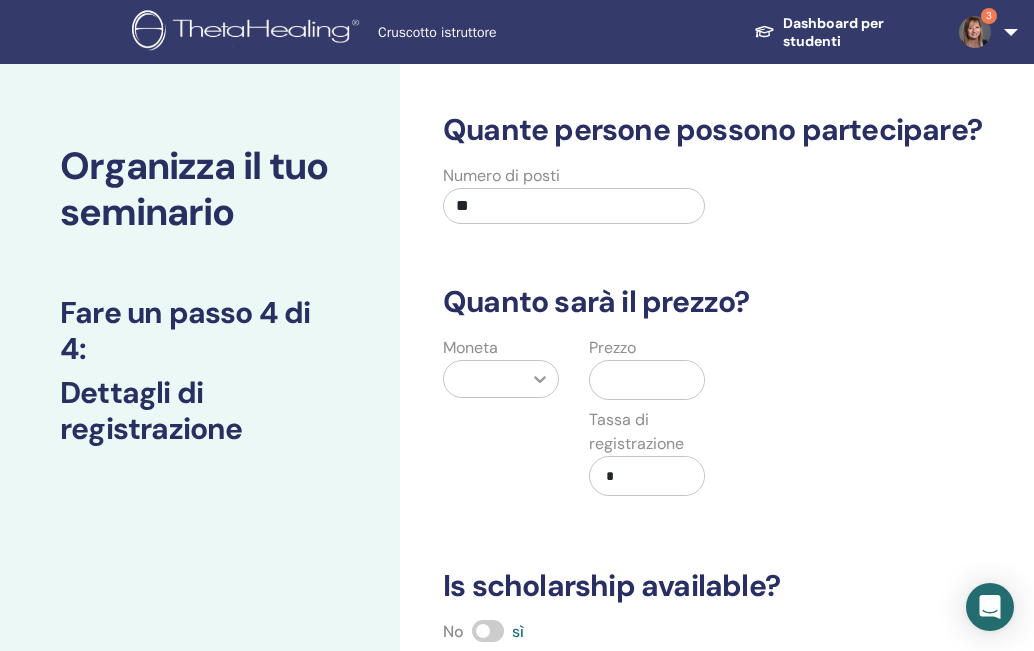 click 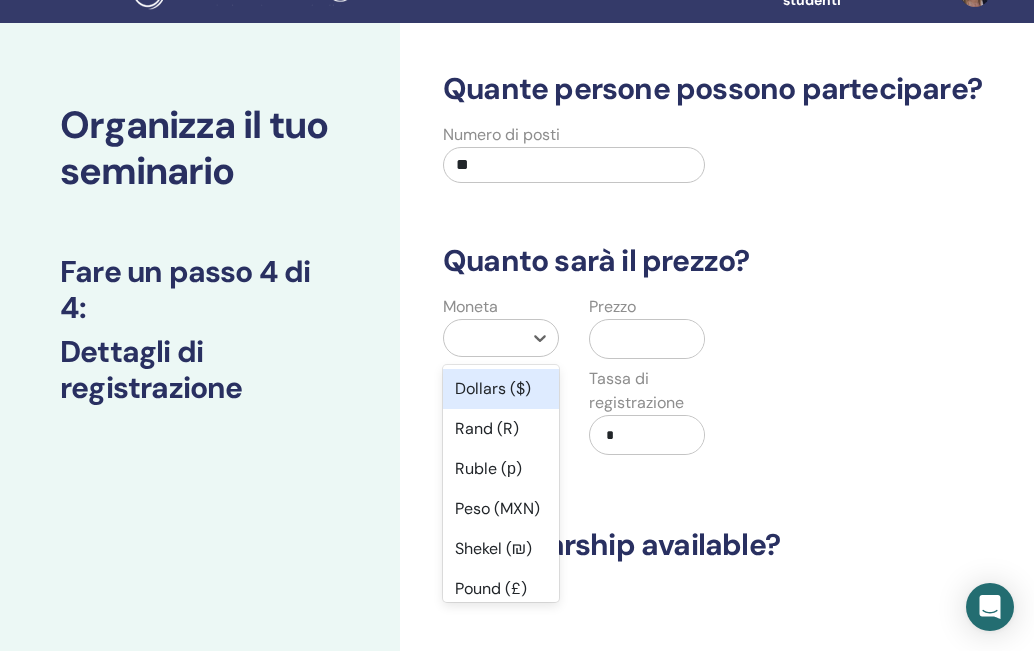 scroll, scrollTop: 48, scrollLeft: 0, axis: vertical 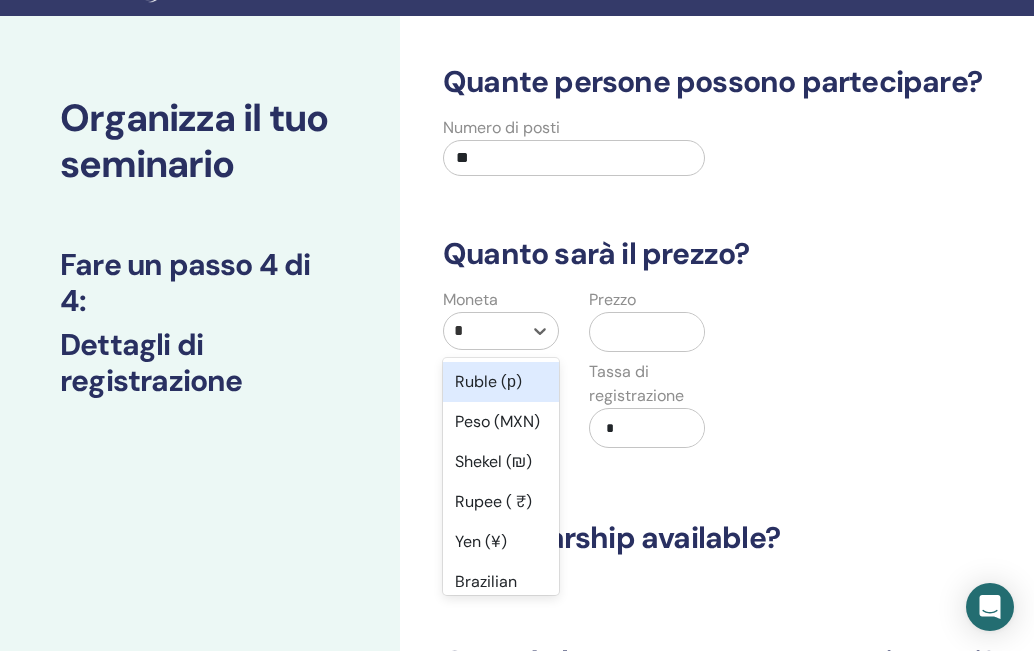 type on "**" 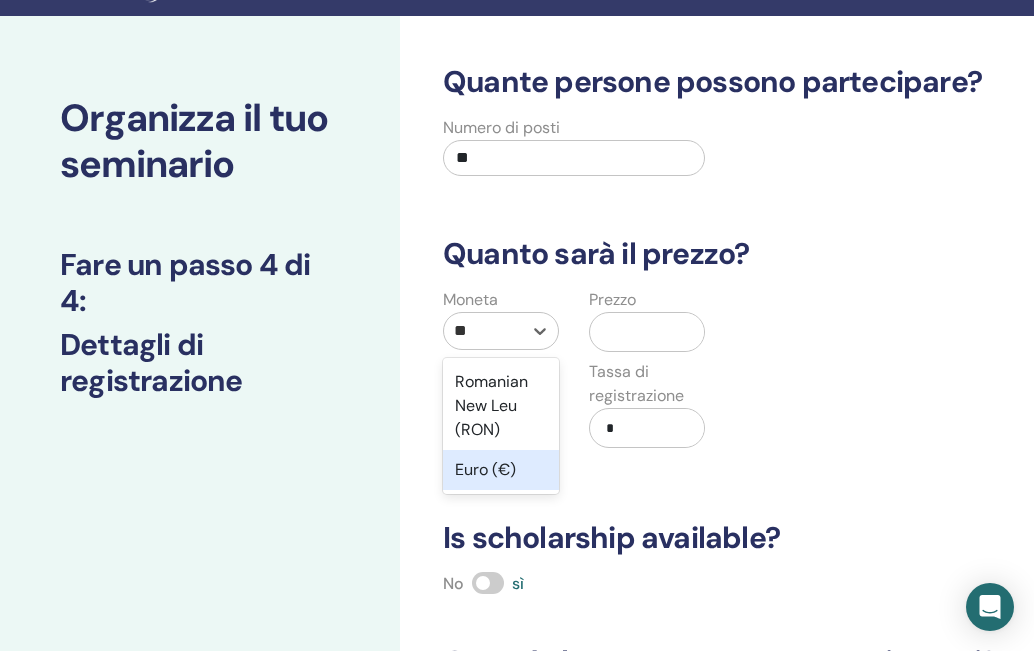 click on "Euro (€)" at bounding box center [501, 470] 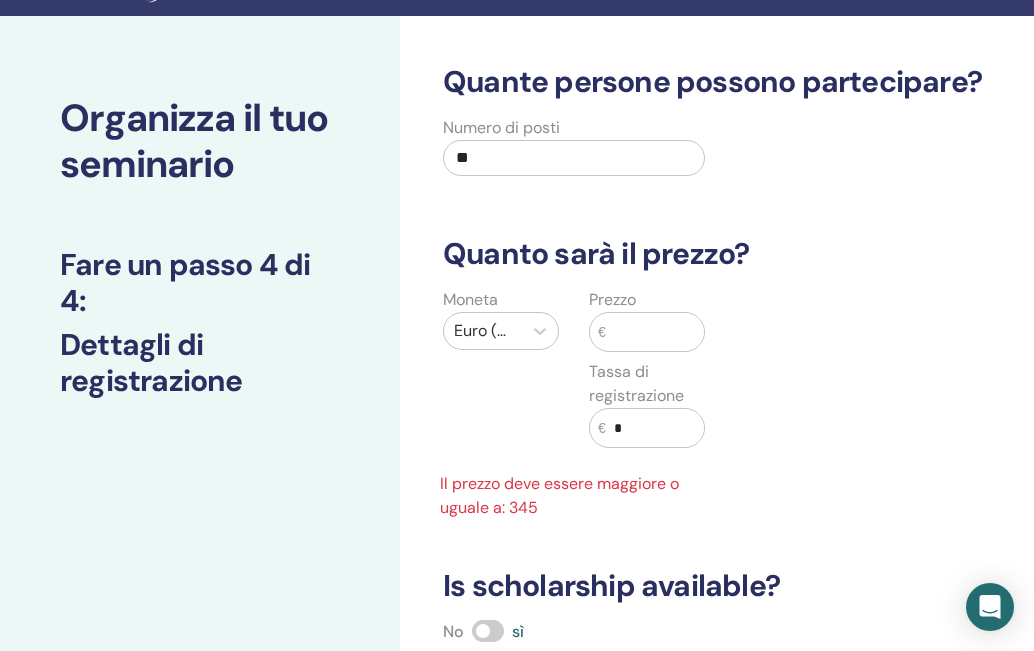 click at bounding box center [655, 332] 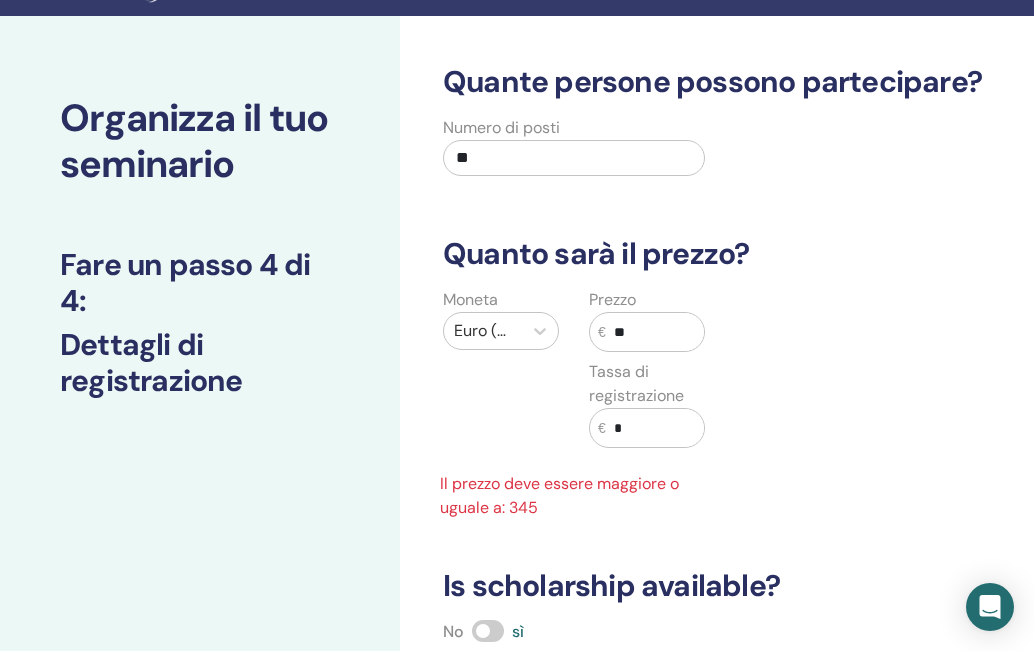 type on "**" 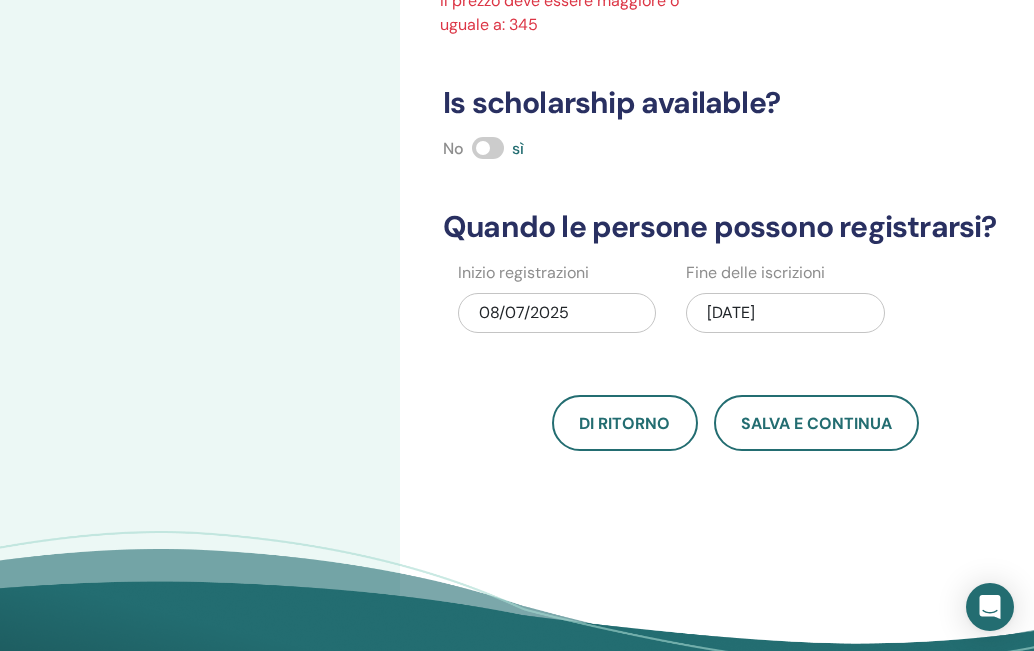 scroll, scrollTop: 548, scrollLeft: 0, axis: vertical 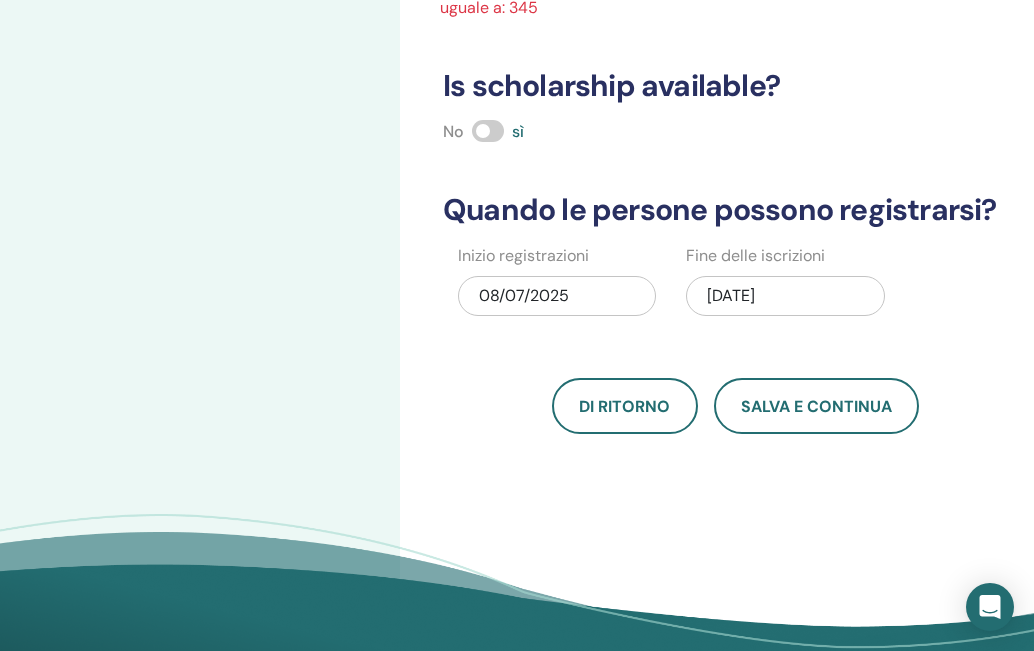 type on "***" 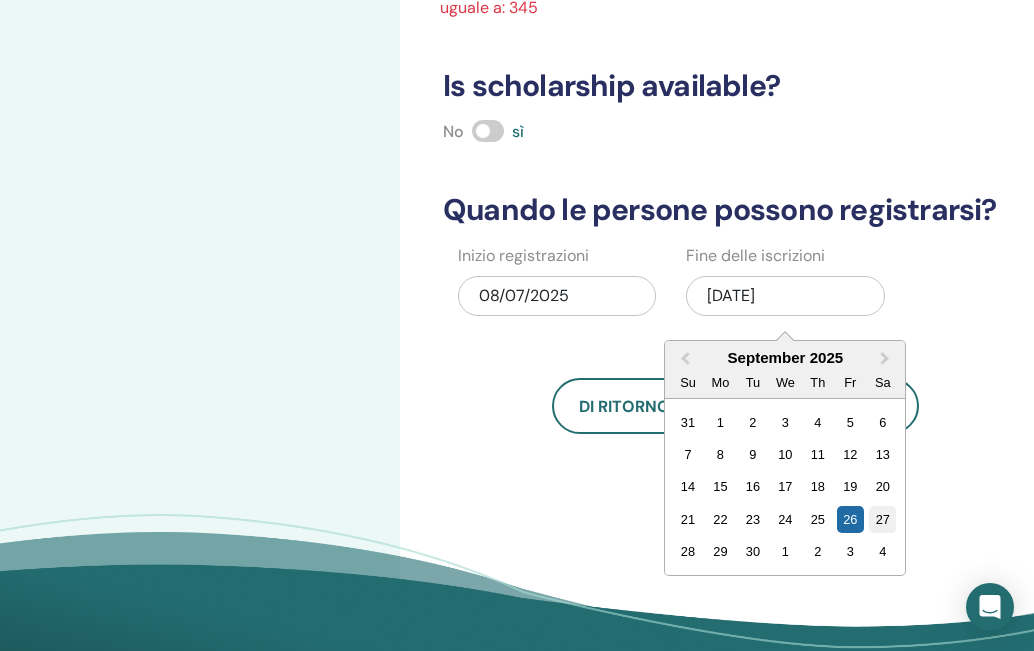 click on "27" at bounding box center [882, 519] 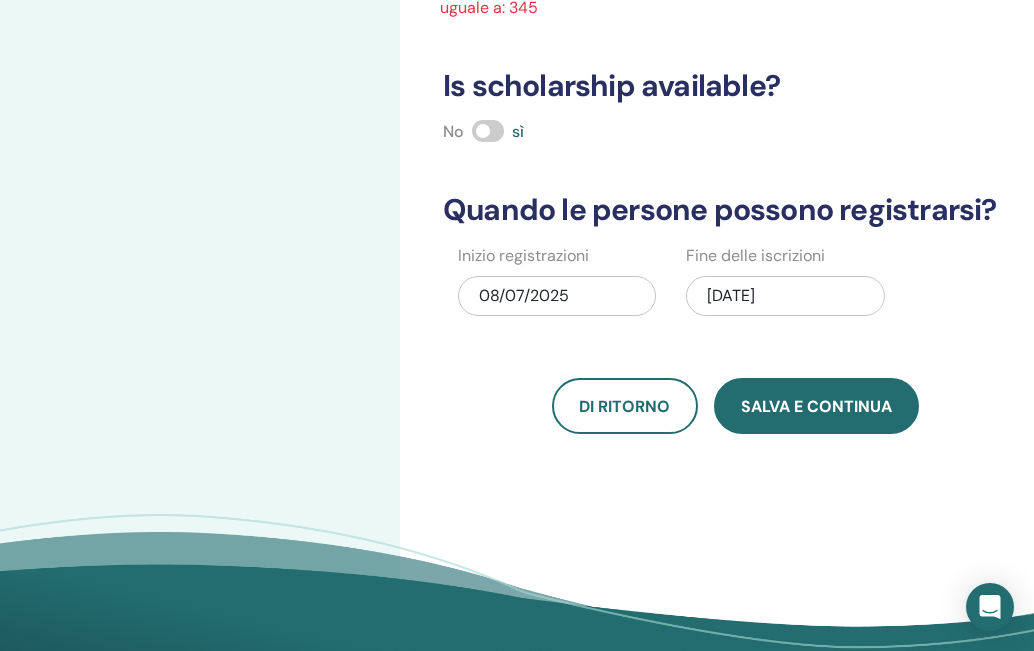 click on "Salva e continua" at bounding box center [816, 406] 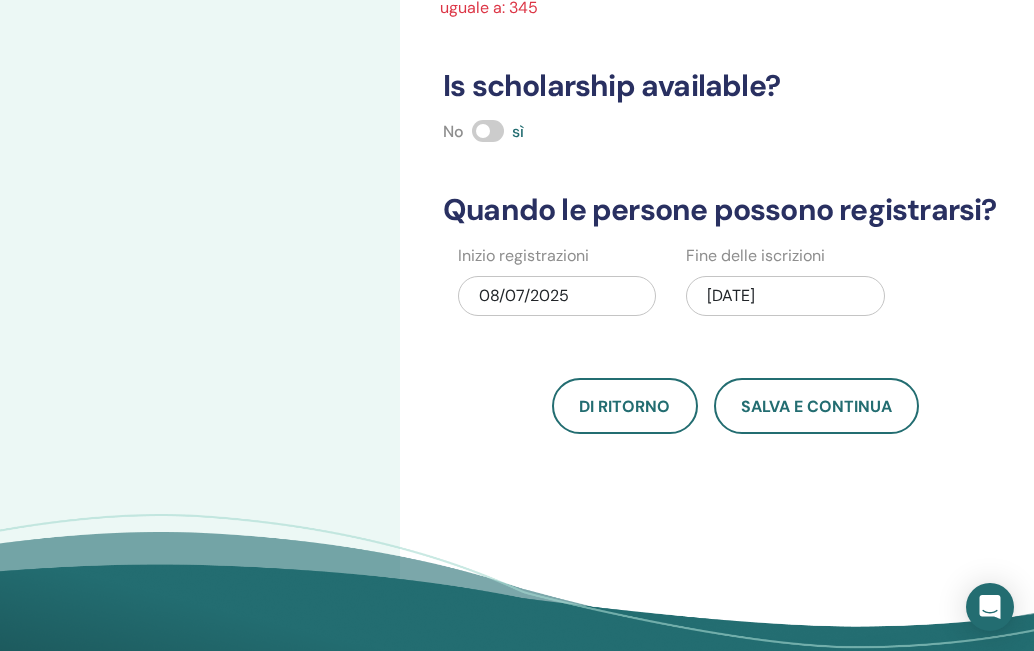 click on "09/27/2025" at bounding box center (785, 296) 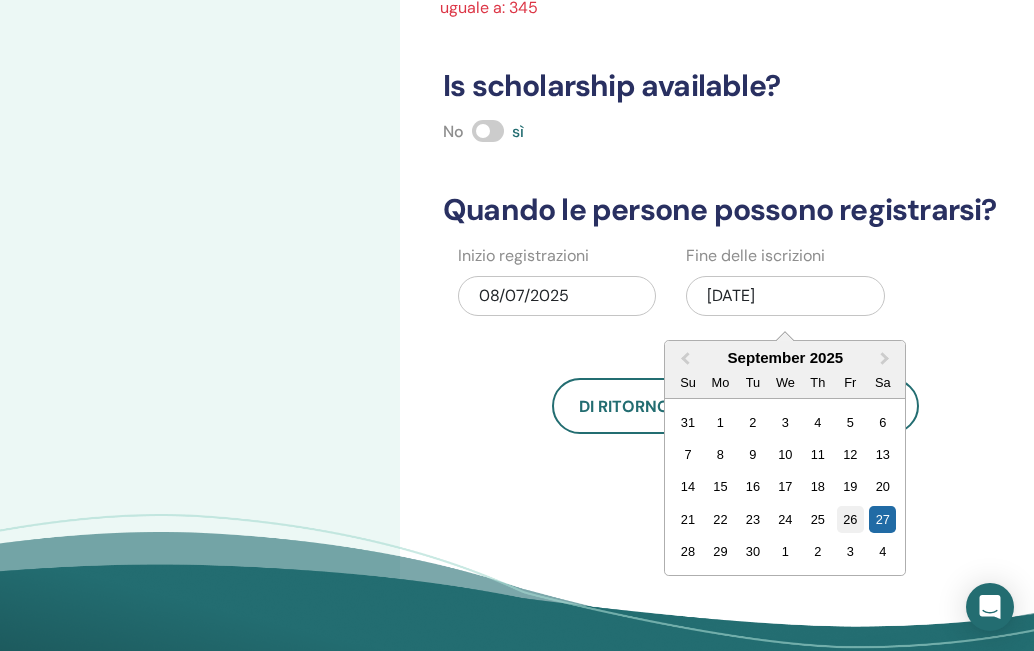 click on "26" at bounding box center [850, 519] 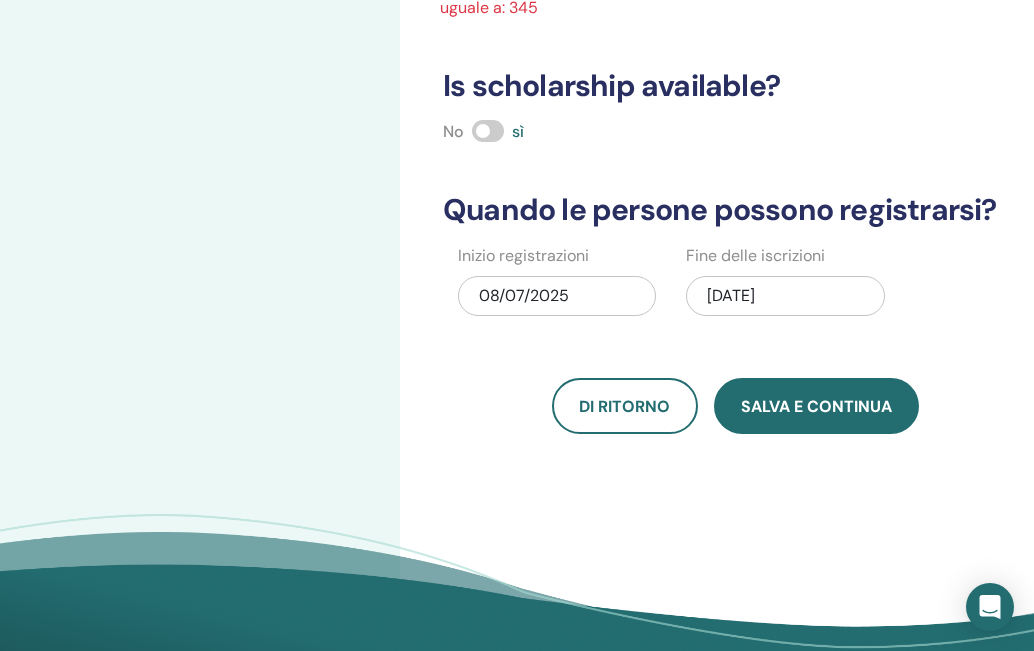 click on "Salva e continua" at bounding box center [816, 406] 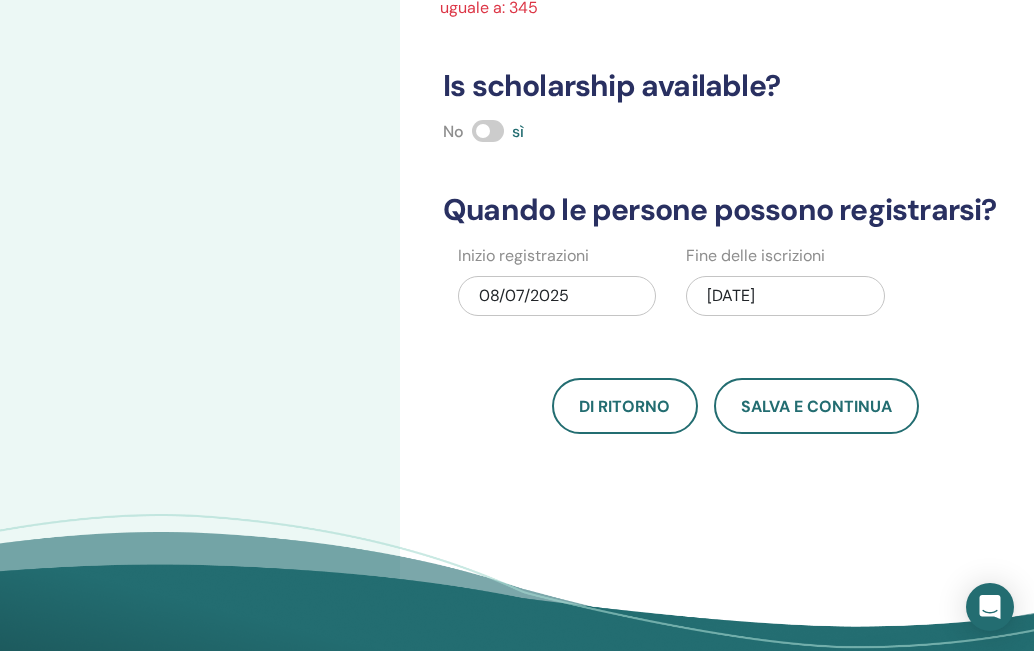 click on "09/26/2025" at bounding box center [785, 296] 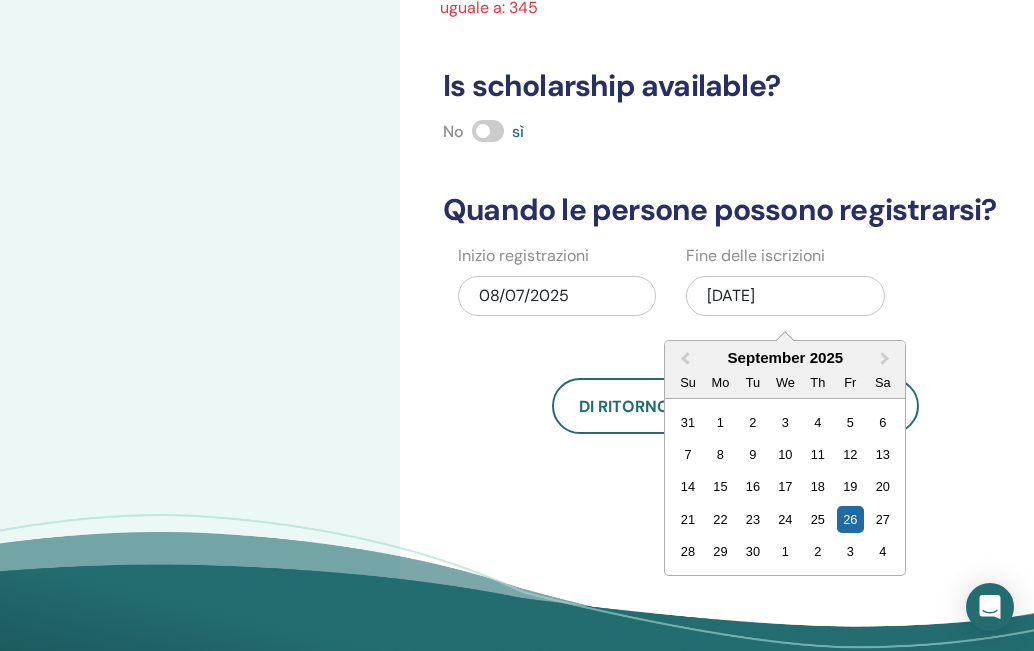 click on "25" at bounding box center (817, 519) 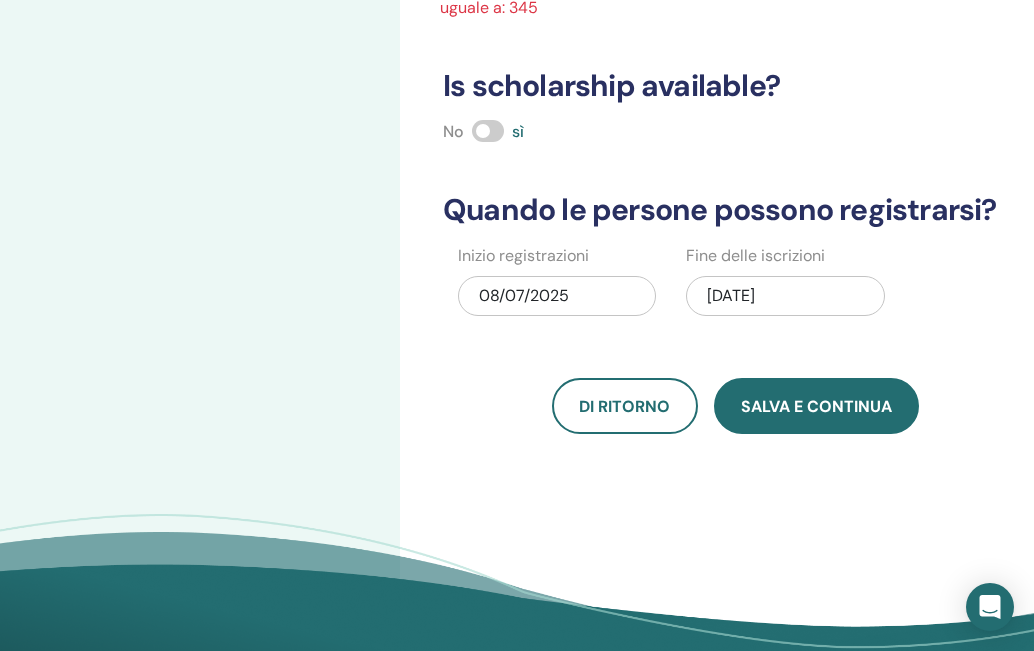 click on "Salva e continua" at bounding box center (816, 406) 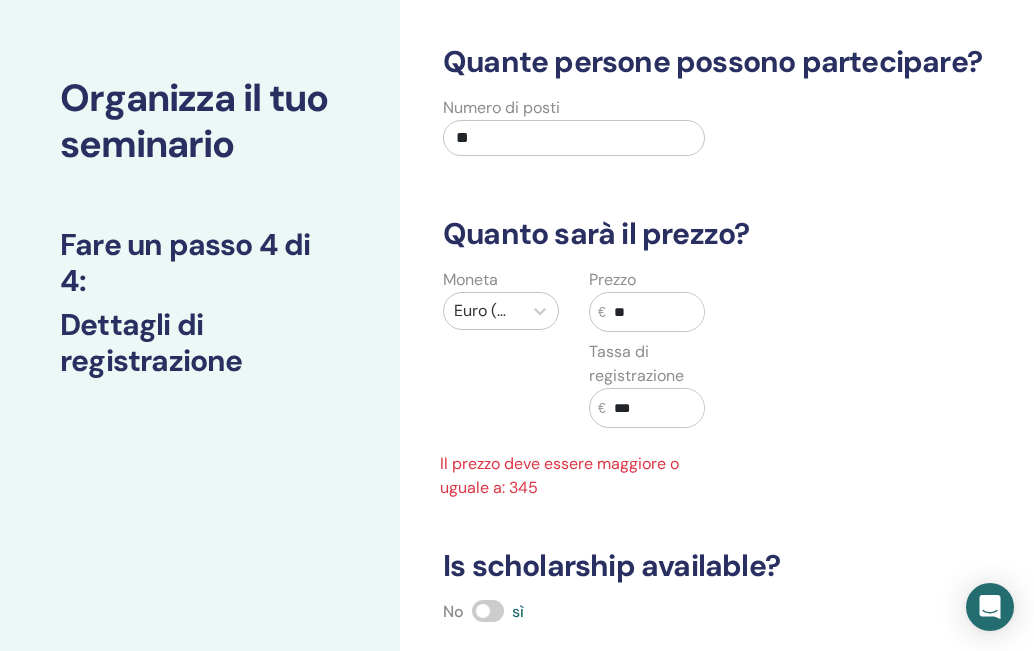 scroll, scrollTop: 100, scrollLeft: 0, axis: vertical 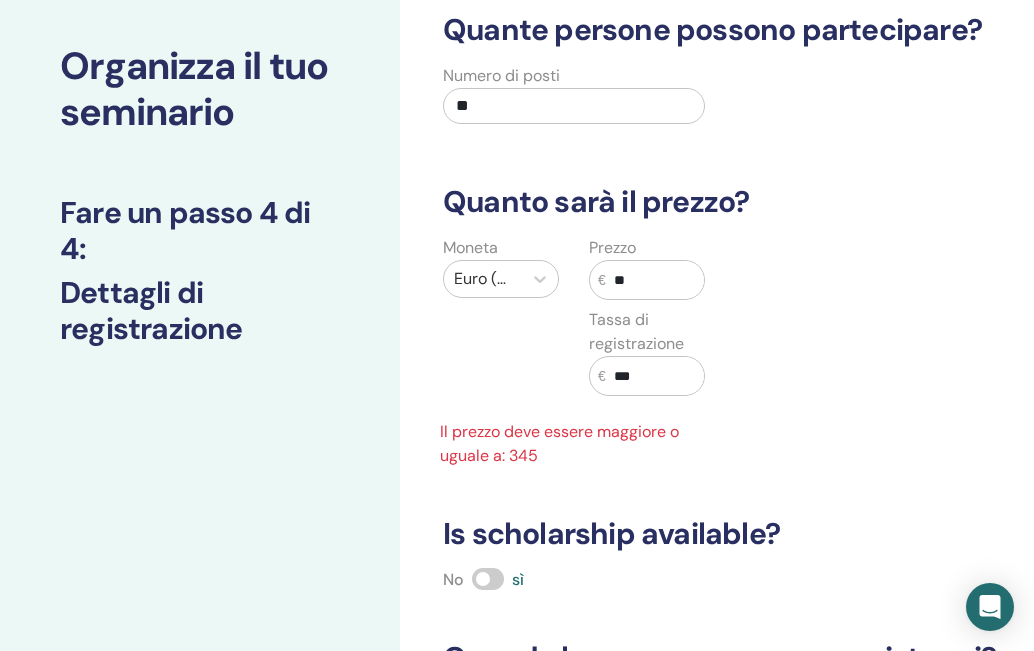 click on "Il prezzo deve essere maggiore o uguale a: 345" at bounding box center [574, 444] 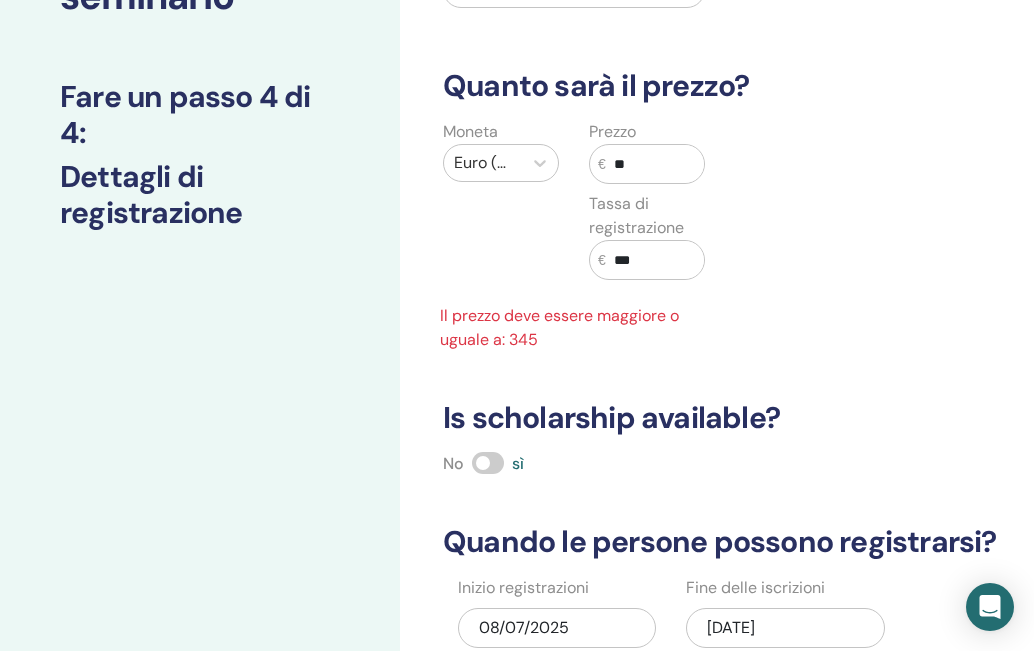 scroll, scrollTop: 600, scrollLeft: 0, axis: vertical 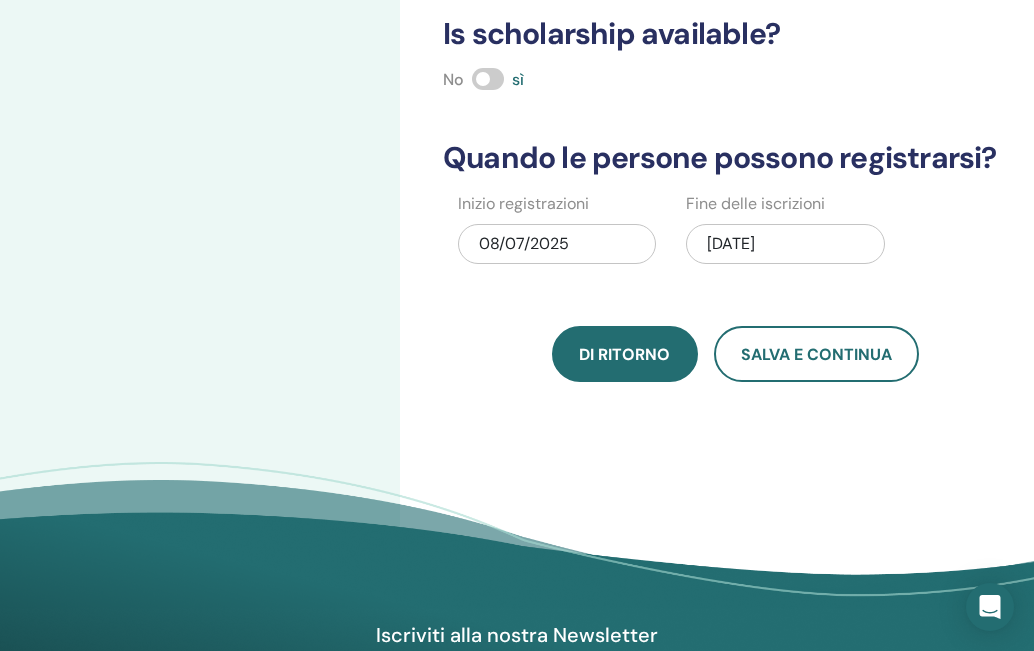 click on "Di ritorno" at bounding box center [624, 354] 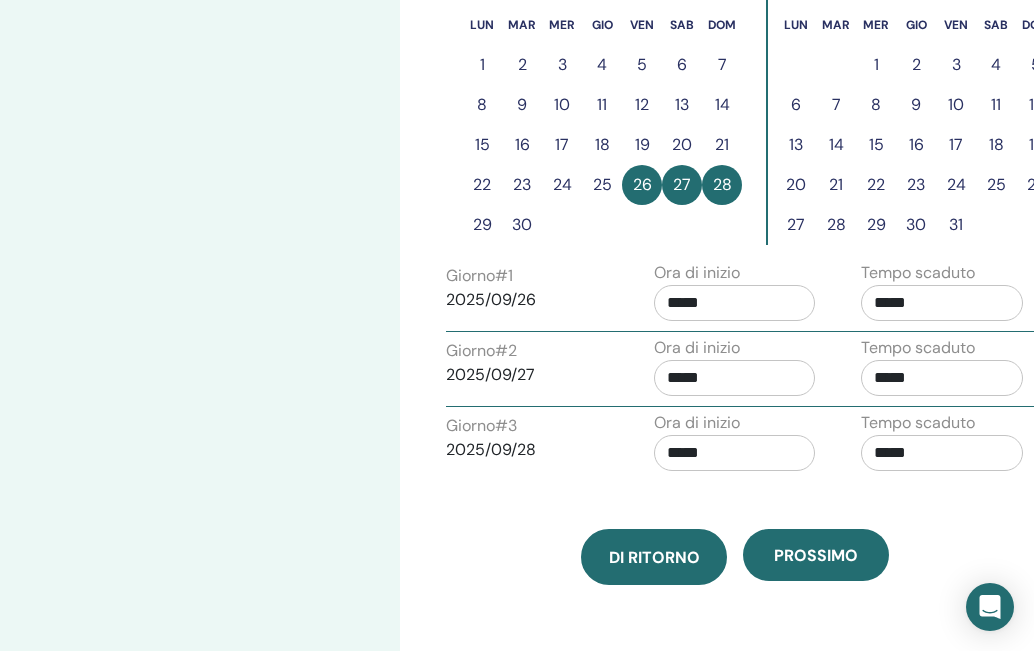 click on "Di ritorno" at bounding box center [654, 557] 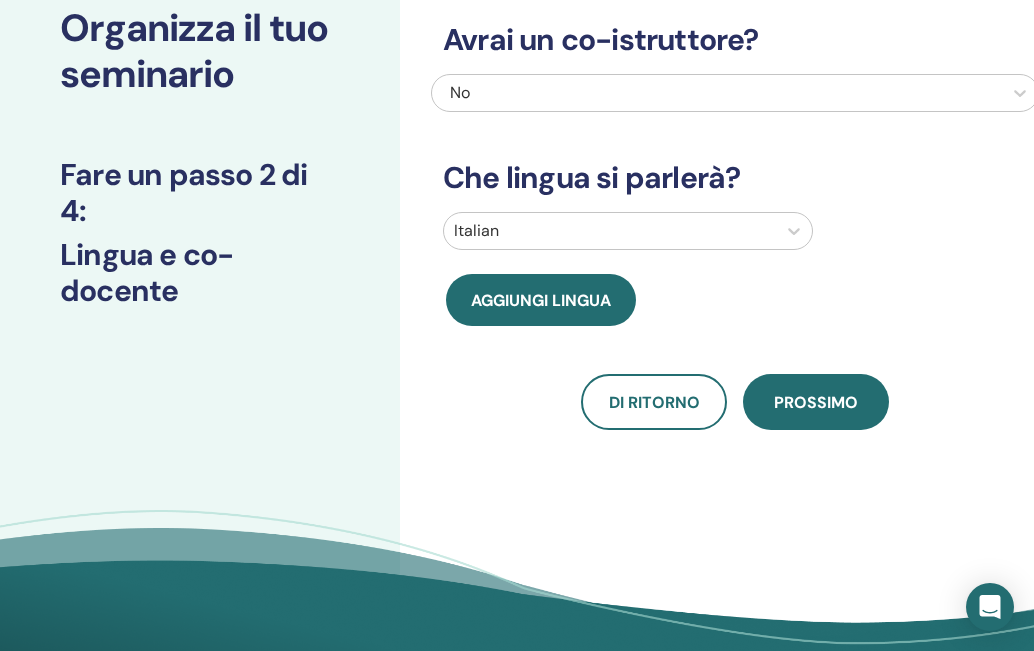 scroll, scrollTop: 500, scrollLeft: 0, axis: vertical 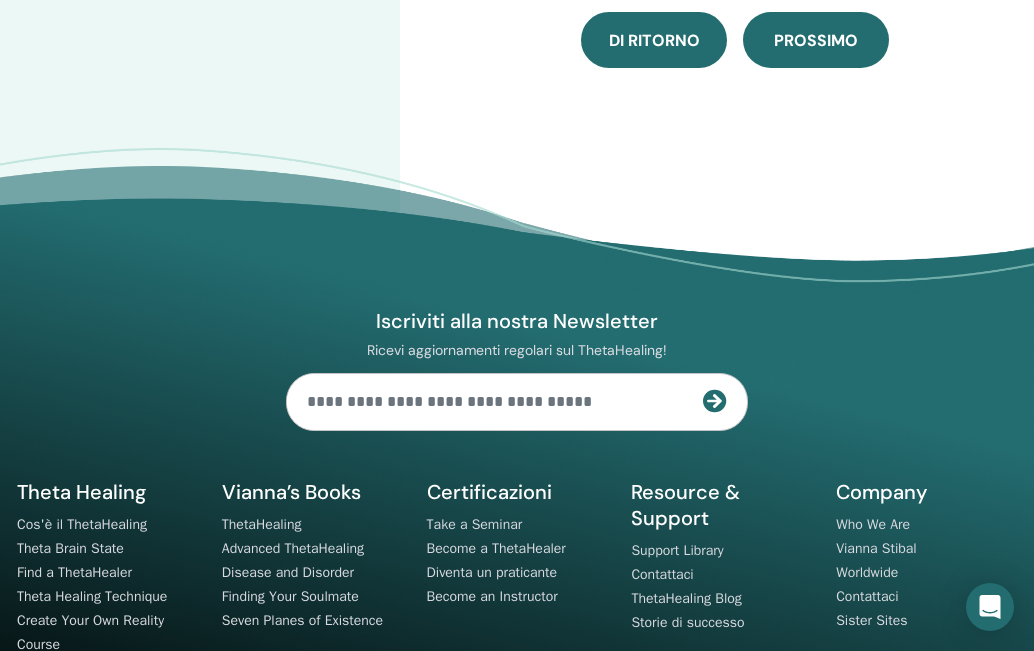 click on "Di ritorno" at bounding box center (654, 40) 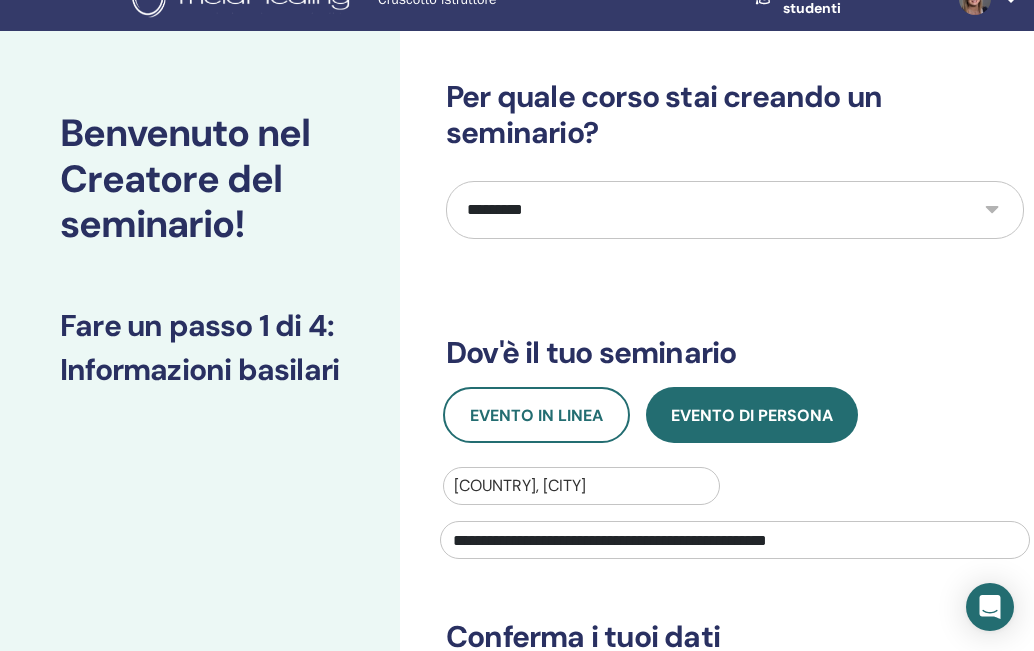 scroll, scrollTop: 0, scrollLeft: 0, axis: both 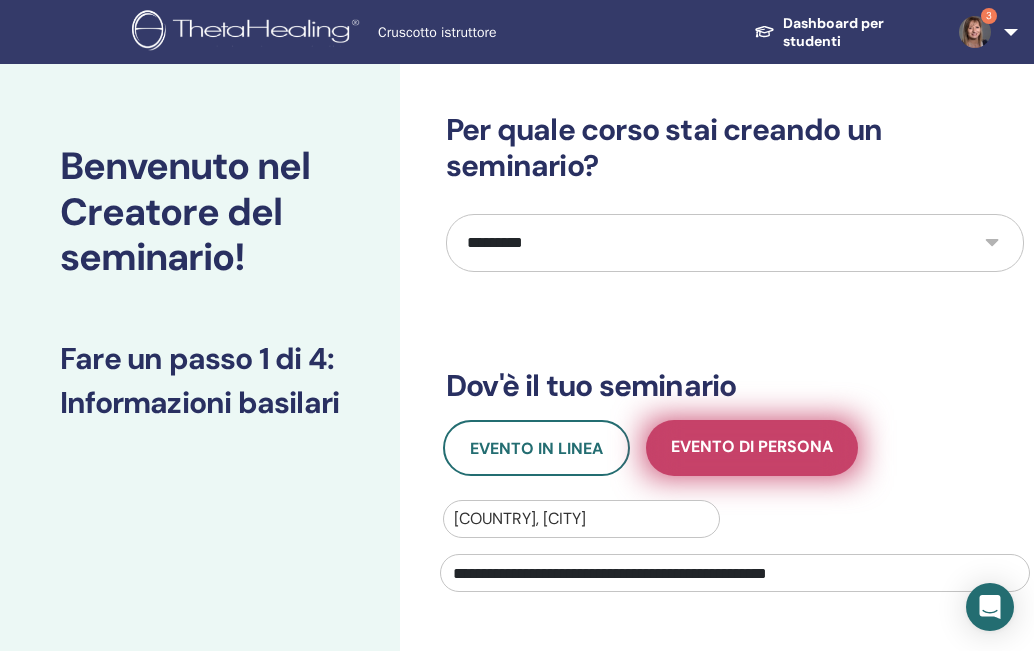 click on "Evento di persona" at bounding box center (752, 448) 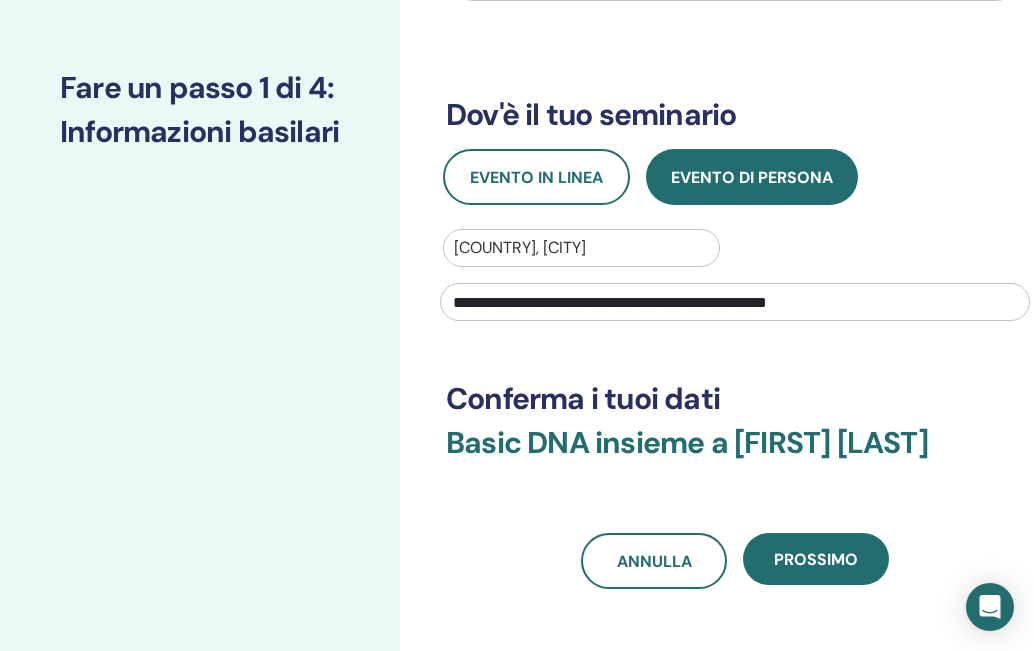 scroll, scrollTop: 300, scrollLeft: 0, axis: vertical 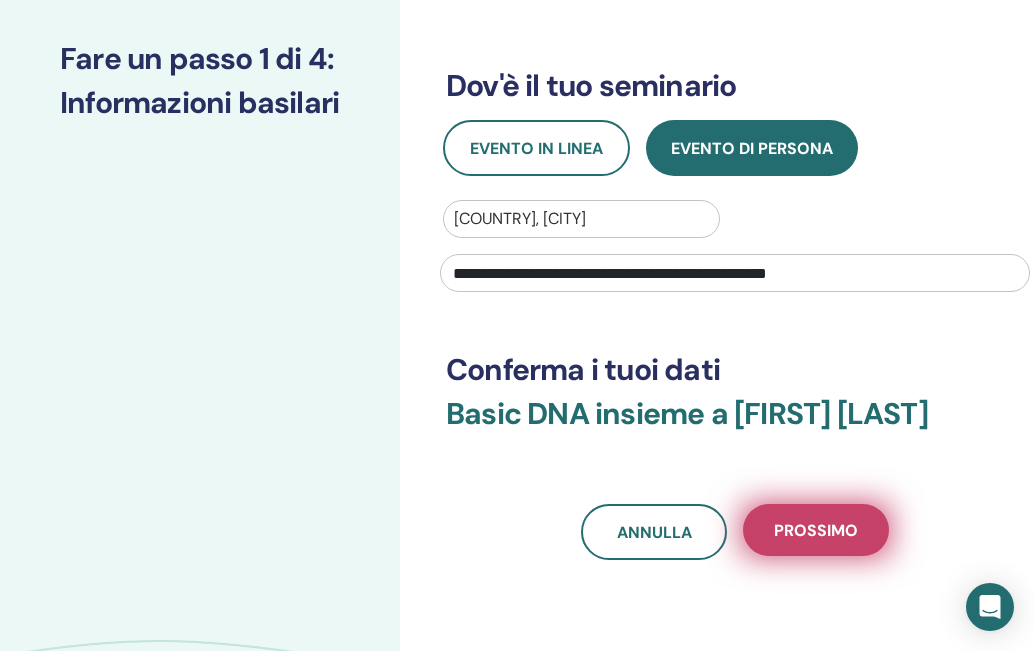 click on "Prossimo" at bounding box center [816, 530] 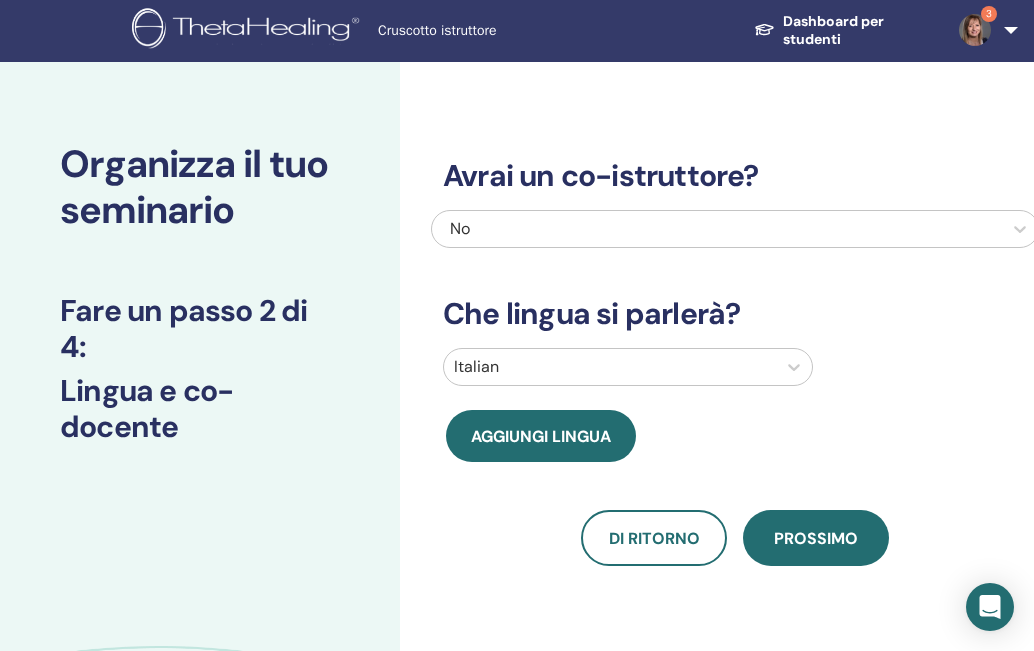 scroll, scrollTop: 0, scrollLeft: 0, axis: both 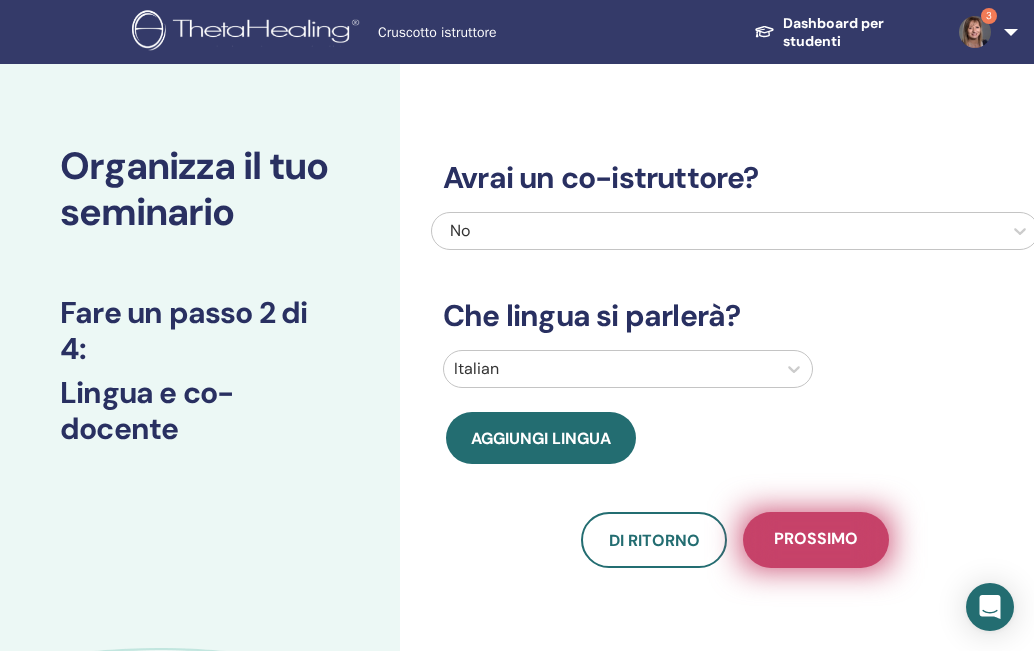 click on "Prossimo" at bounding box center (816, 540) 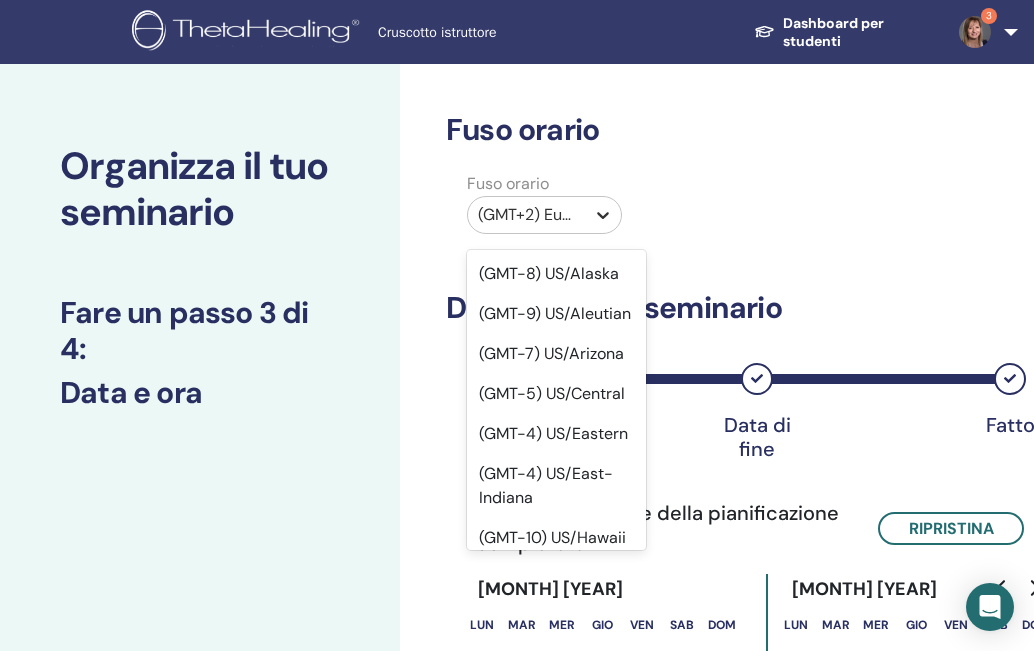 click 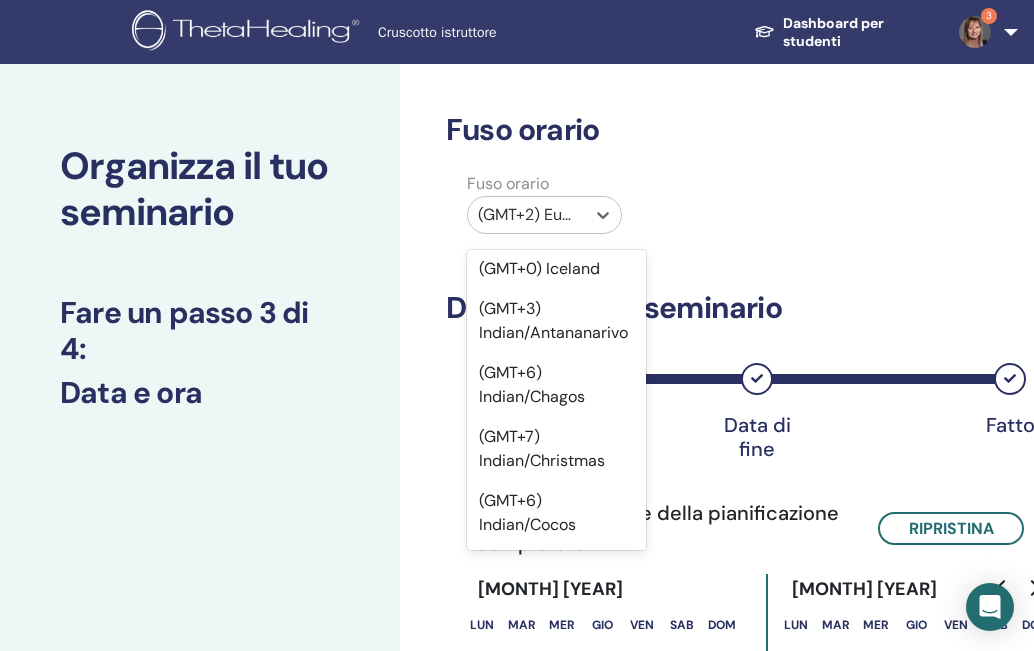 click on "(GMT+2) Europe/Rome" at bounding box center (556, -1591) 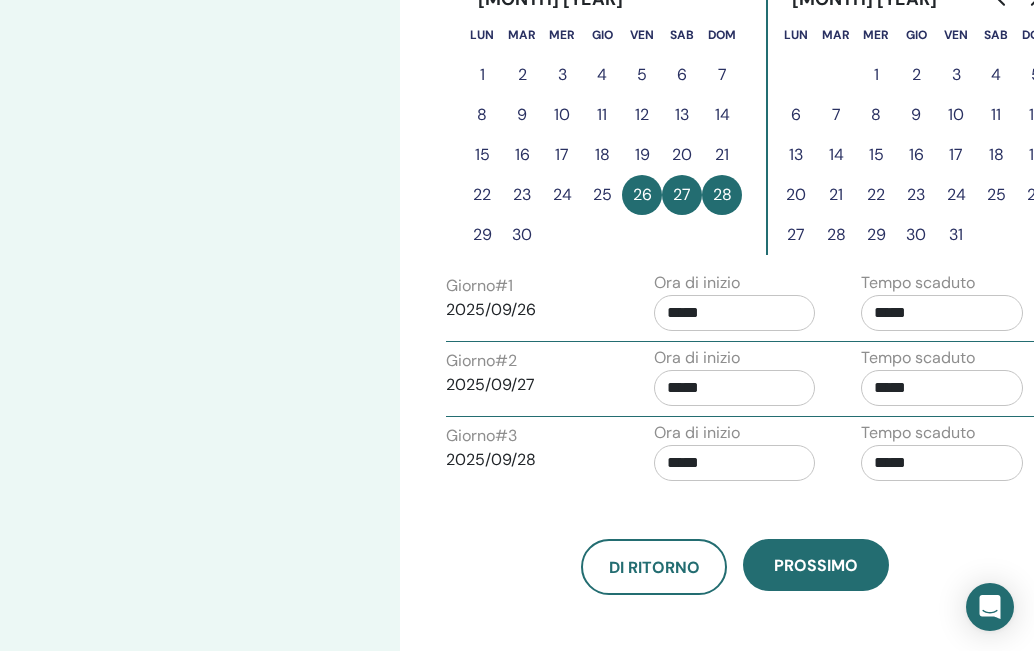 scroll, scrollTop: 600, scrollLeft: 0, axis: vertical 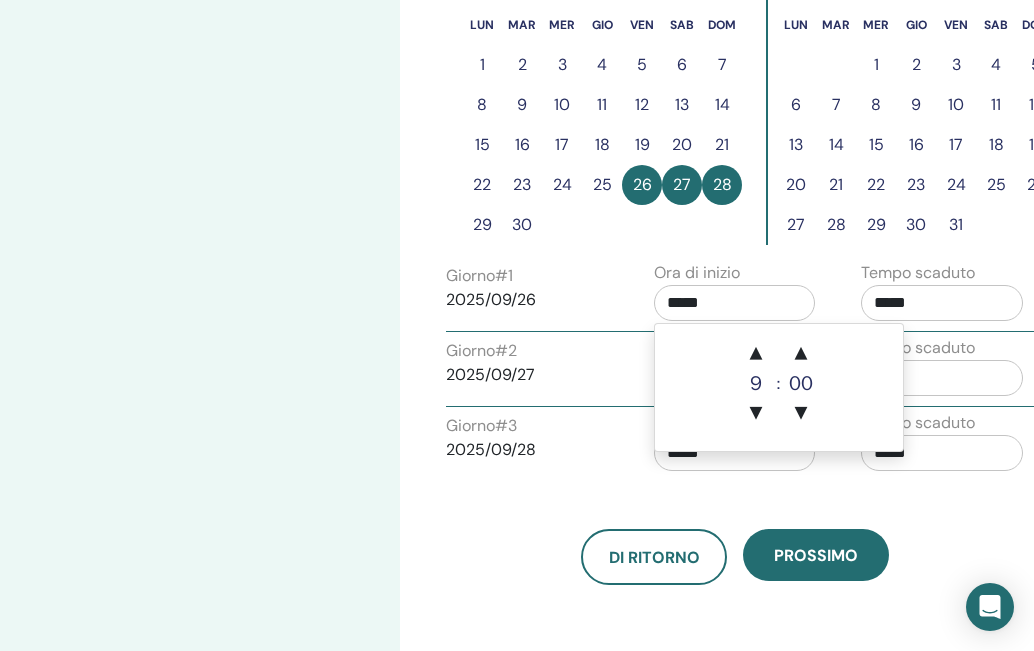 click on "*****" at bounding box center [735, 303] 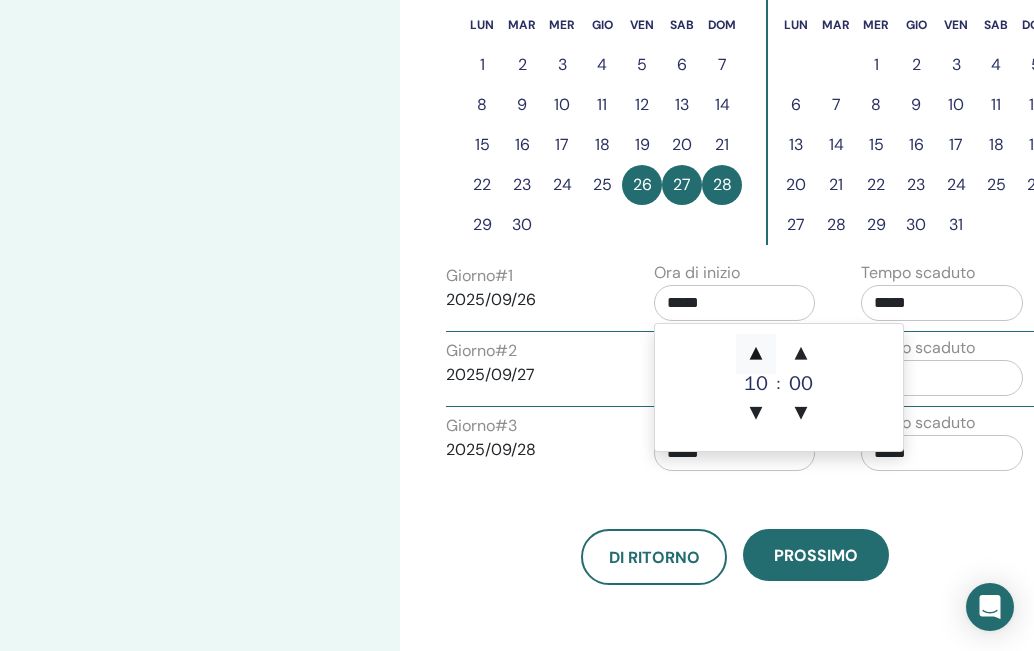 click on "▲" at bounding box center (756, 354) 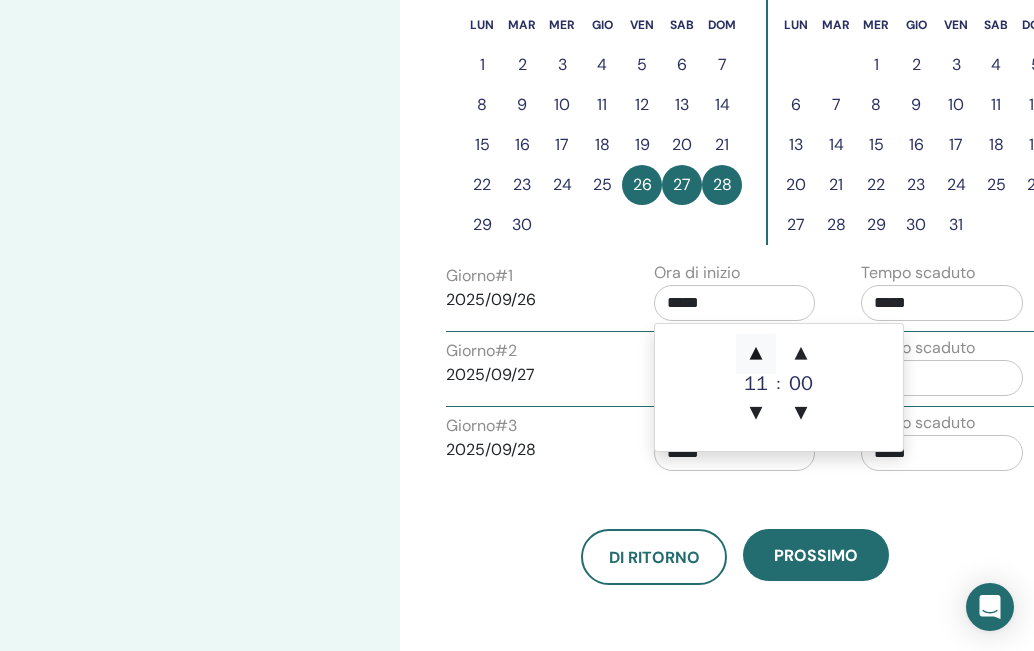 click on "▲" at bounding box center [756, 354] 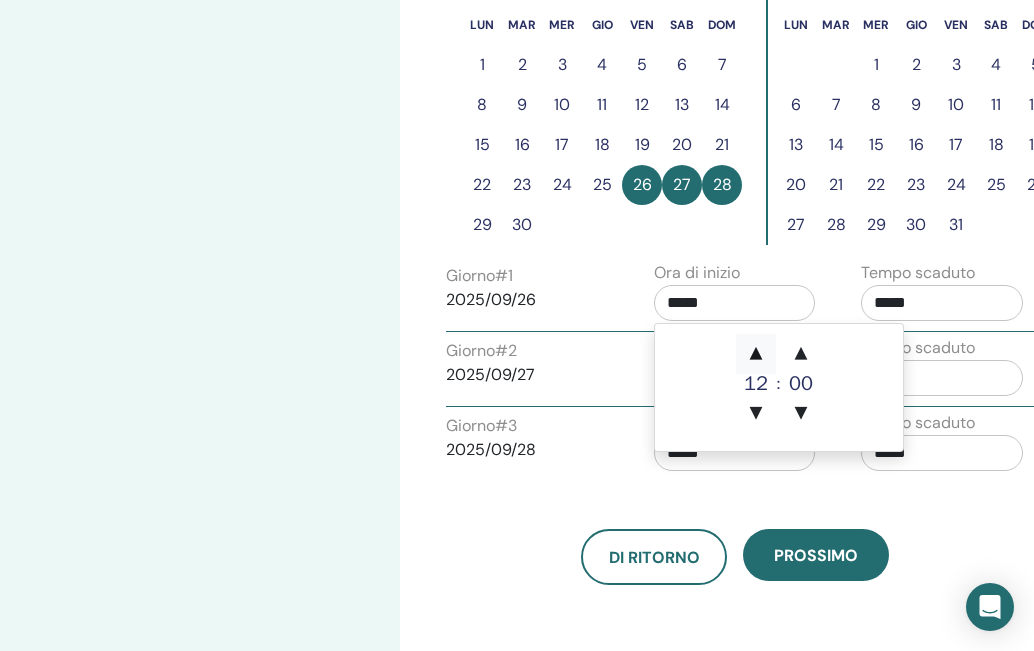 click on "▲" at bounding box center [756, 354] 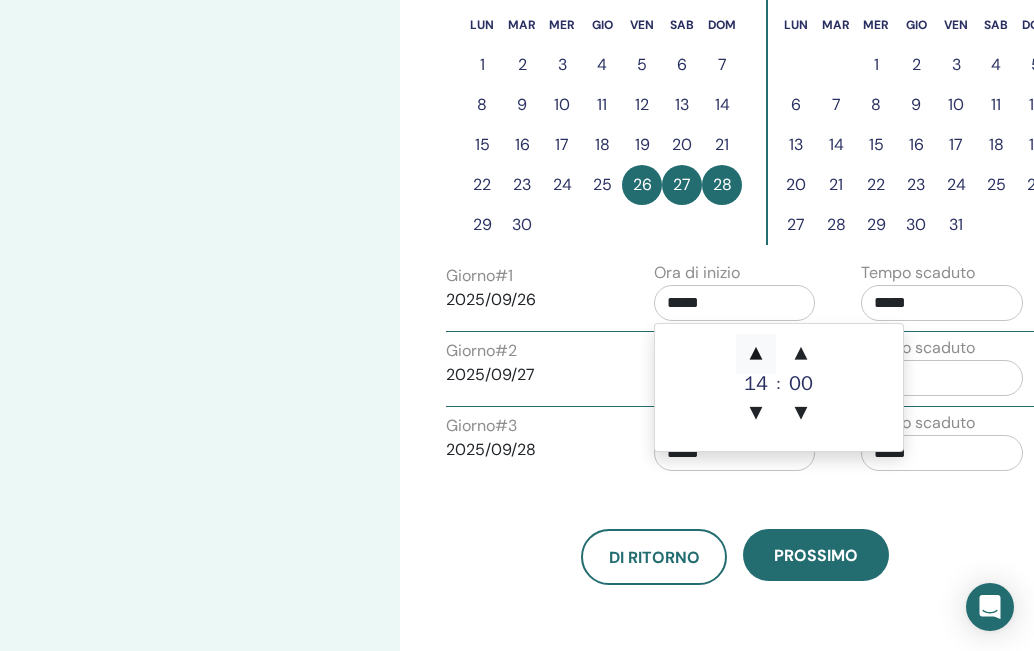 click on "▲" at bounding box center (756, 354) 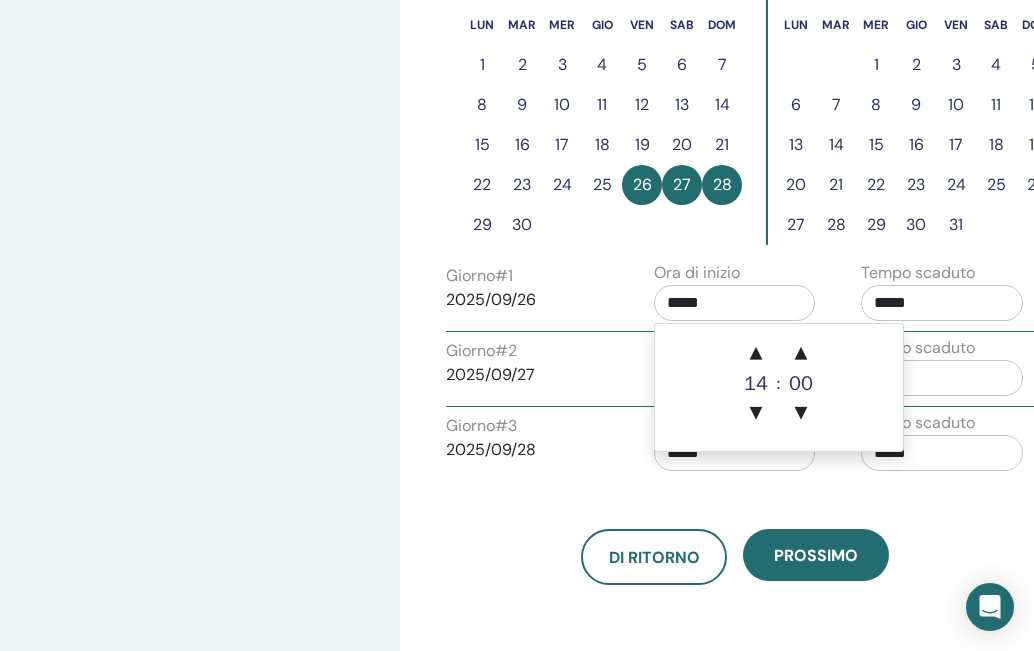 click on "*****" at bounding box center [942, 303] 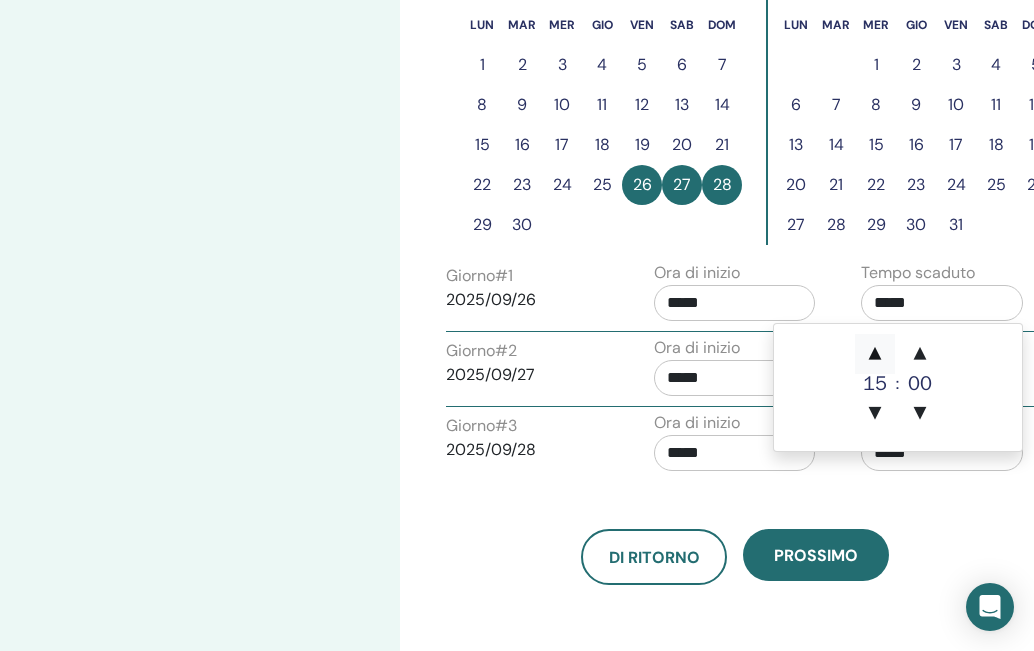 click on "▲" at bounding box center (875, 354) 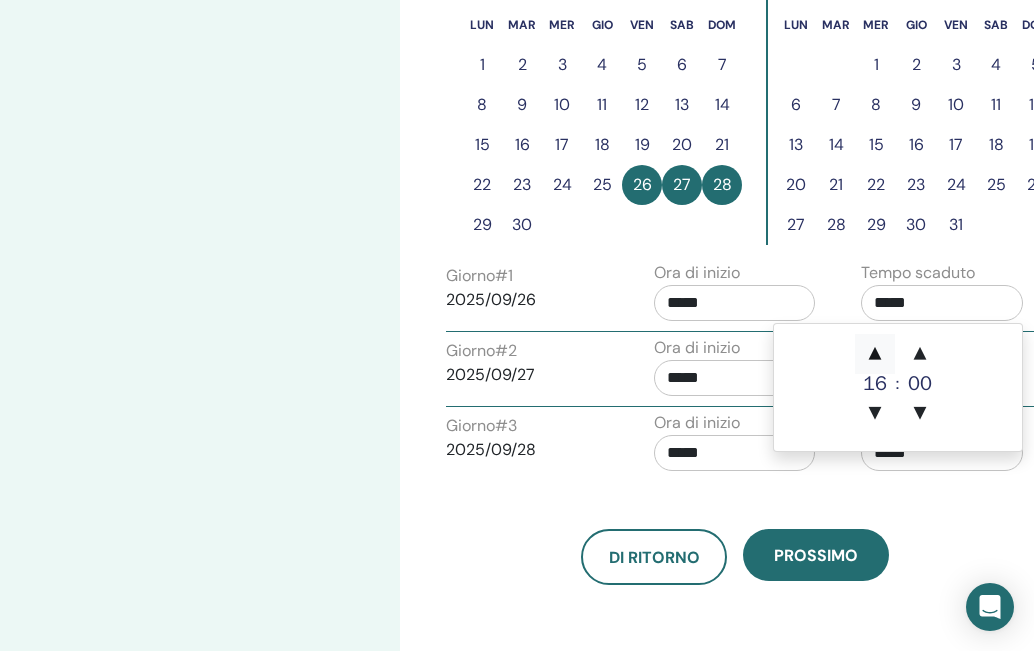 click on "▲" at bounding box center (875, 354) 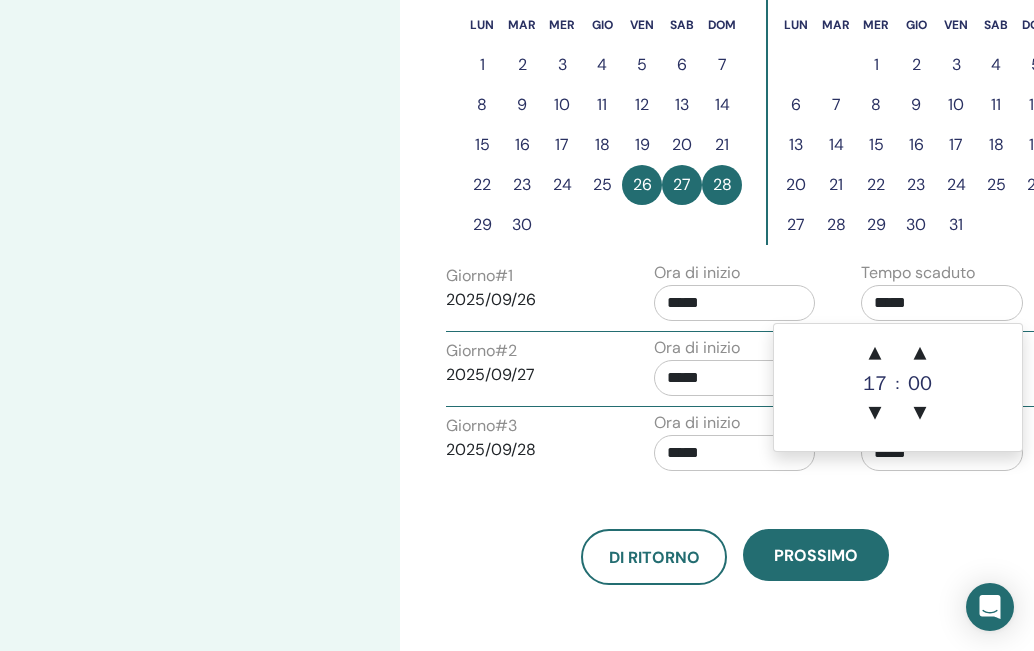 click on "*****" at bounding box center [735, 378] 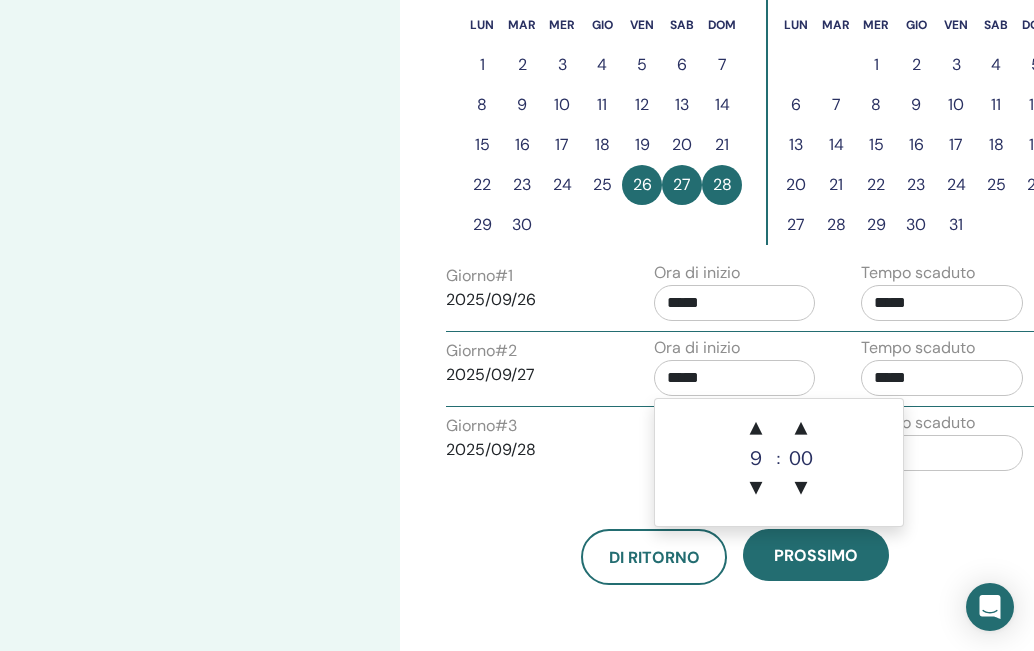 click on "*****" at bounding box center (942, 378) 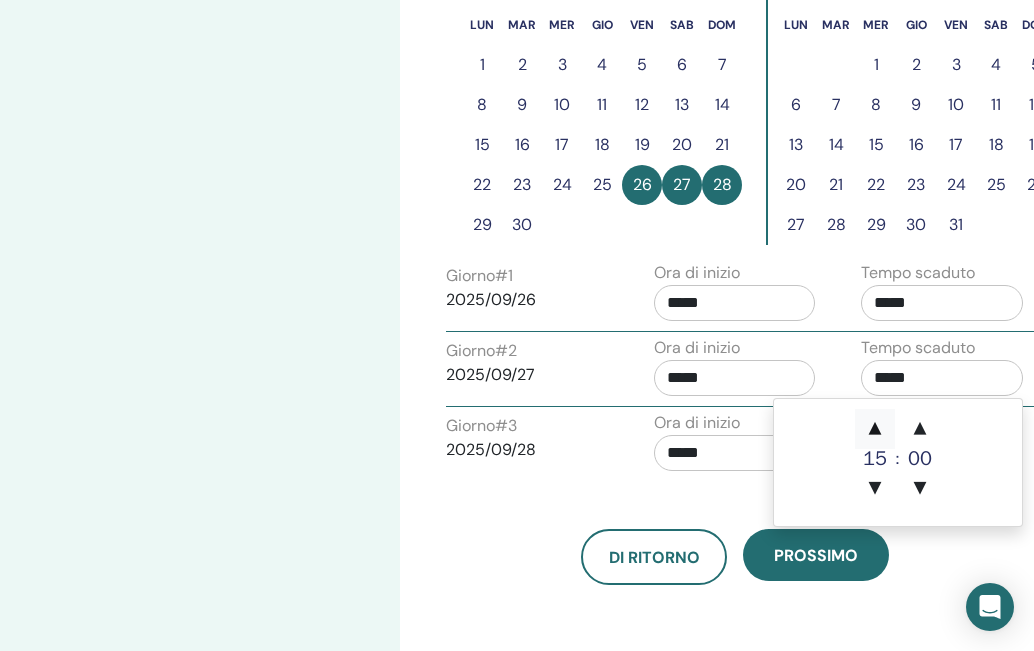 click on "▲" at bounding box center (875, 429) 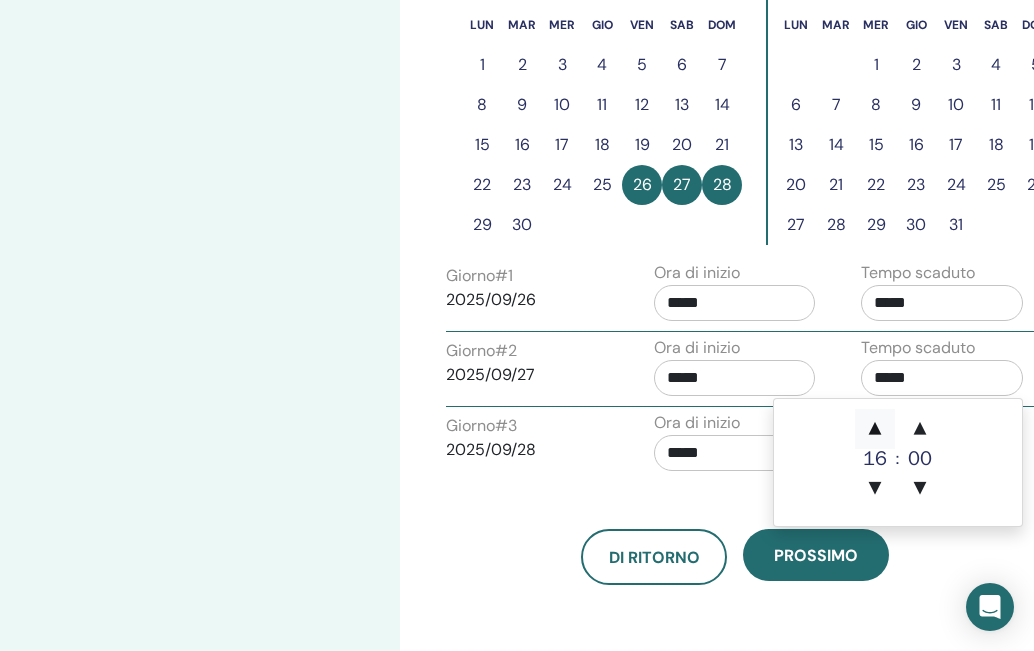 click on "▲" at bounding box center (875, 429) 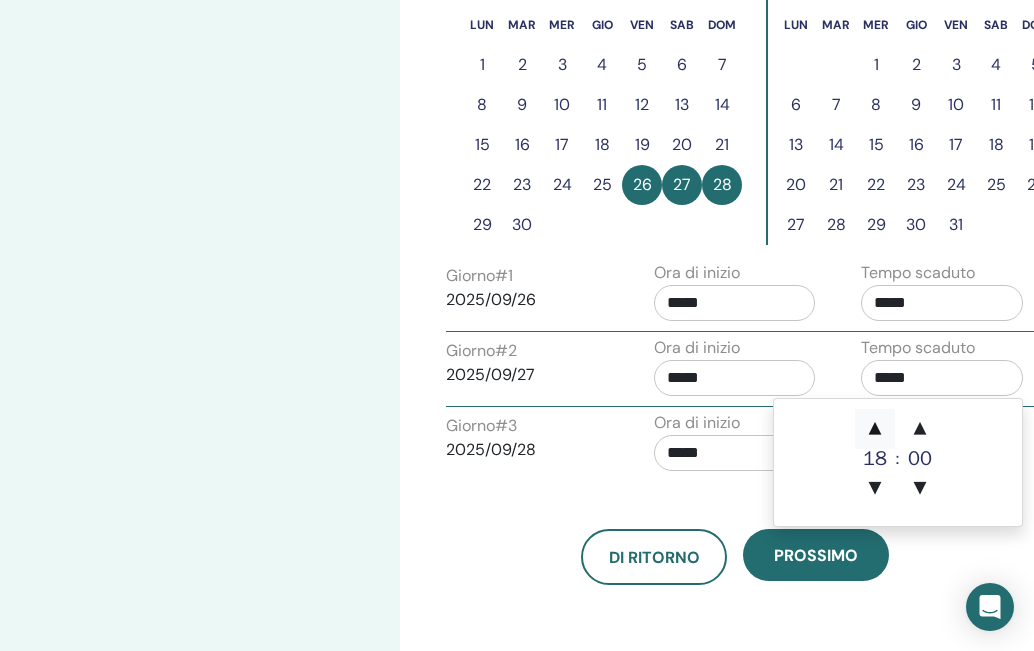 click on "▲" at bounding box center [875, 429] 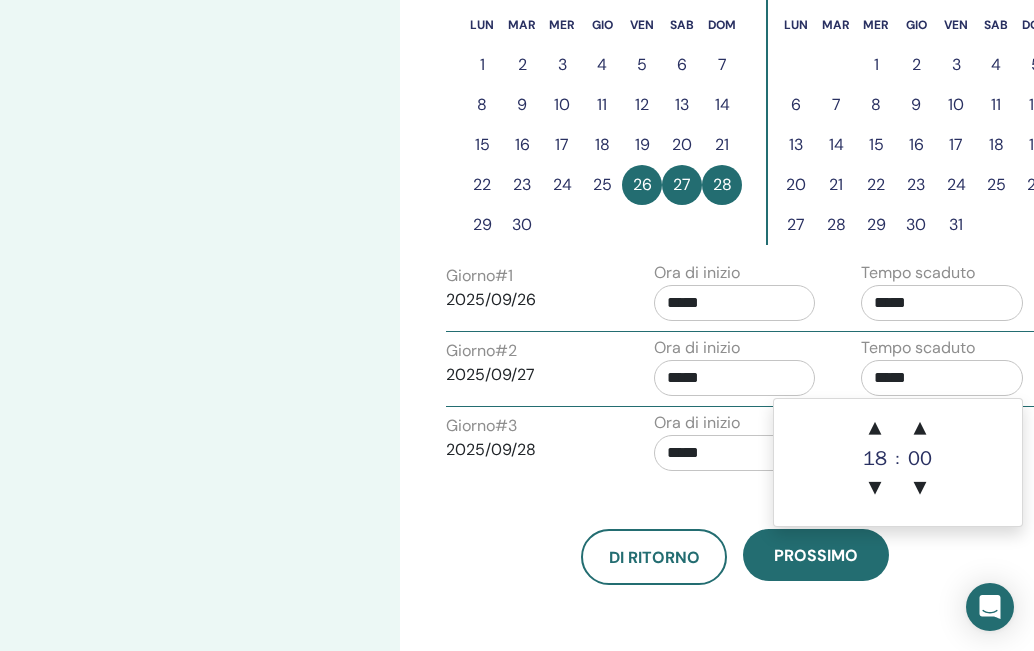 click on "Di ritorno Prossimo" at bounding box center (735, 557) 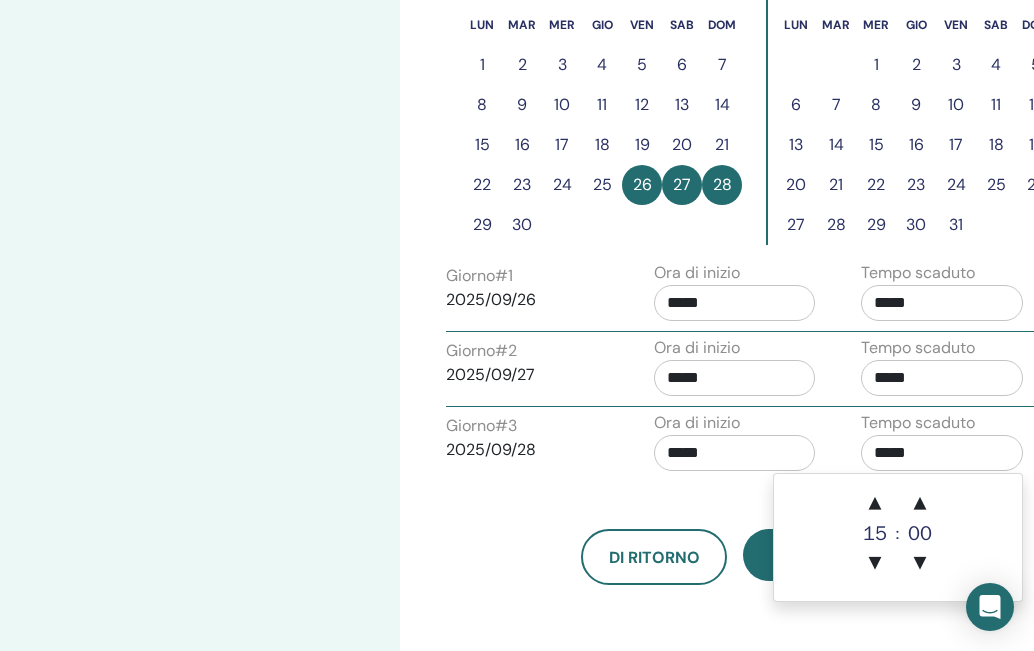 click on "*****" at bounding box center (942, 453) 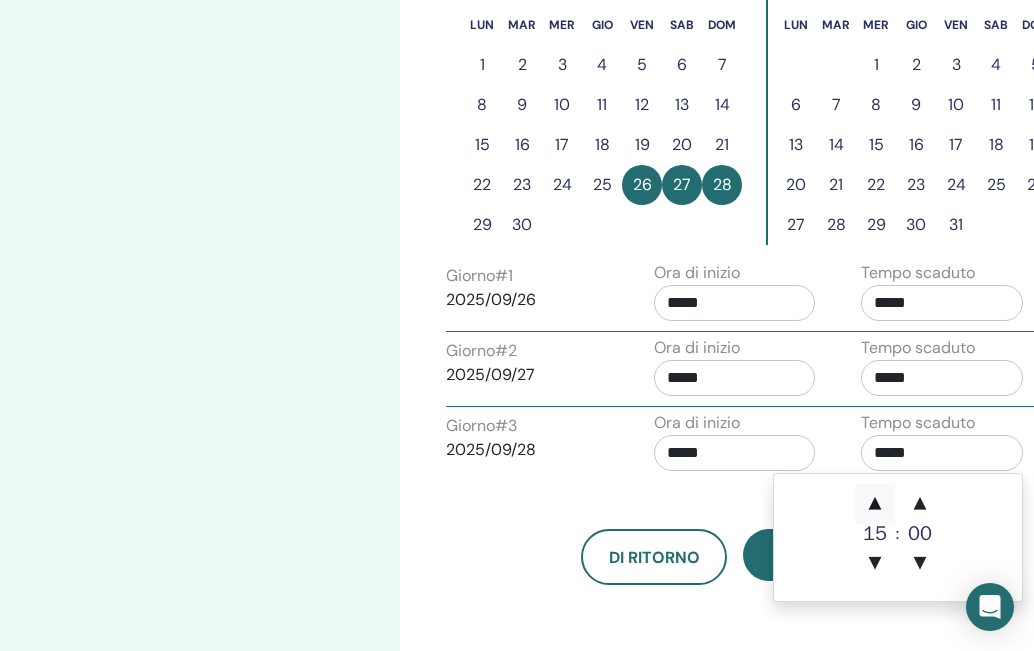 click on "▲" at bounding box center (875, 504) 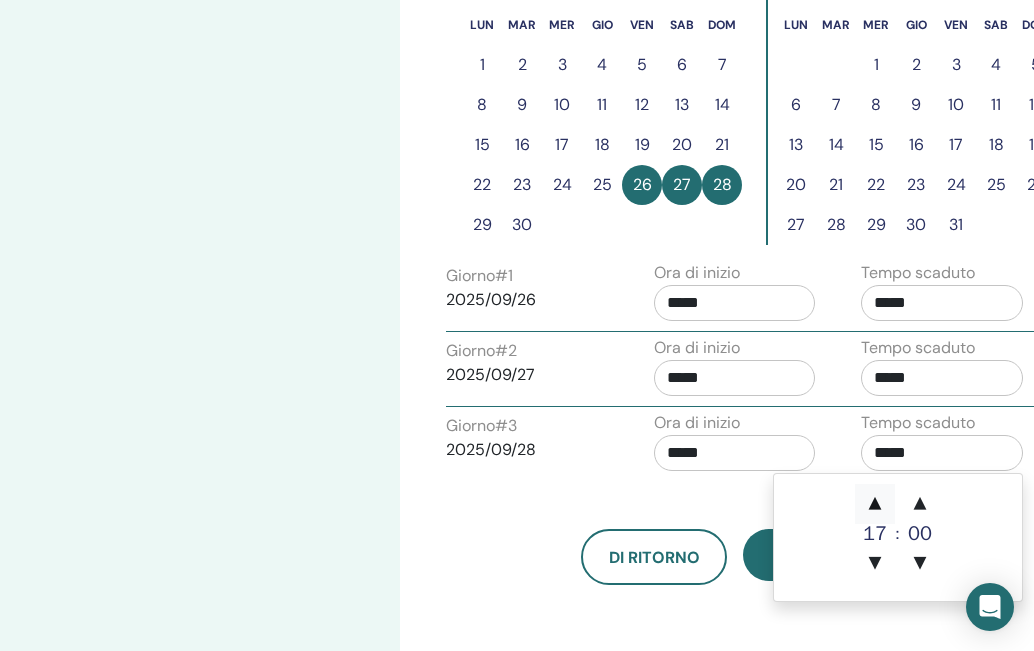 click on "▲" at bounding box center (875, 504) 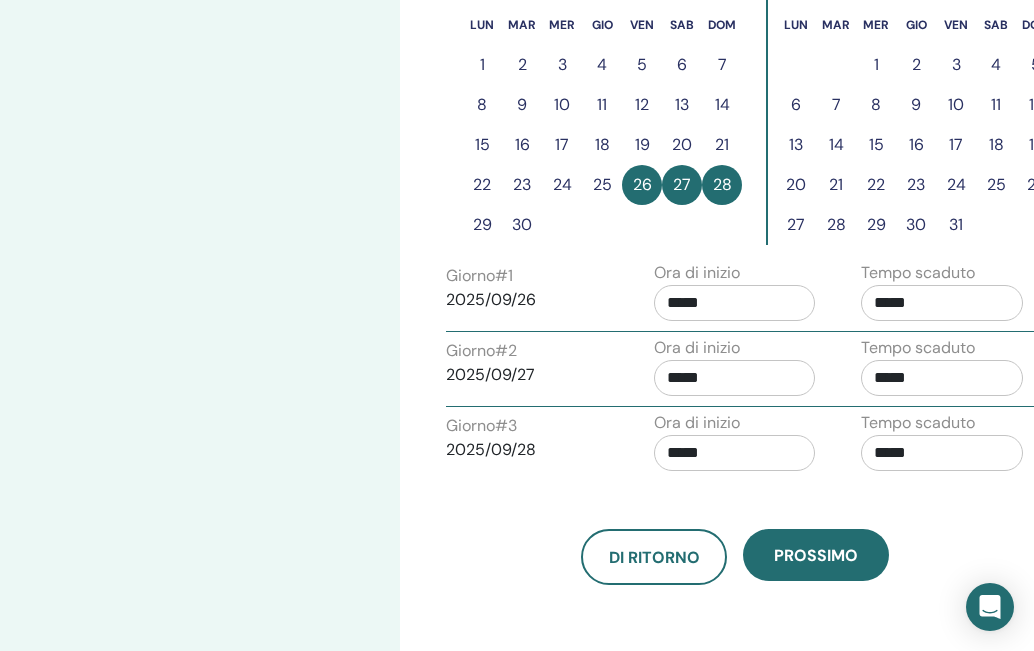 click on "Fuso orario Fuso orario (GMT+2) Europe/Rome Data e ora del seminario Data d'inizio Data di fine Fatto Configurazione della pianificazione completata Ripristina settembre 2025 lun mar mer gio ven sab dom 1 2 3 4 5 6 7 8 9 10 11 12 13 14 15 16 17 18 19 20 21 22 23 24 25 26 27 28 29 30 ottobre 2025 lun mar mer gio ven sab dom 1 2 3 4 5 6 7 8 9 10 11 12 13 14 15 16 17 18 19 20 21 22 23 24 25 26 27 28 29 30 31 novembre 2025 lun mar mer gio ven sab dom 1 2 3 4 5 6 7 8 9 10 11 12 13 14 15 16 17 18 19 20 21 22 23 24 25 26 27 28 29 30 Giorno  # 1 2025/09/26 Ora di inizio ***** Tempo scaduto ***** Applicare a tutto Giorno  # 2 2025/09/27 Ora di inizio ***** Tempo scaduto ***** Giorno  # 3 2025/09/28 Ora di inizio ***** Tempo scaduto ***** Di ritorno Prossimo" at bounding box center [800, 164] 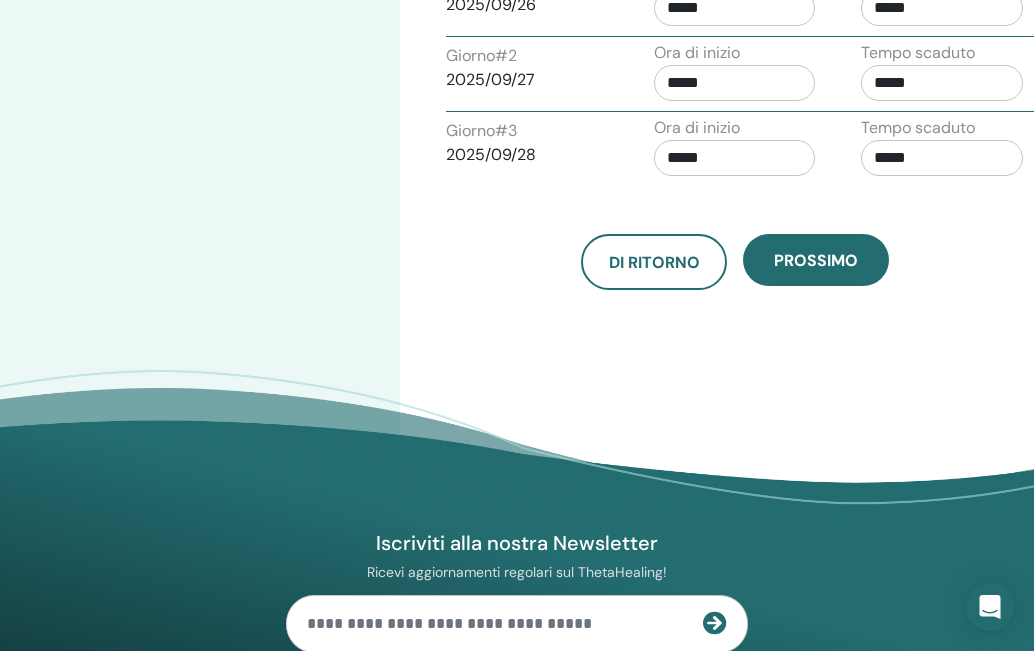 scroll, scrollTop: 1100, scrollLeft: 0, axis: vertical 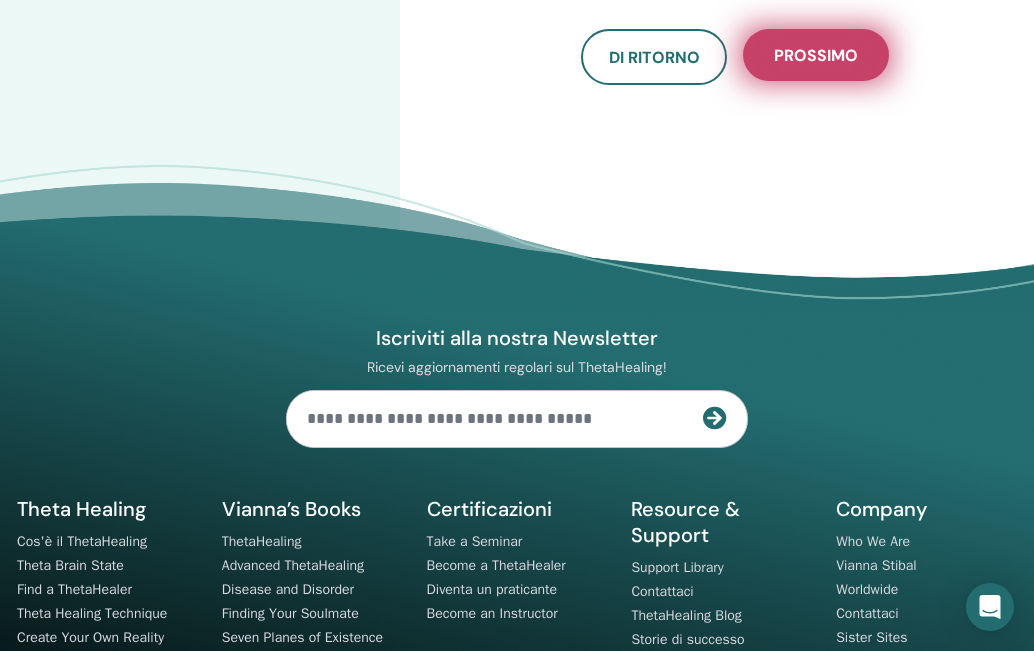 click on "Prossimo" at bounding box center [816, 55] 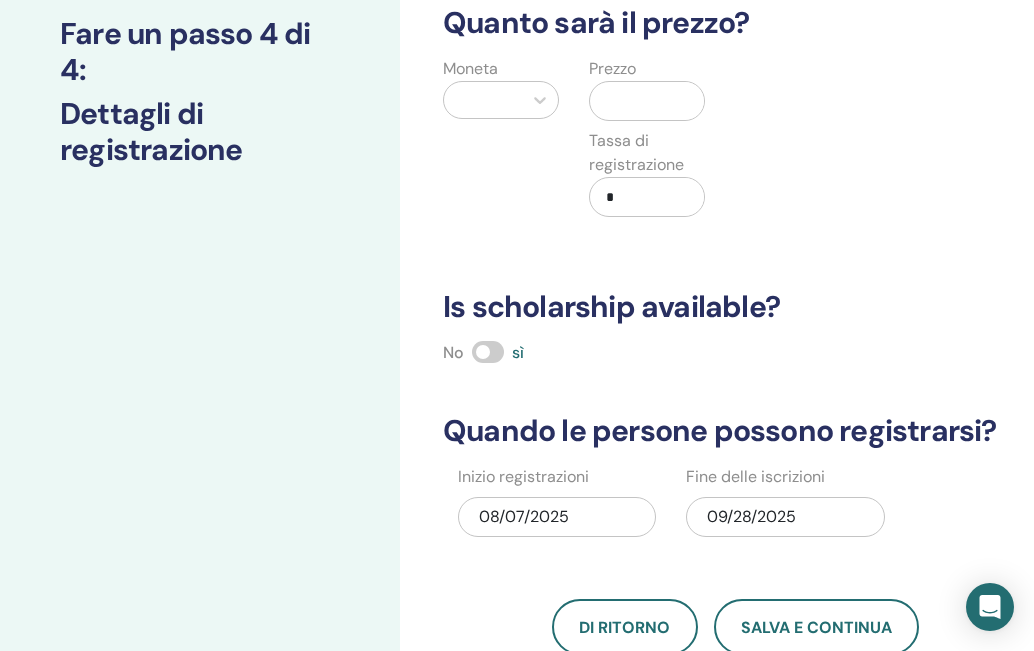 scroll, scrollTop: 0, scrollLeft: 0, axis: both 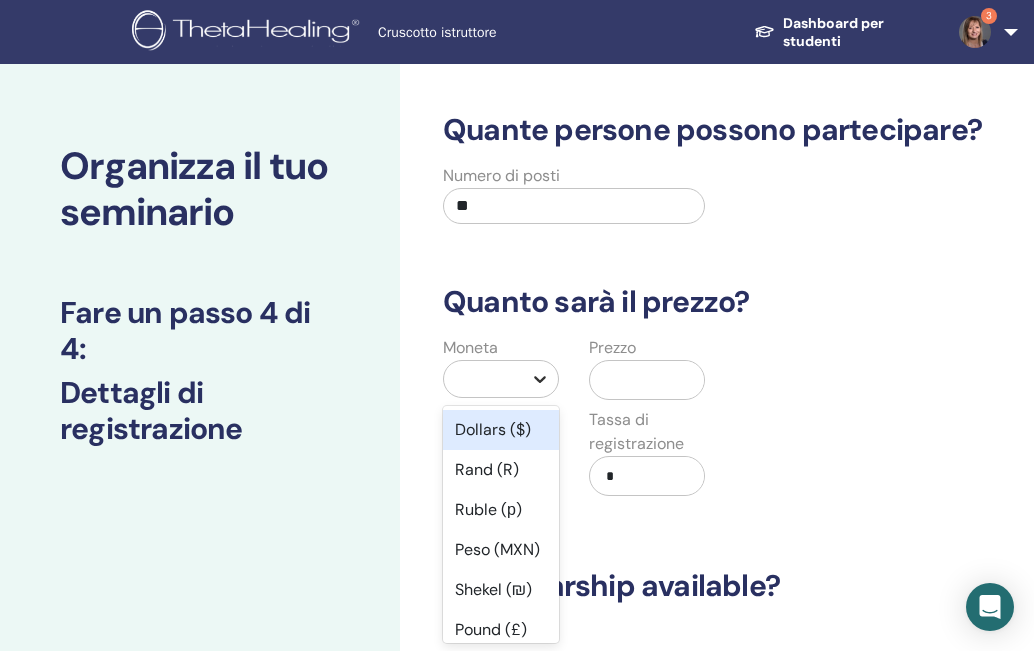 click 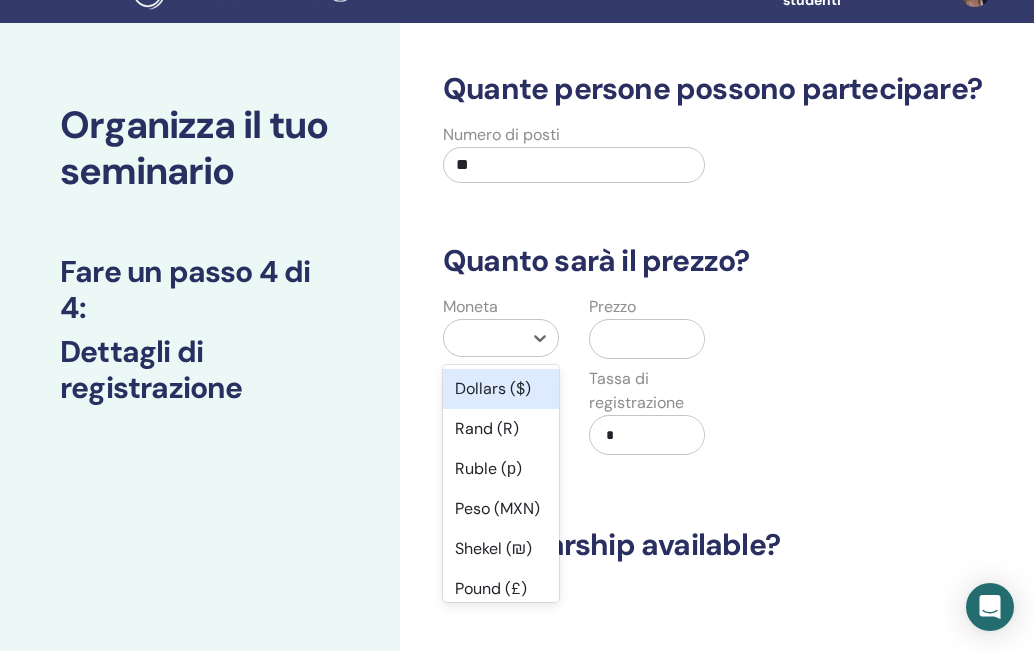 scroll, scrollTop: 48, scrollLeft: 0, axis: vertical 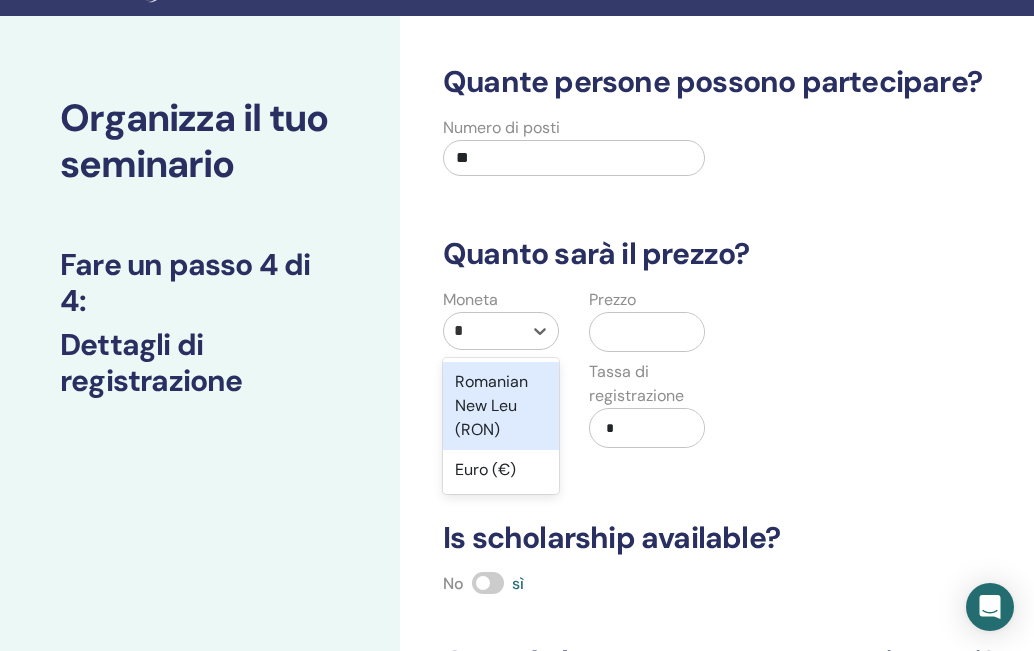 type on "**" 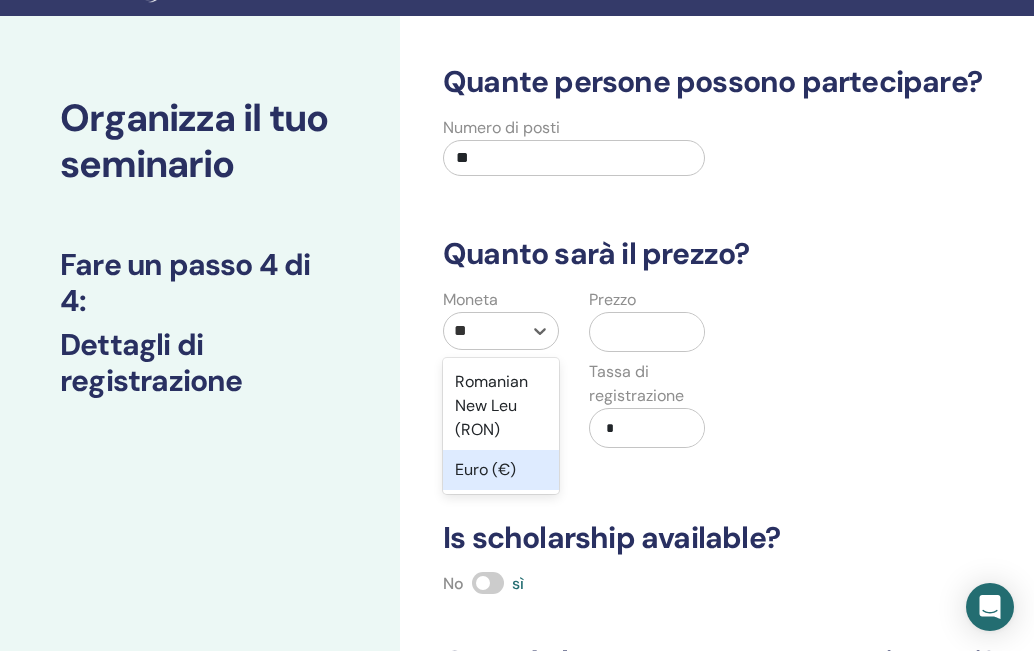 click on "Euro (€)" at bounding box center [501, 470] 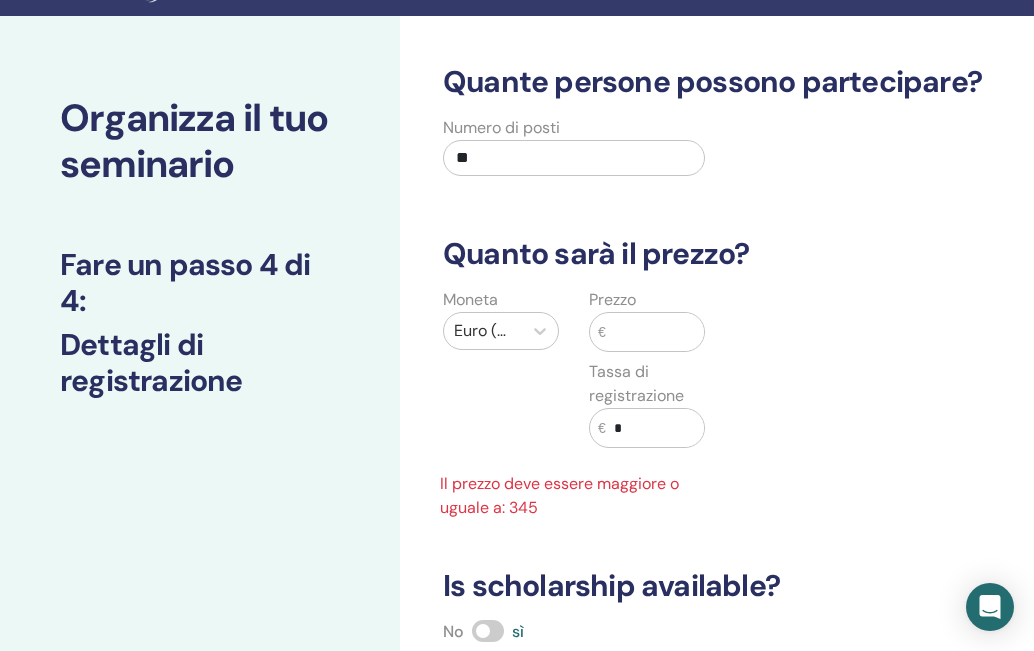 click at bounding box center [655, 332] 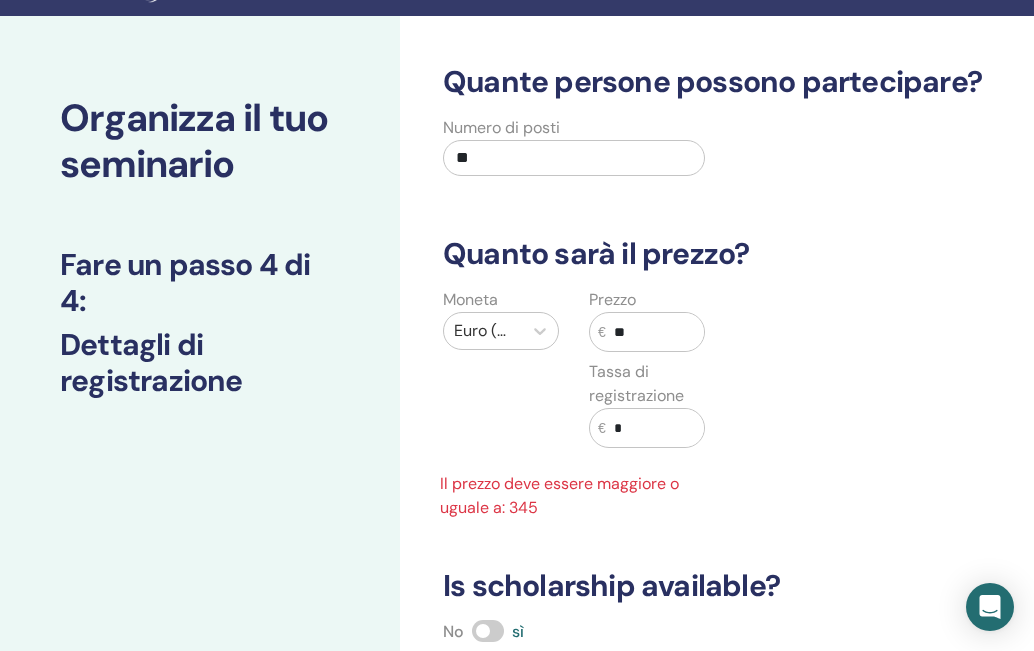 type on "**" 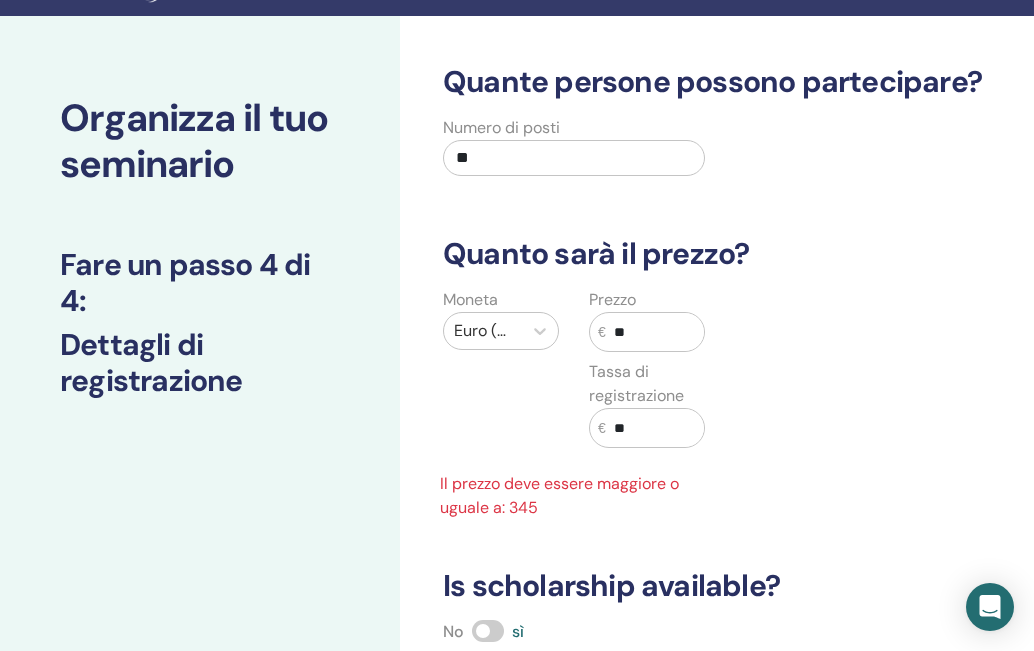 type on "*" 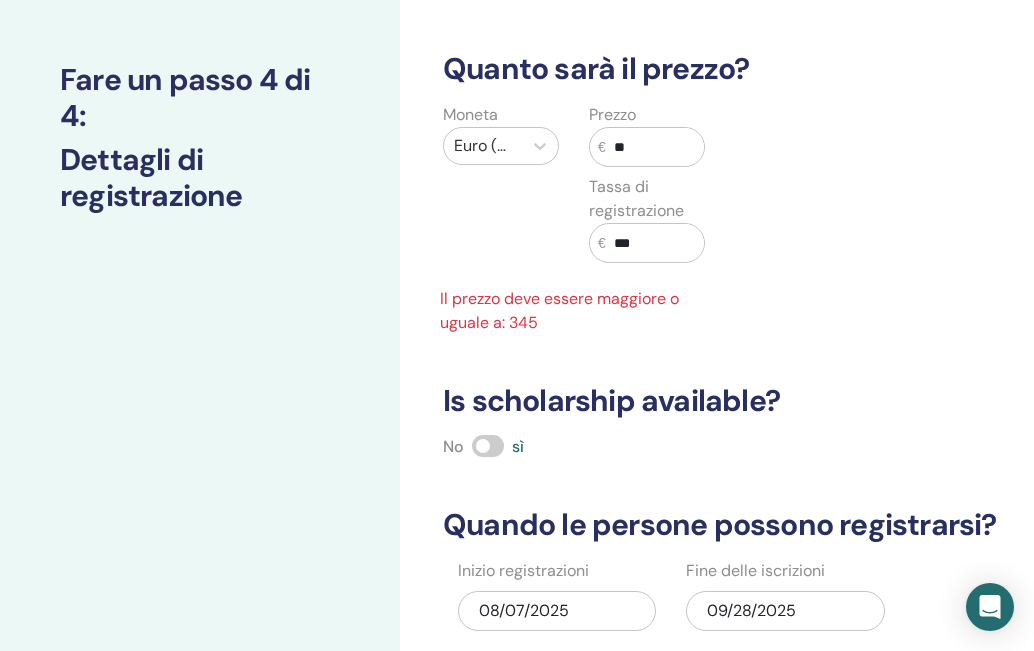 scroll, scrollTop: 348, scrollLeft: 0, axis: vertical 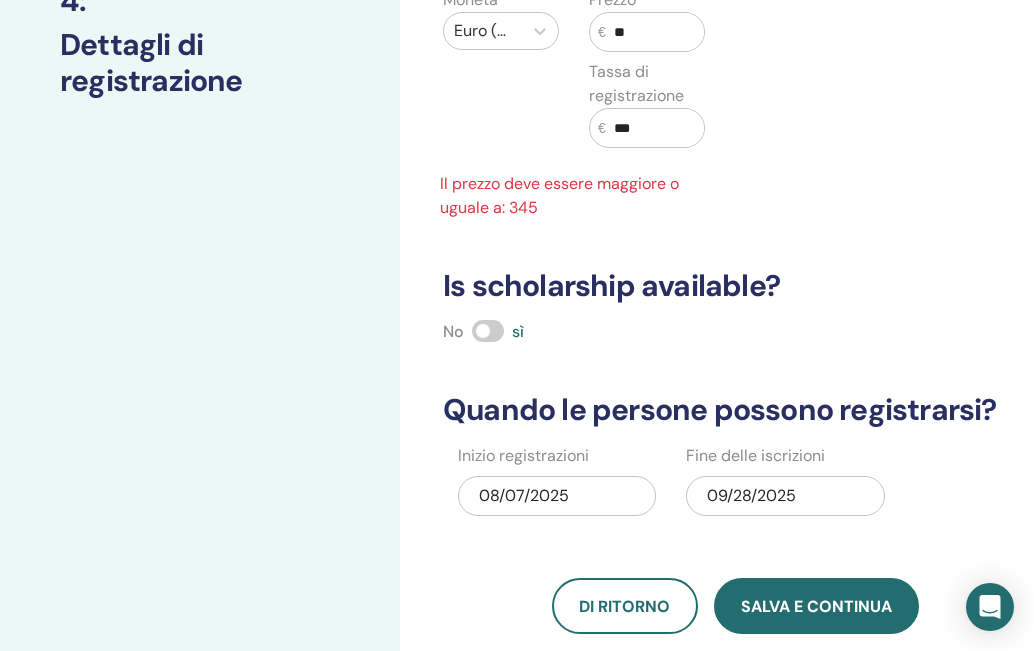 click on "Salva e continua" at bounding box center [816, 606] 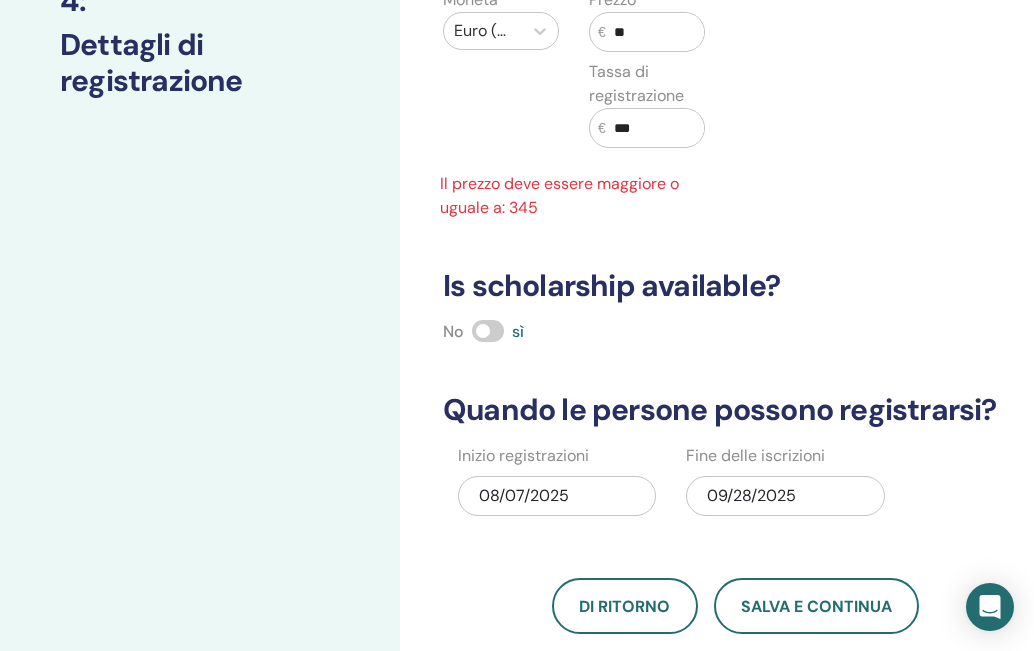 drag, startPoint x: 654, startPoint y: 126, endPoint x: 614, endPoint y: 136, distance: 41.231056 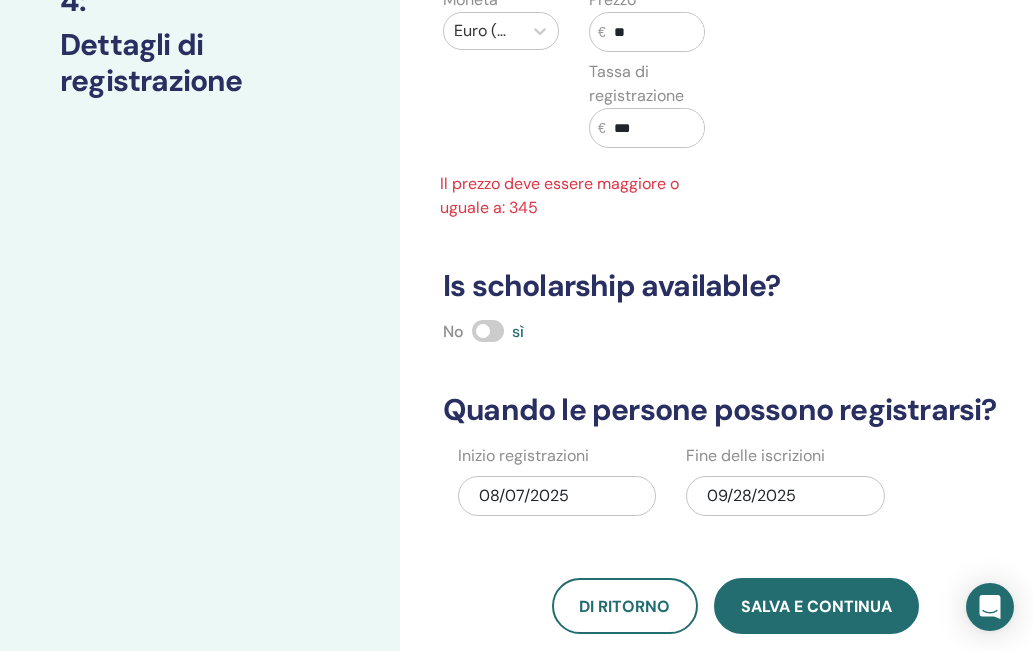 click on "Salva e continua" at bounding box center (816, 606) 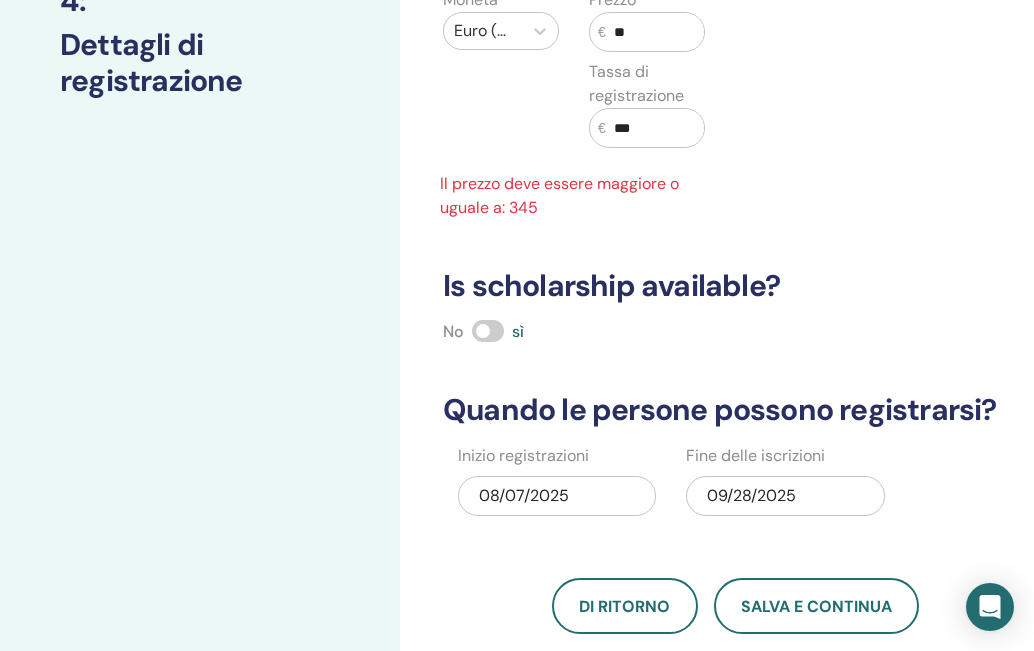 drag, startPoint x: 650, startPoint y: 119, endPoint x: 608, endPoint y: 123, distance: 42.190044 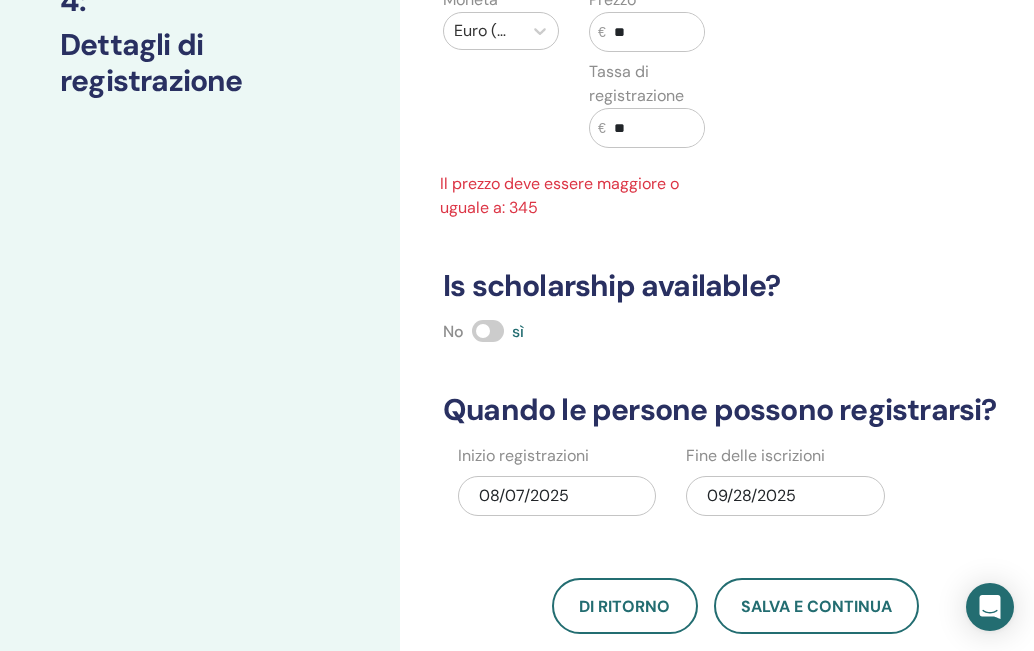 type on "**" 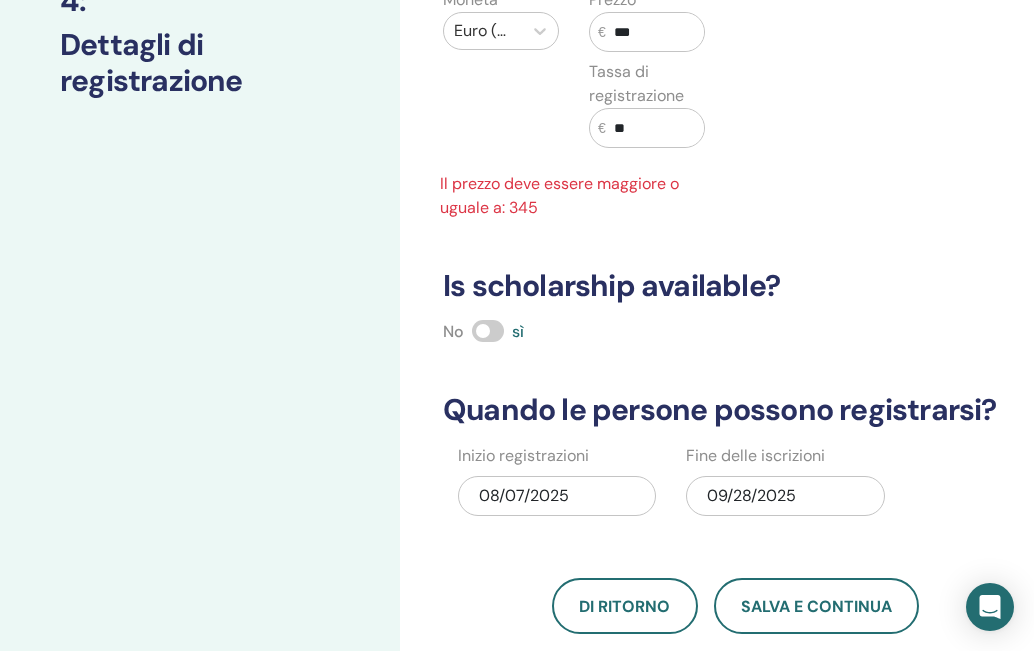 type on "***" 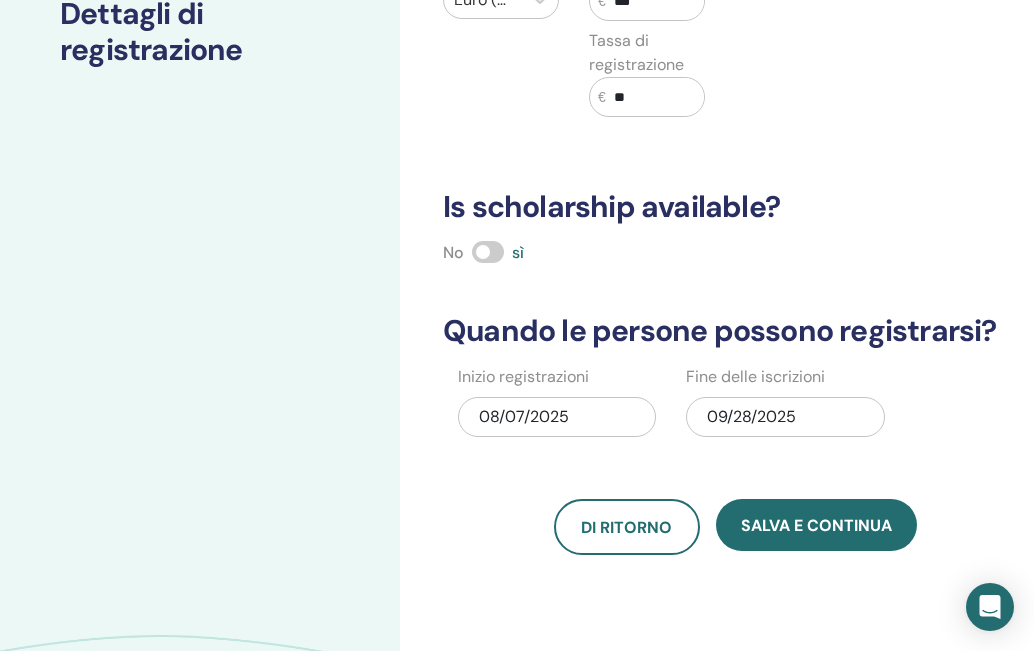 scroll, scrollTop: 600, scrollLeft: 0, axis: vertical 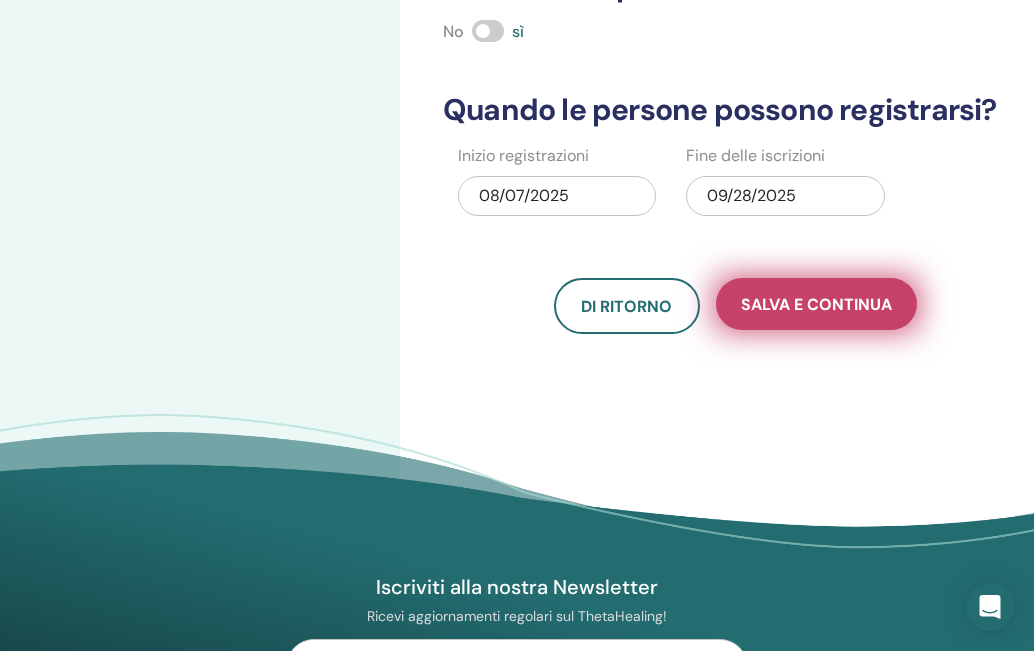 click on "Salva e continua" at bounding box center (816, 304) 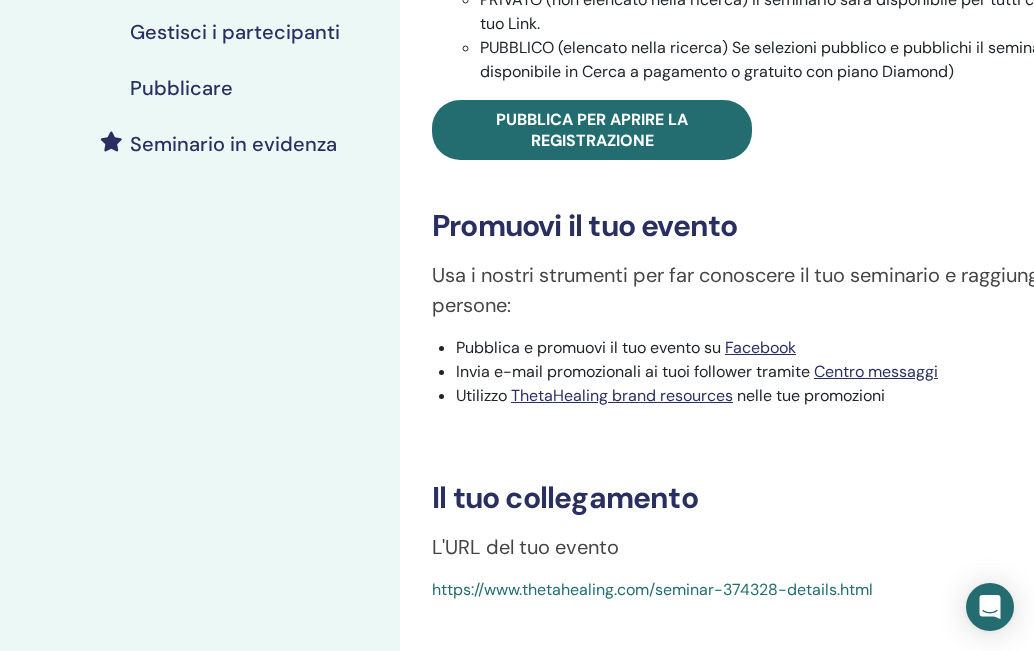 scroll, scrollTop: 500, scrollLeft: 0, axis: vertical 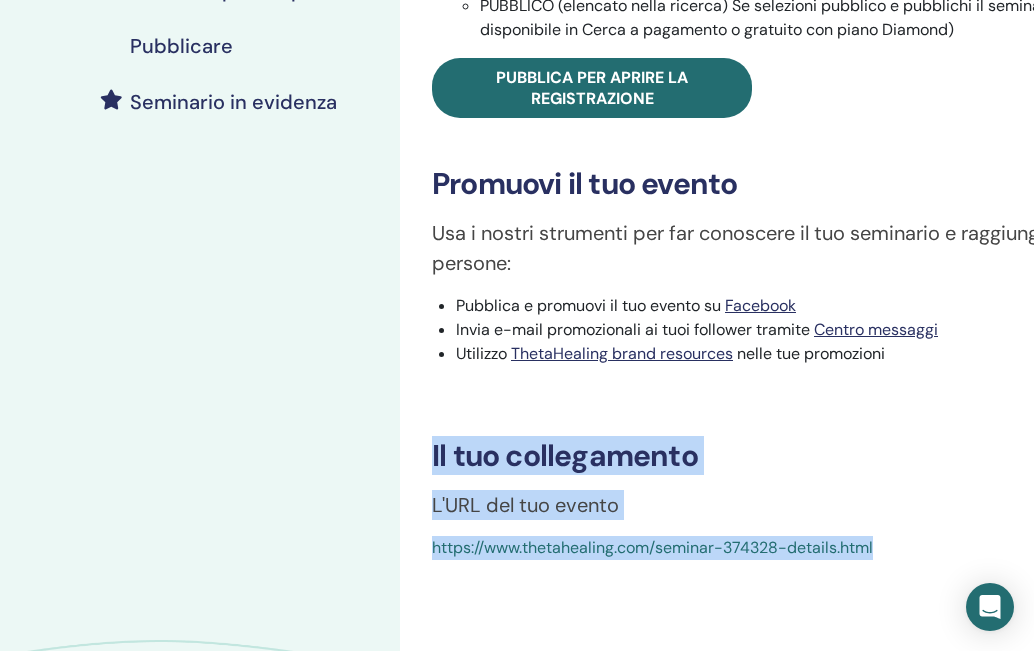drag, startPoint x: 433, startPoint y: 455, endPoint x: 942, endPoint y: 539, distance: 515.8847 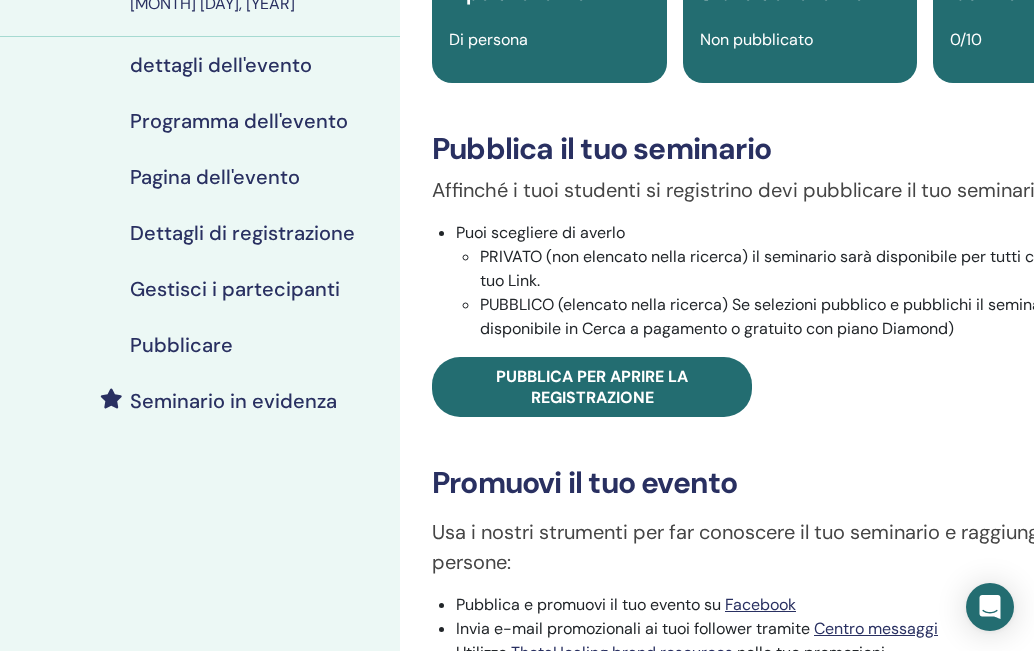 scroll, scrollTop: 200, scrollLeft: 0, axis: vertical 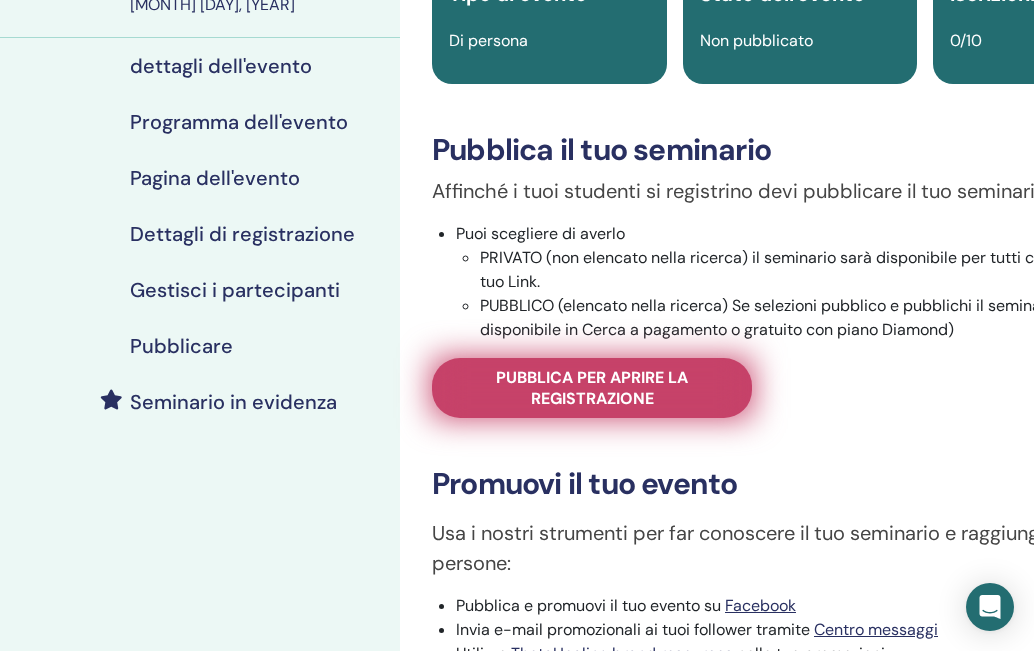 click on "Pubblica per aprire la registrazione" at bounding box center [592, 388] 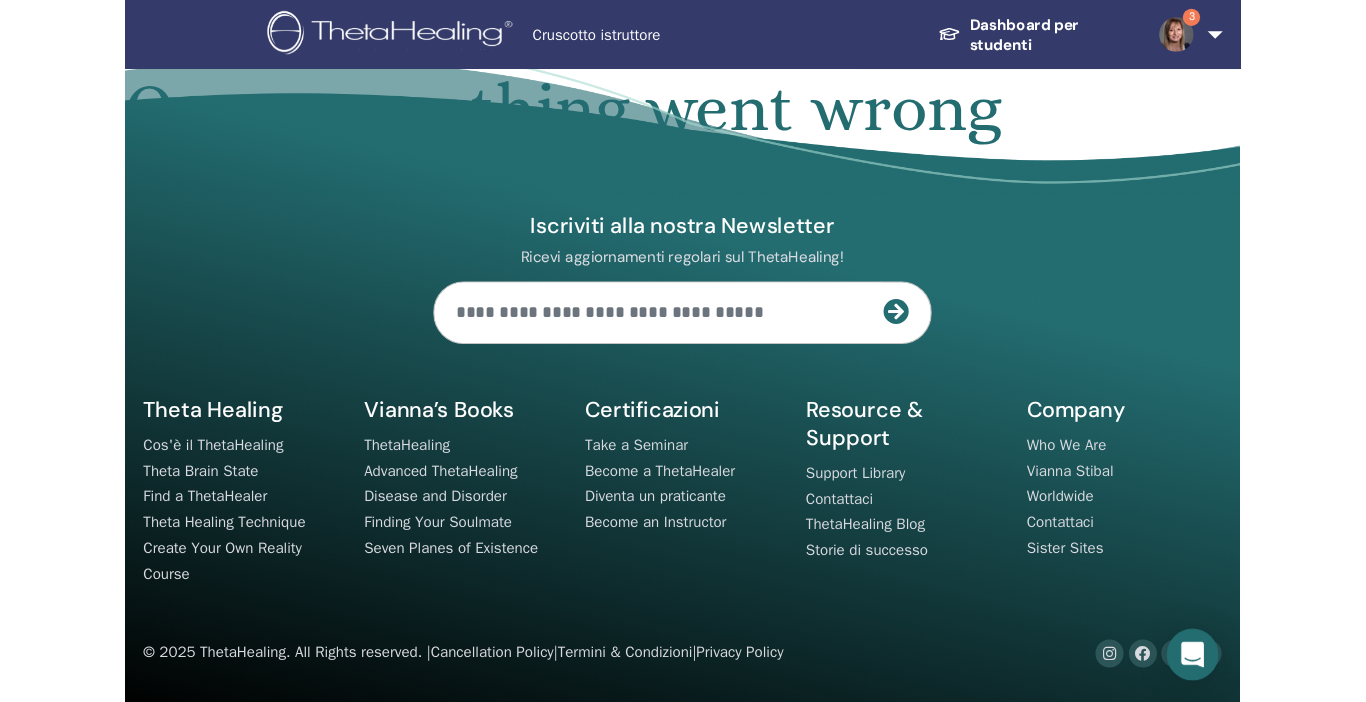 scroll, scrollTop: 0, scrollLeft: 0, axis: both 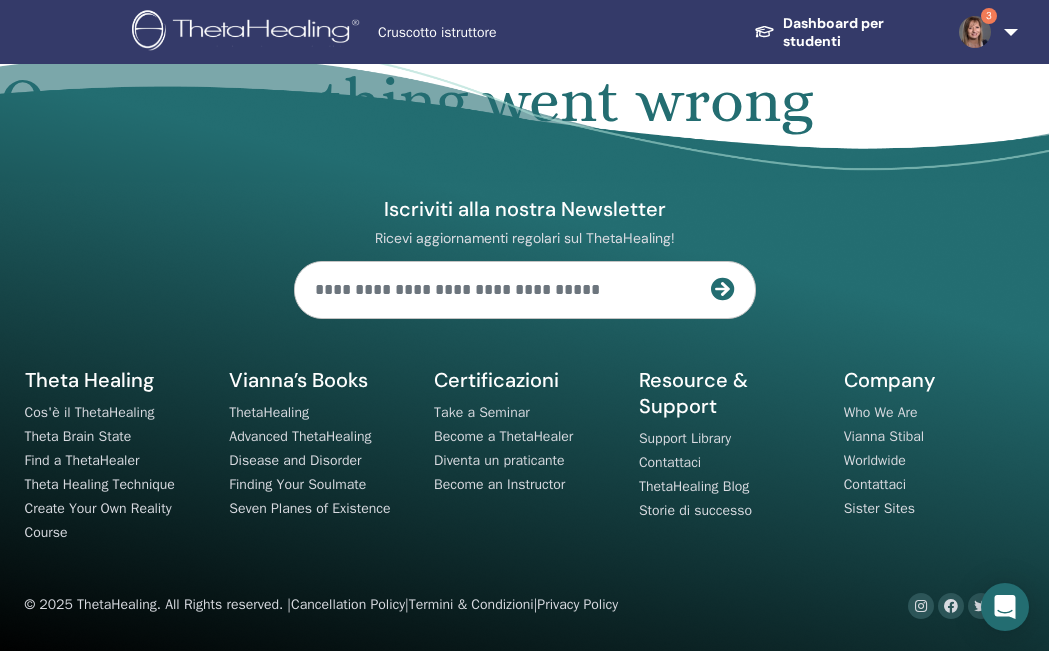 click on "3" at bounding box center [989, 16] 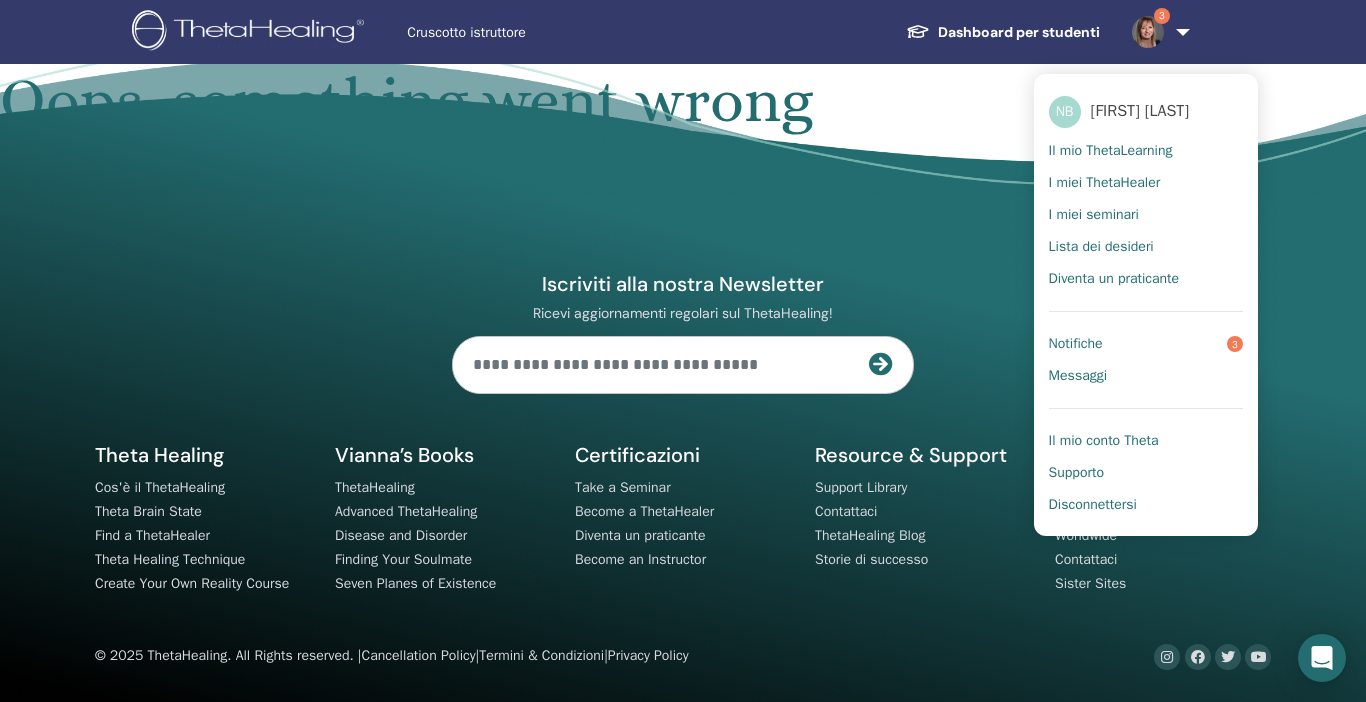 click on "3" at bounding box center (1235, 344) 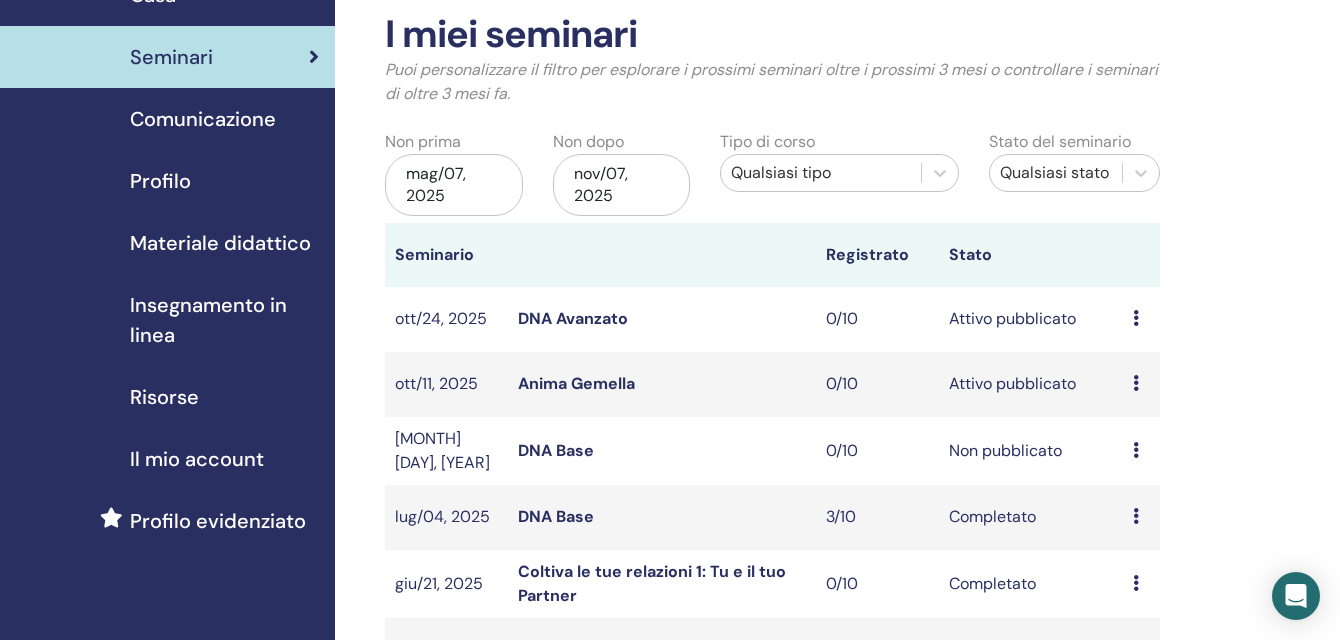 scroll, scrollTop: 300, scrollLeft: 0, axis: vertical 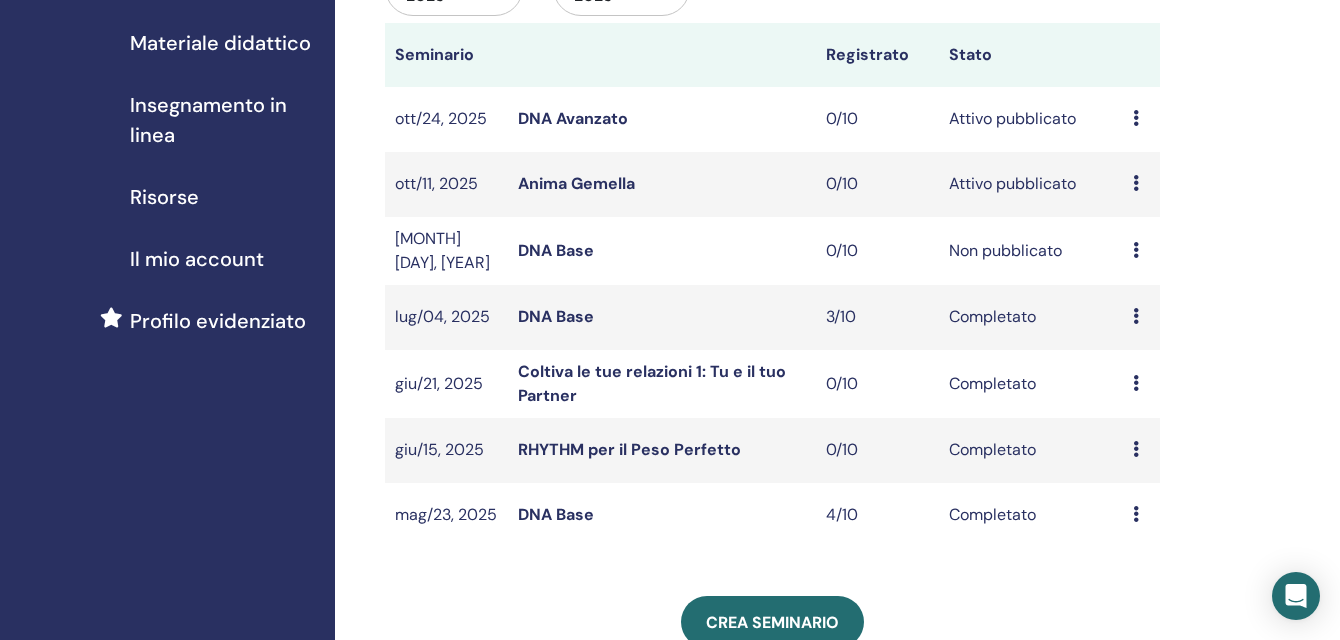click on "DNA Base" at bounding box center [556, 250] 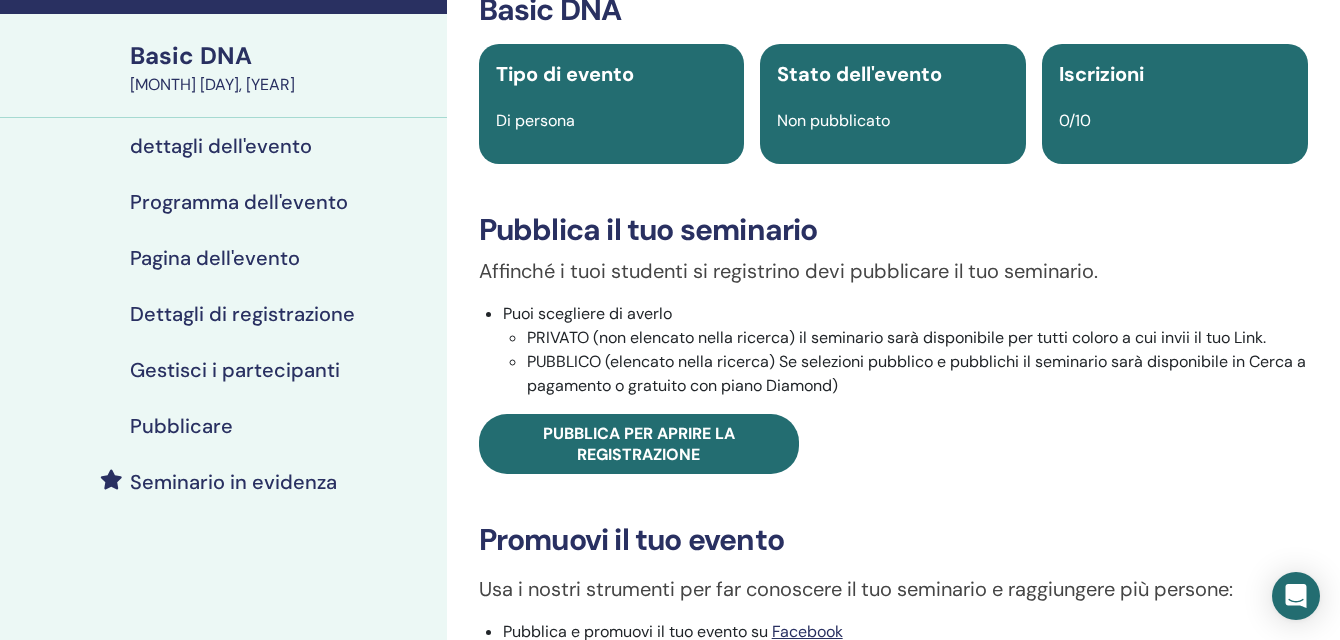 scroll, scrollTop: 300, scrollLeft: 0, axis: vertical 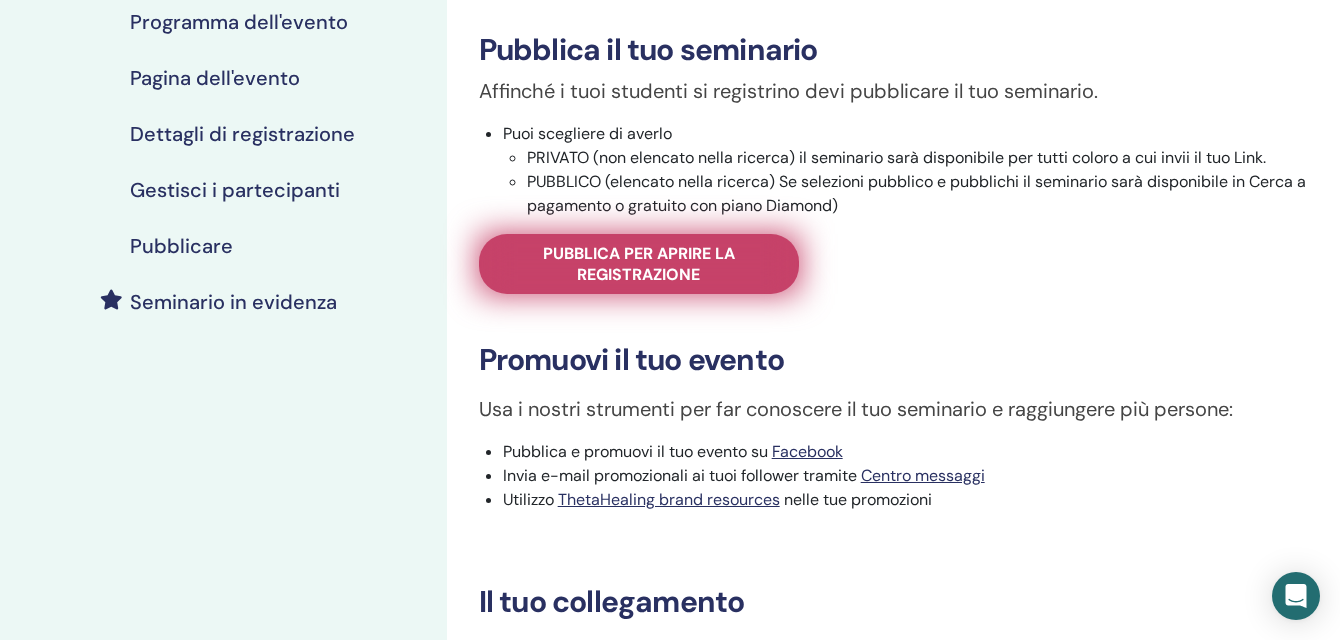 click on "Pubblica per aprire la registrazione" at bounding box center (639, 264) 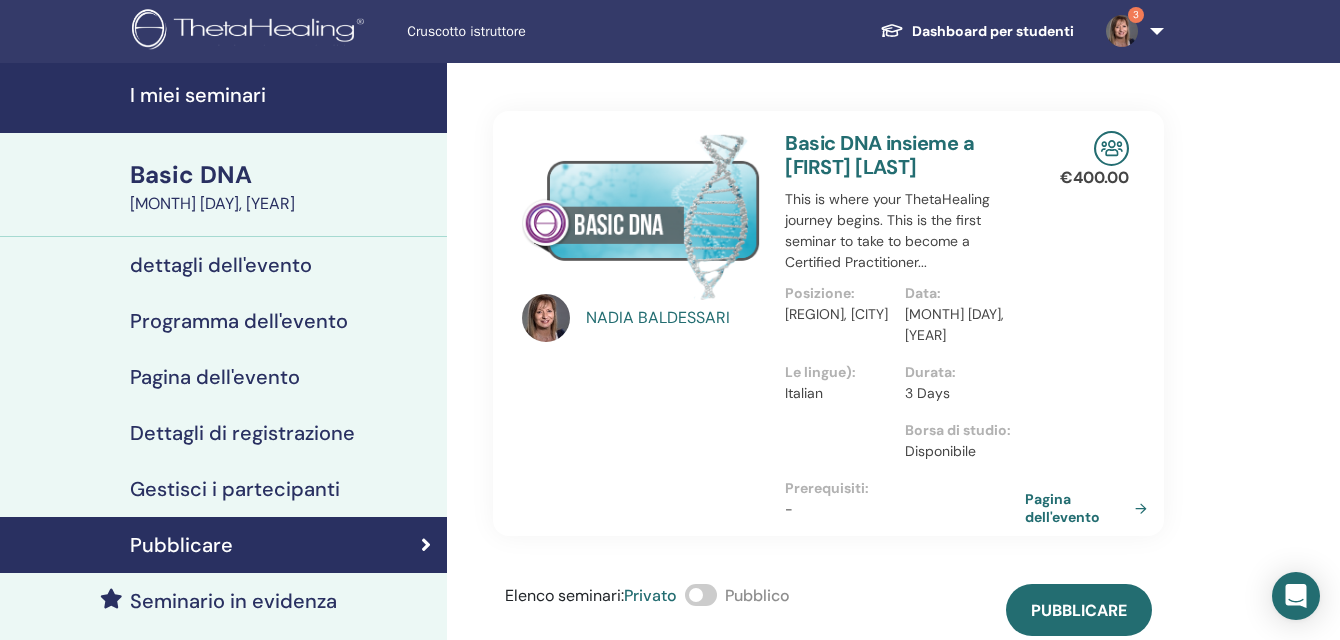 scroll, scrollTop: 0, scrollLeft: 0, axis: both 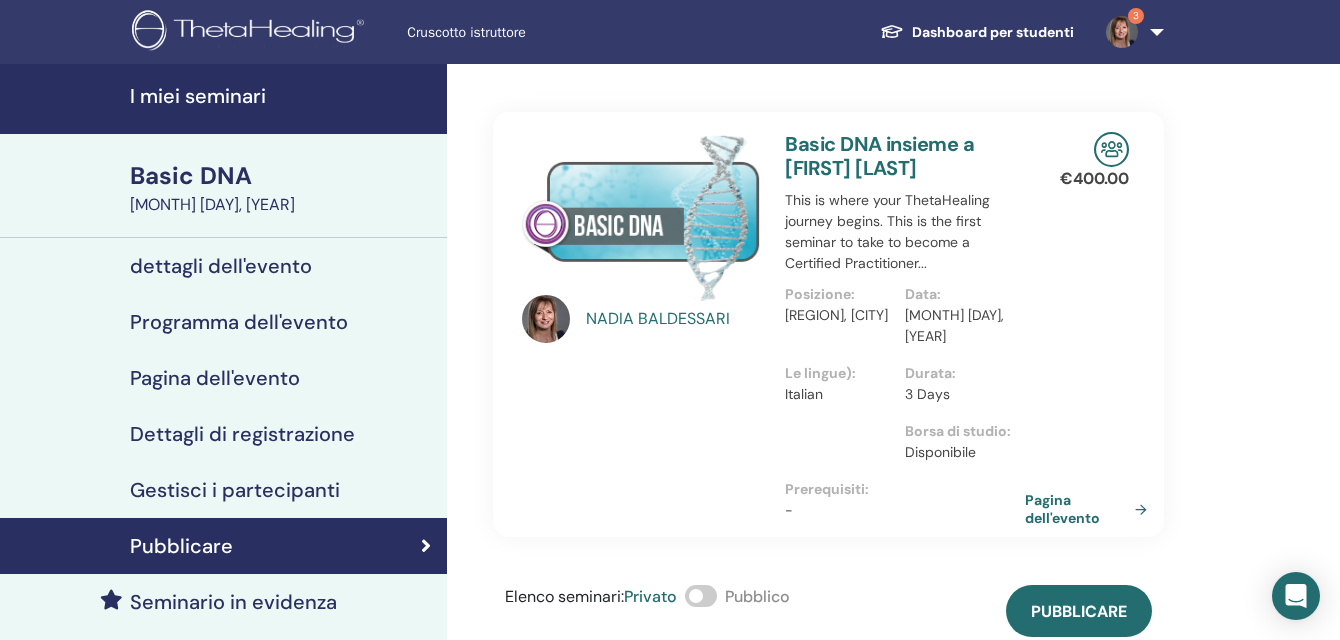 click on "dettagli dell'evento" at bounding box center [221, 266] 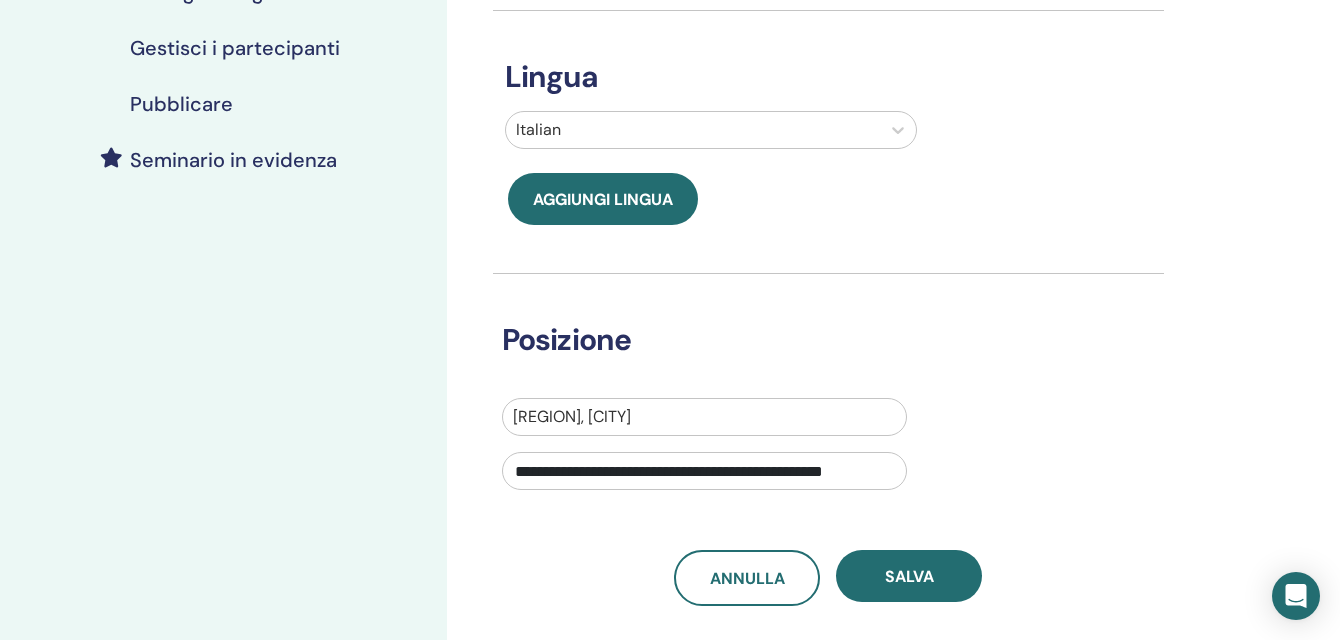 scroll, scrollTop: 500, scrollLeft: 0, axis: vertical 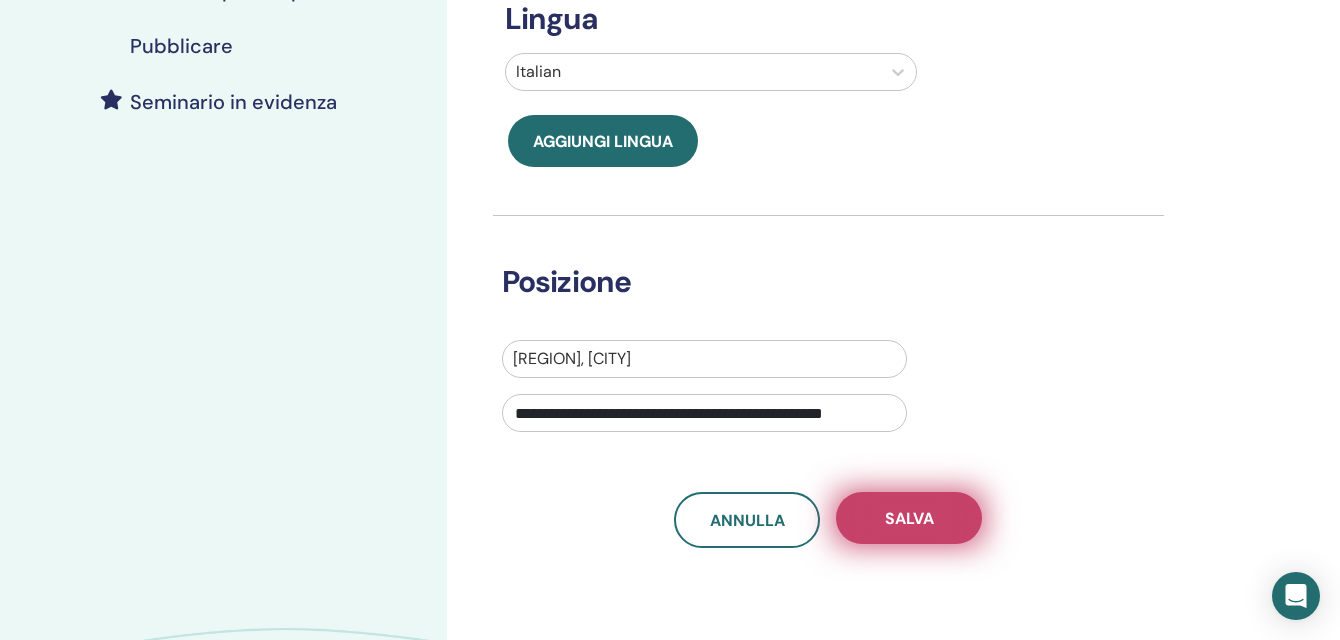 click on "Salva" at bounding box center [909, 518] 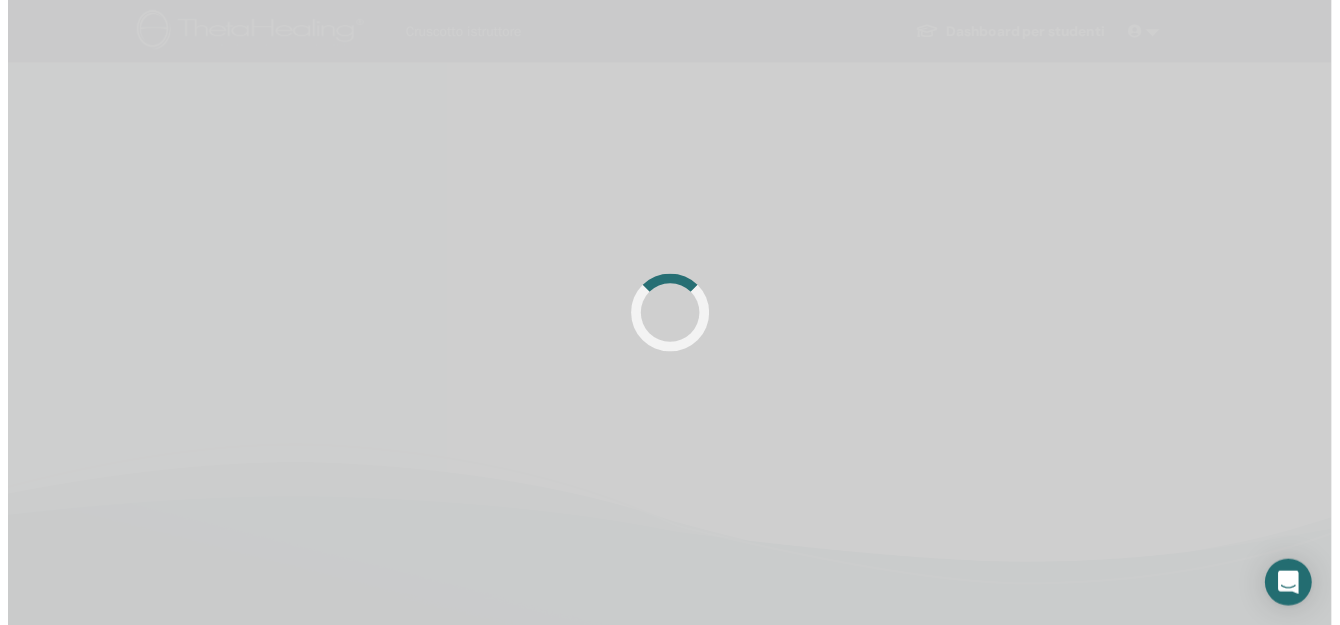 scroll, scrollTop: 0, scrollLeft: 0, axis: both 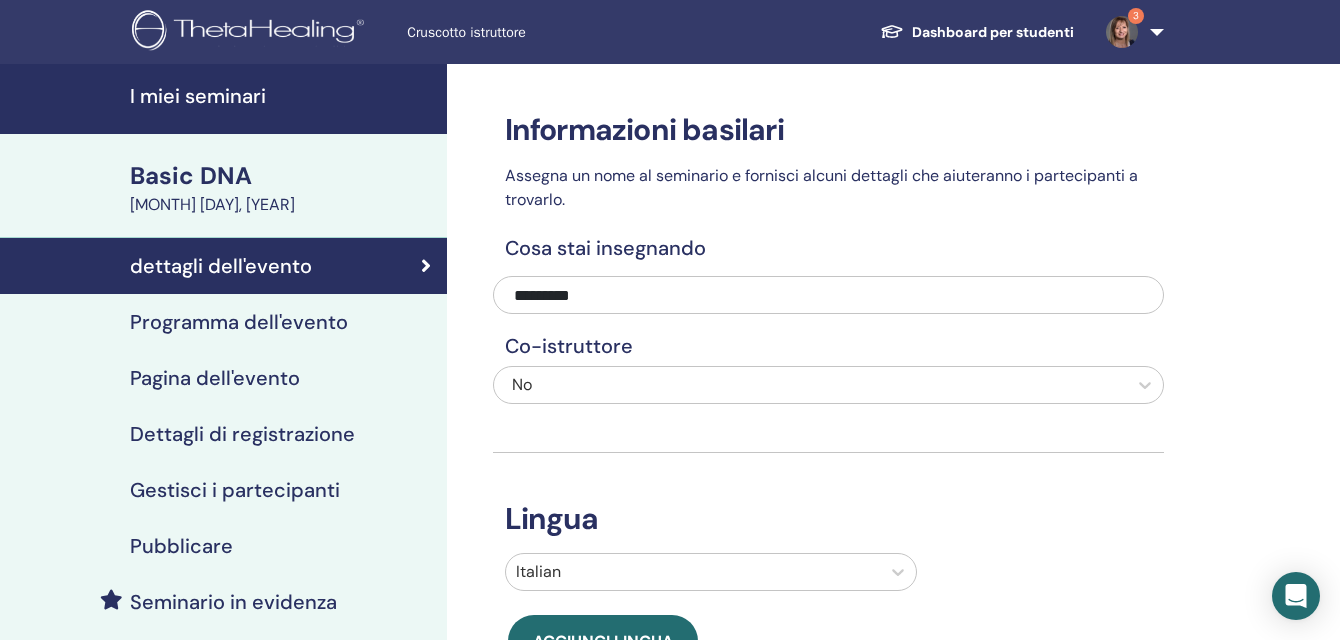 click on "Programma dell'evento" at bounding box center (239, 322) 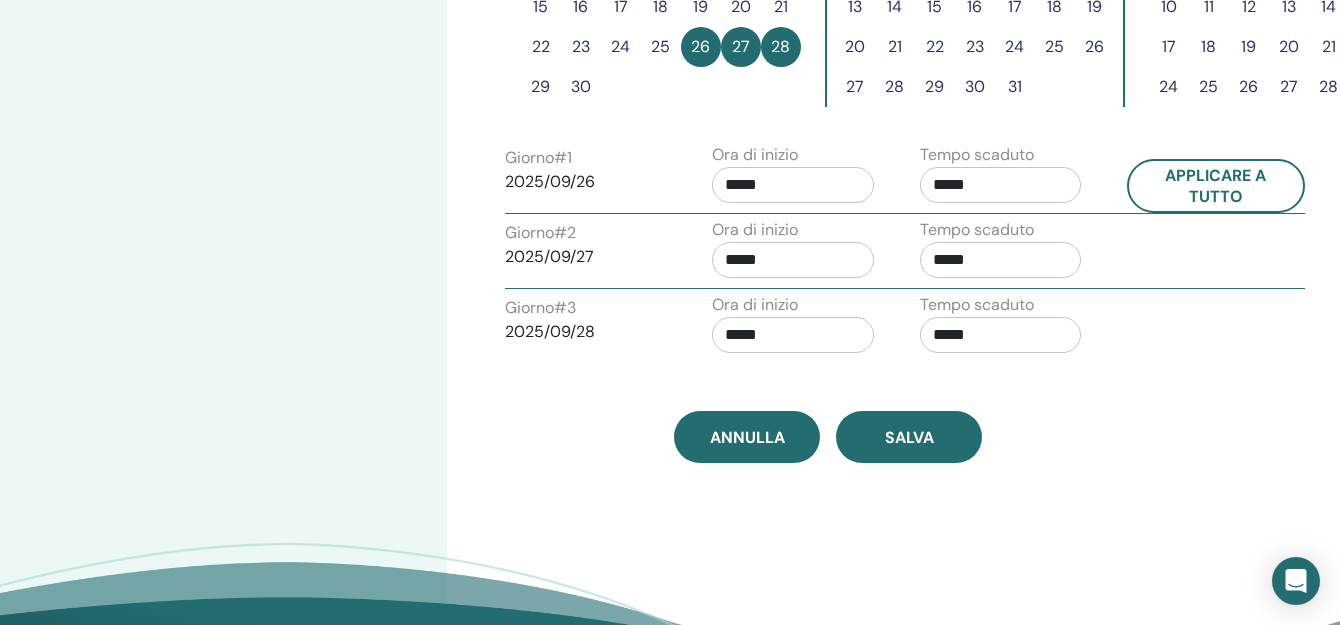 scroll, scrollTop: 800, scrollLeft: 0, axis: vertical 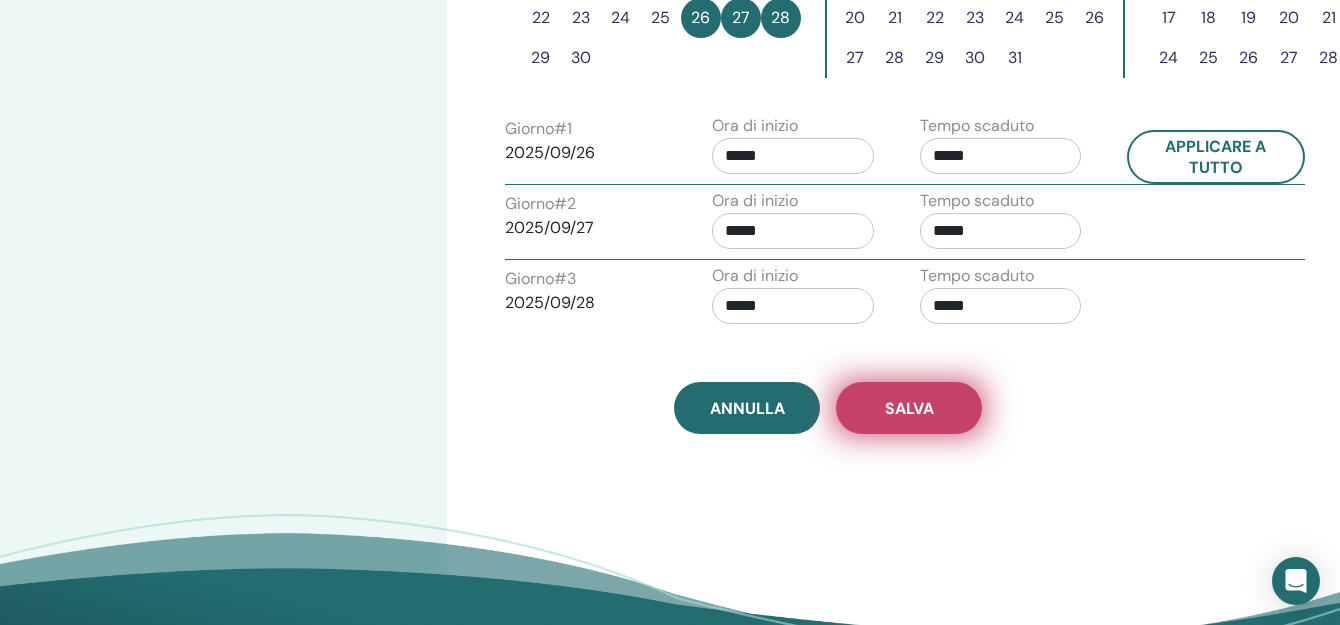 click on "Salva" at bounding box center (909, 408) 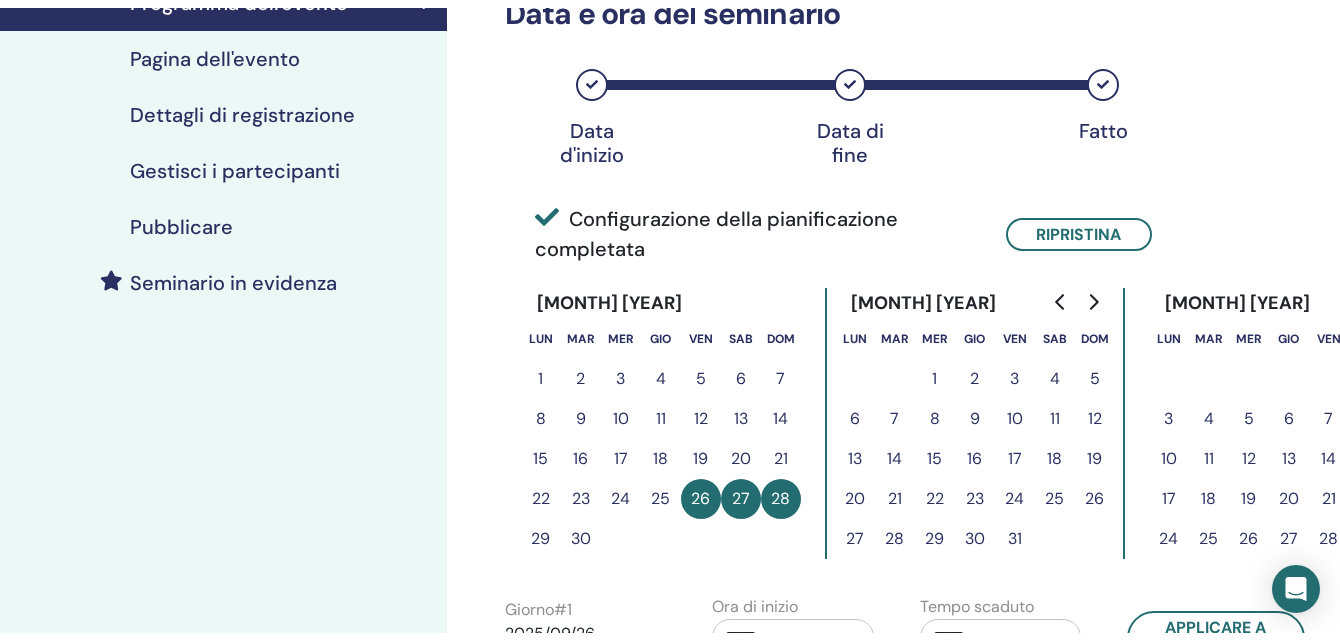 scroll, scrollTop: 76, scrollLeft: 0, axis: vertical 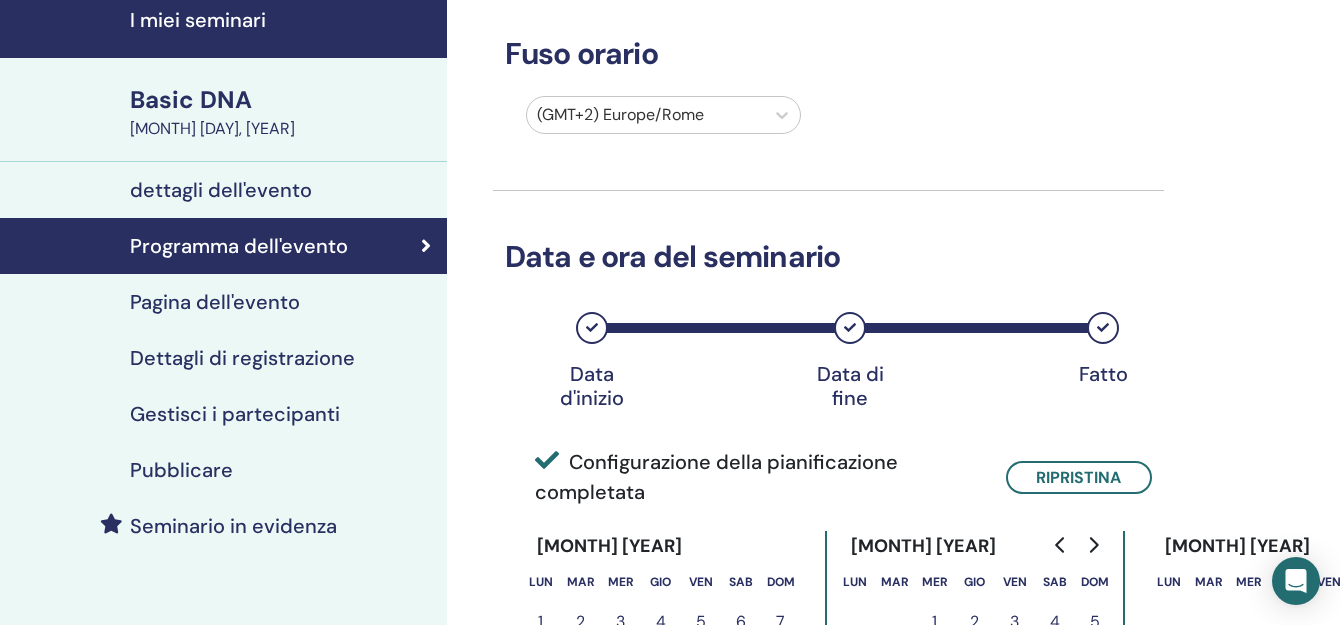 click on "Pagina dell'evento" at bounding box center [215, 302] 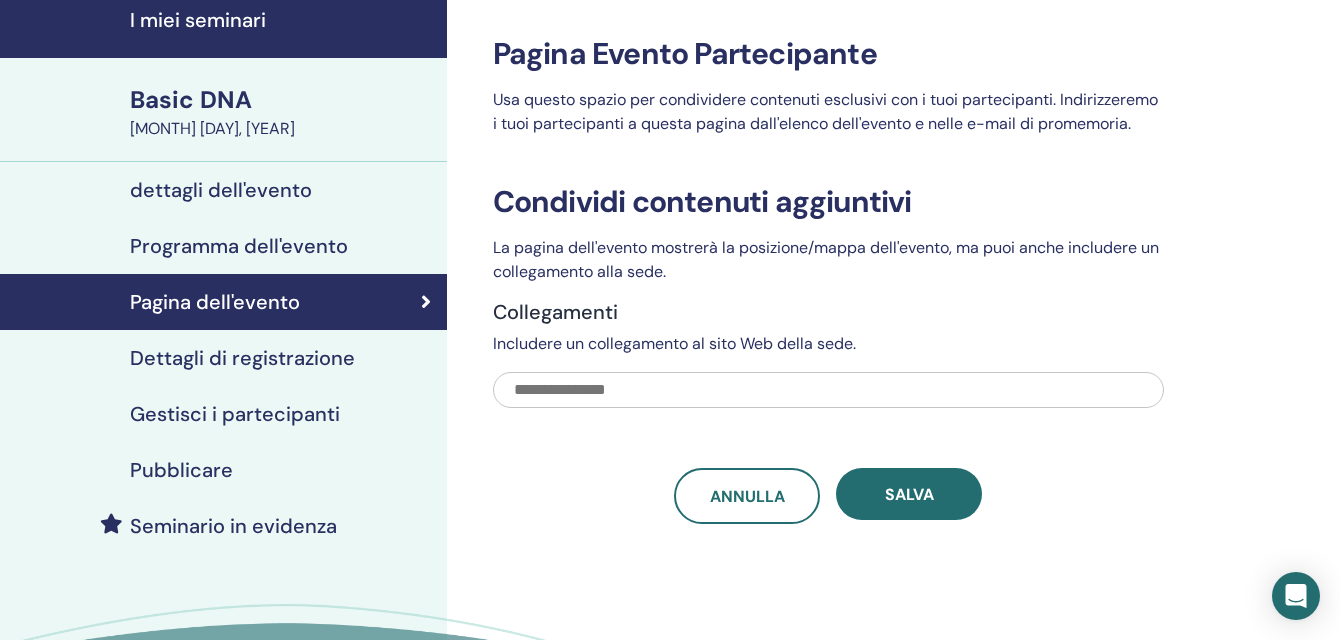 click at bounding box center (828, 390) 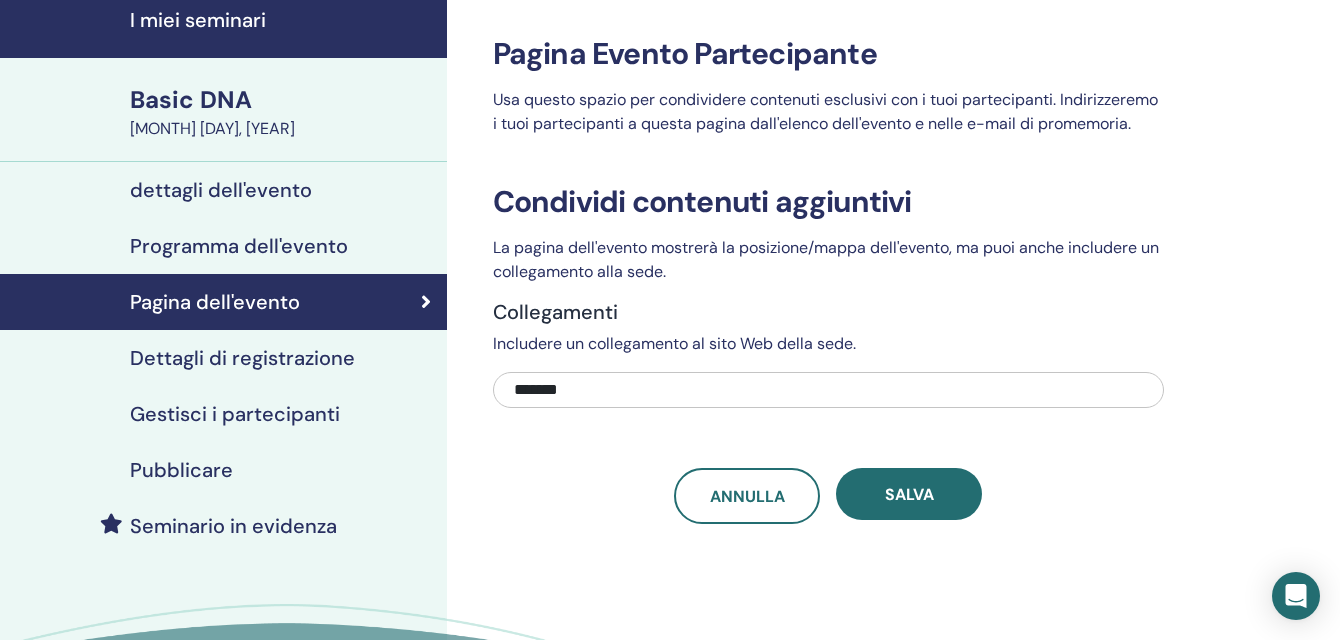 click on "*******" at bounding box center (828, 390) 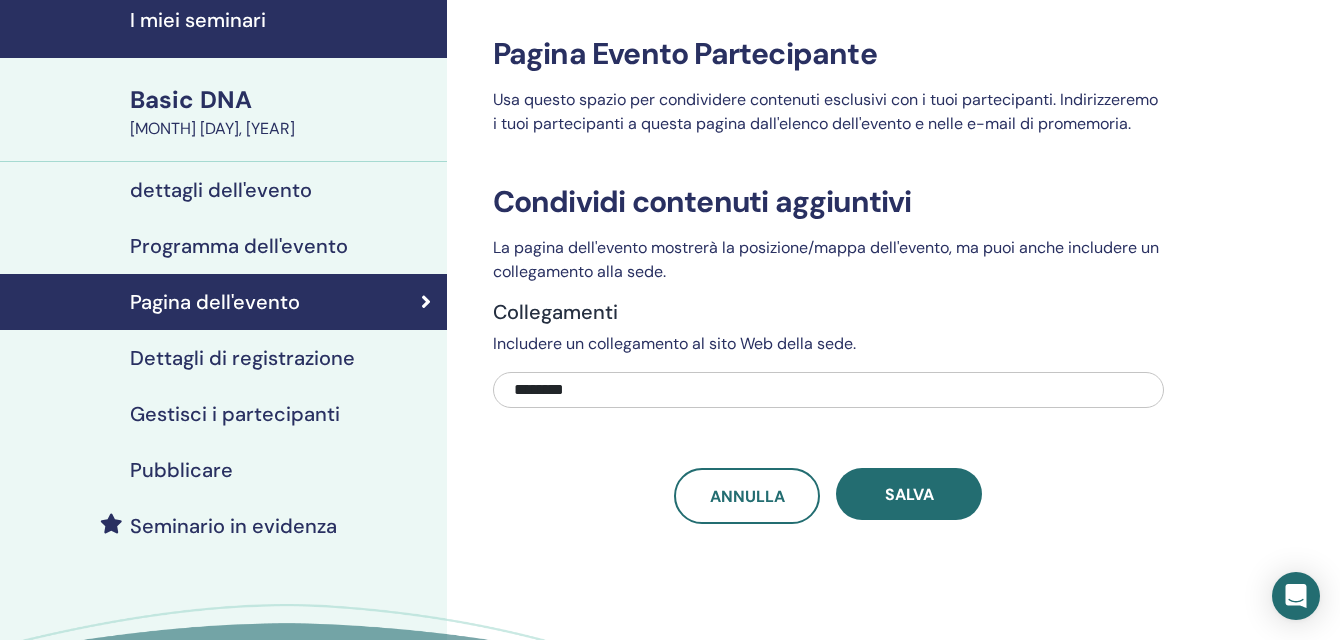 click on "********" at bounding box center [828, 390] 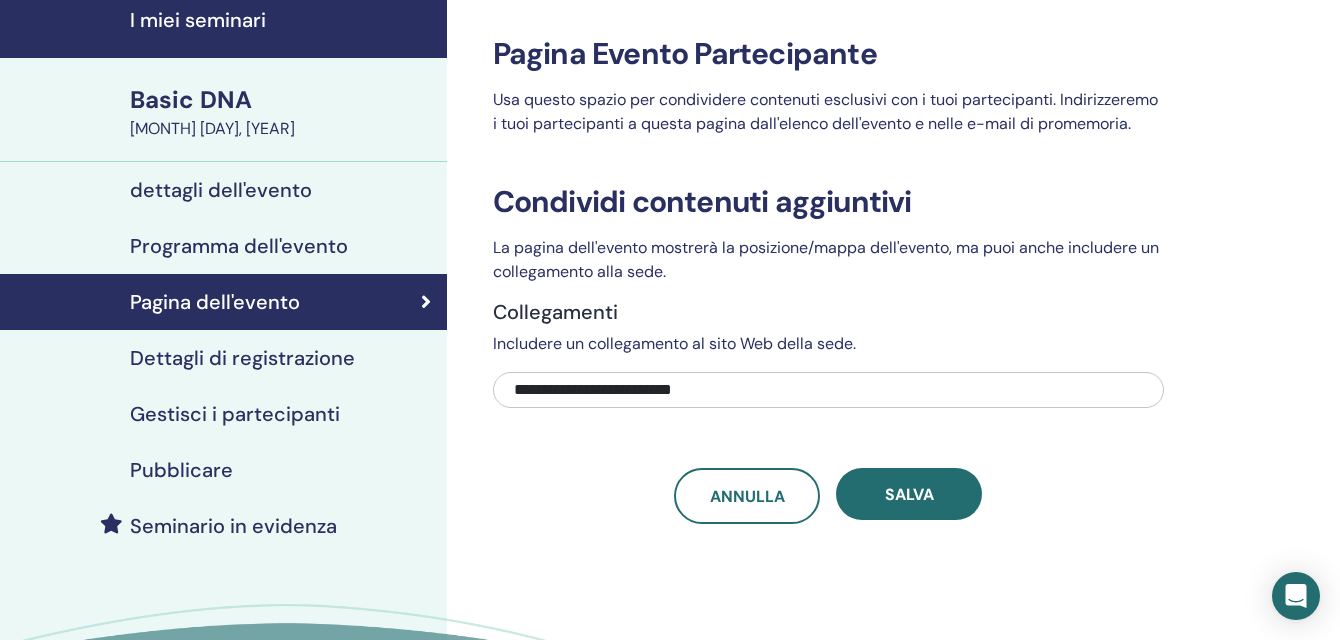 click on "**********" at bounding box center [828, 390] 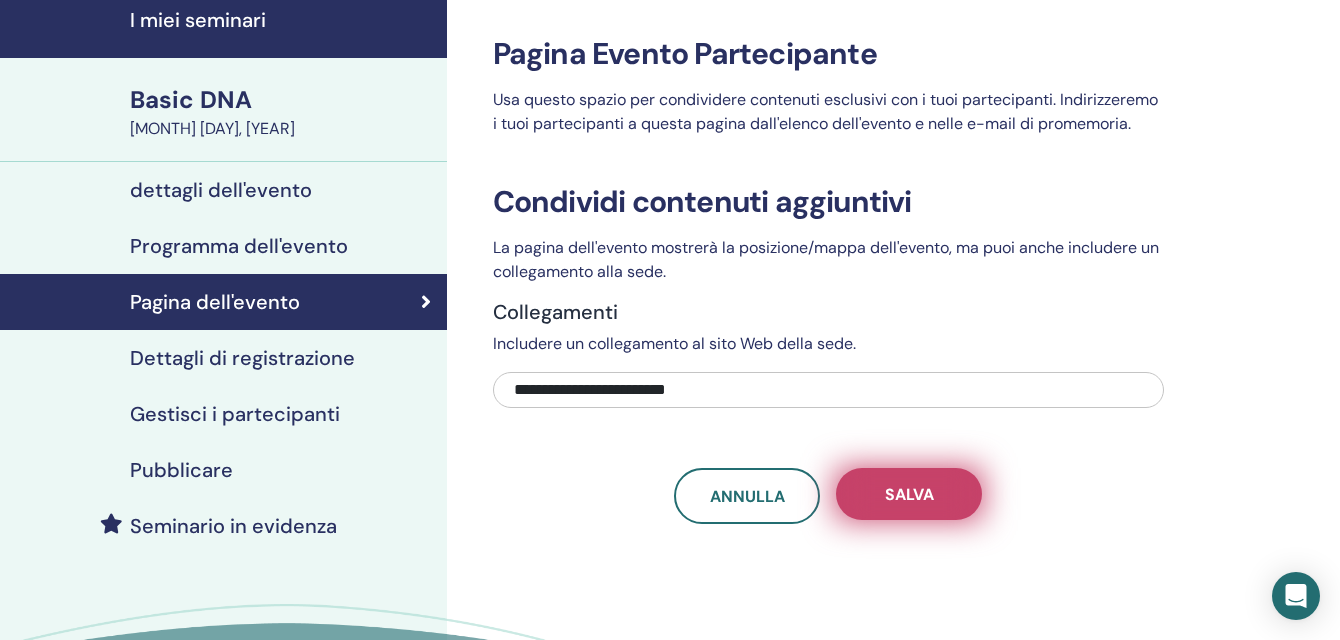 type on "**********" 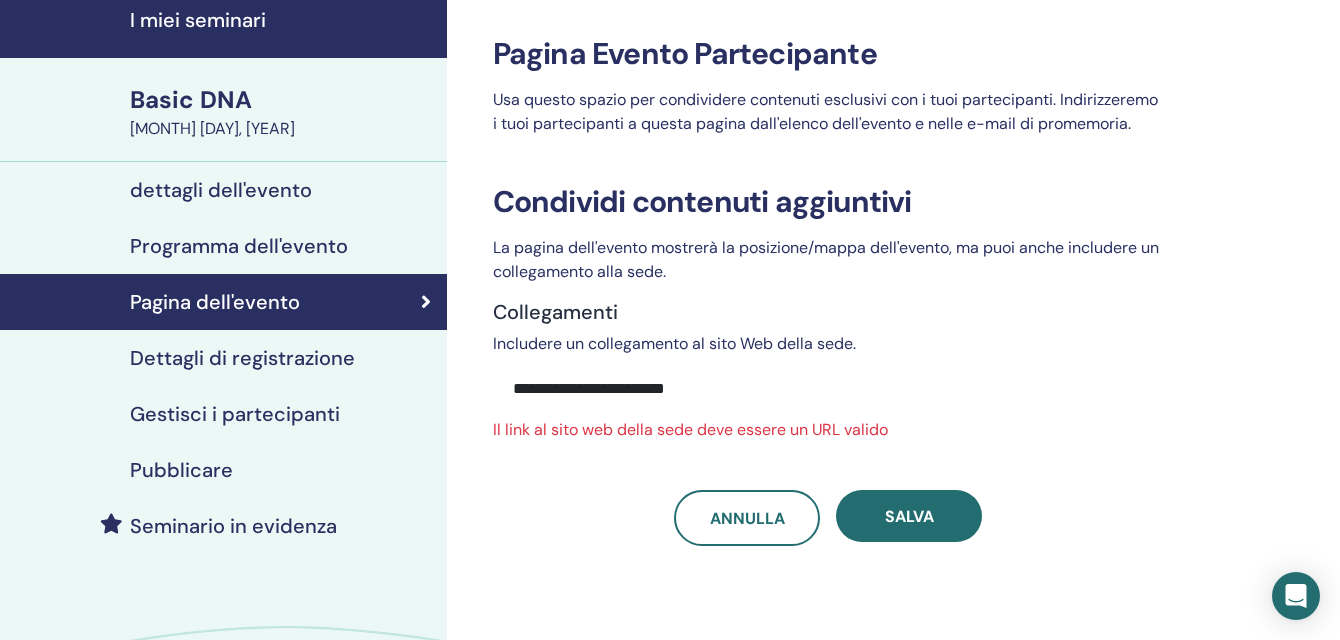 click on "**********" at bounding box center (828, 389) 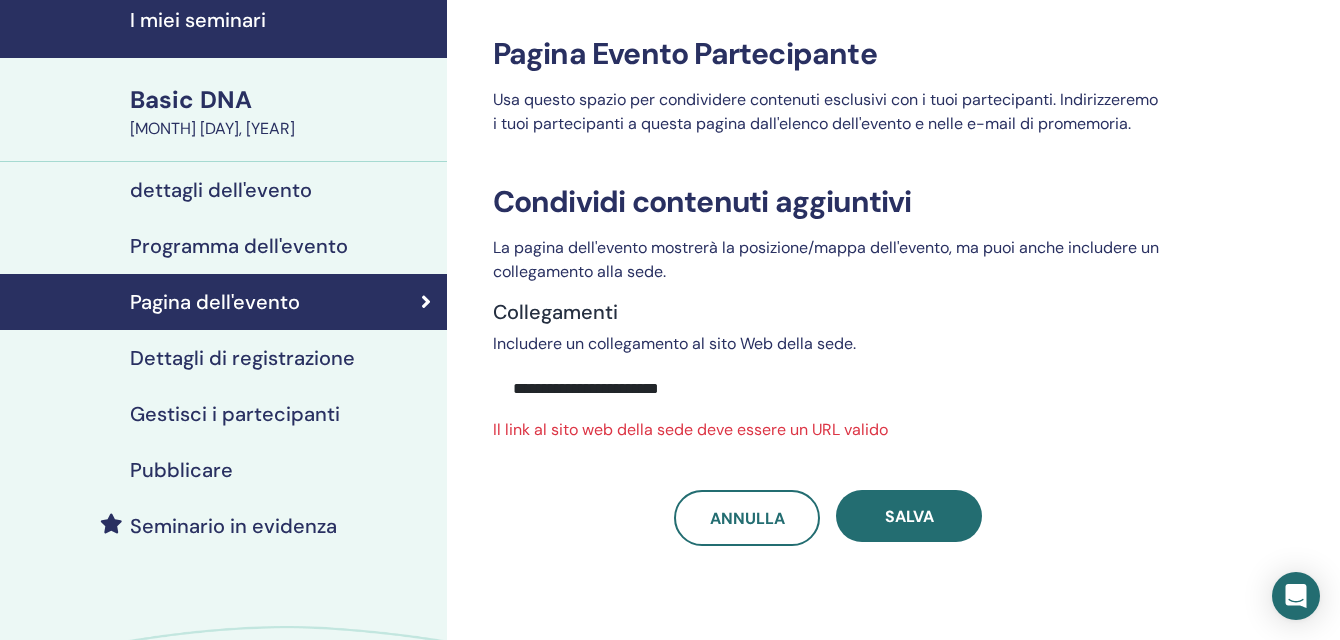 click on "**********" at bounding box center (828, 389) 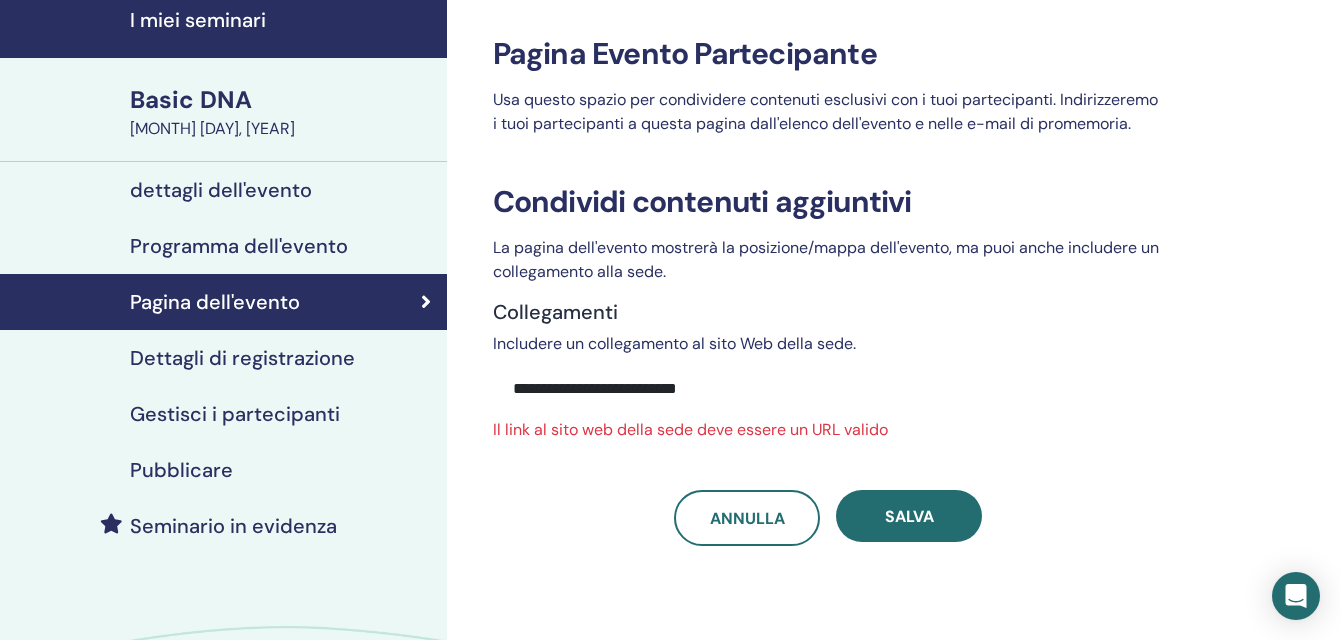 click on "**********" at bounding box center (828, 389) 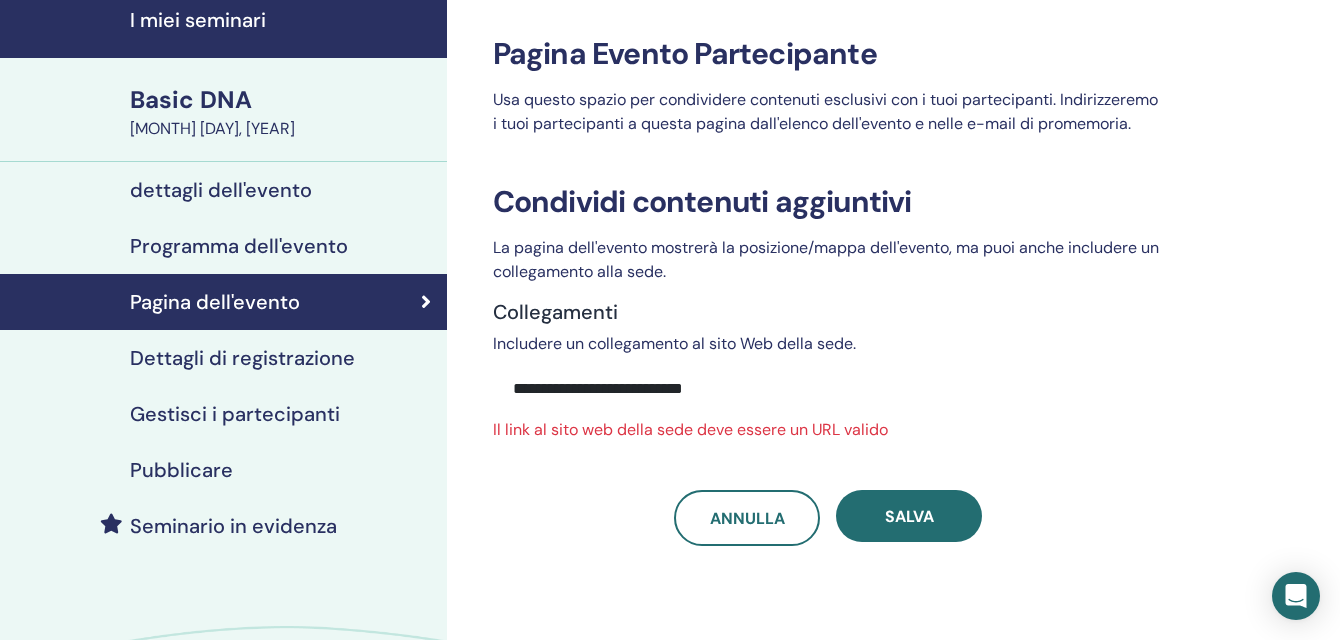 type on "**********" 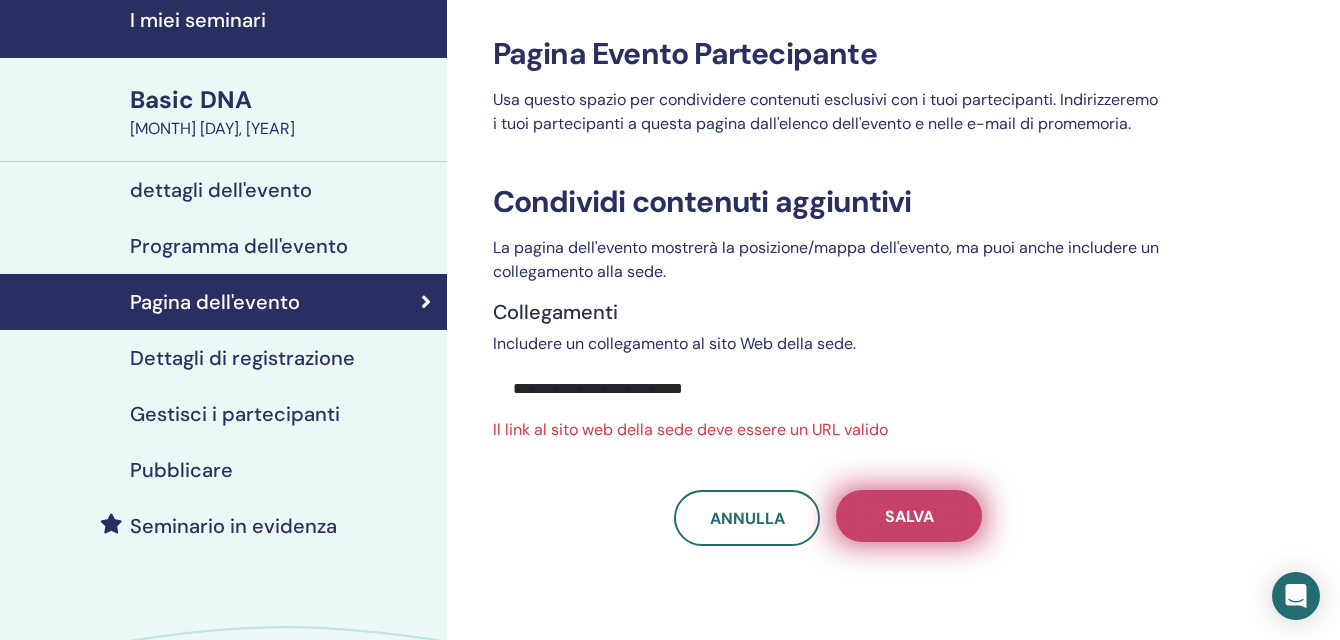 click on "Salva" at bounding box center (909, 516) 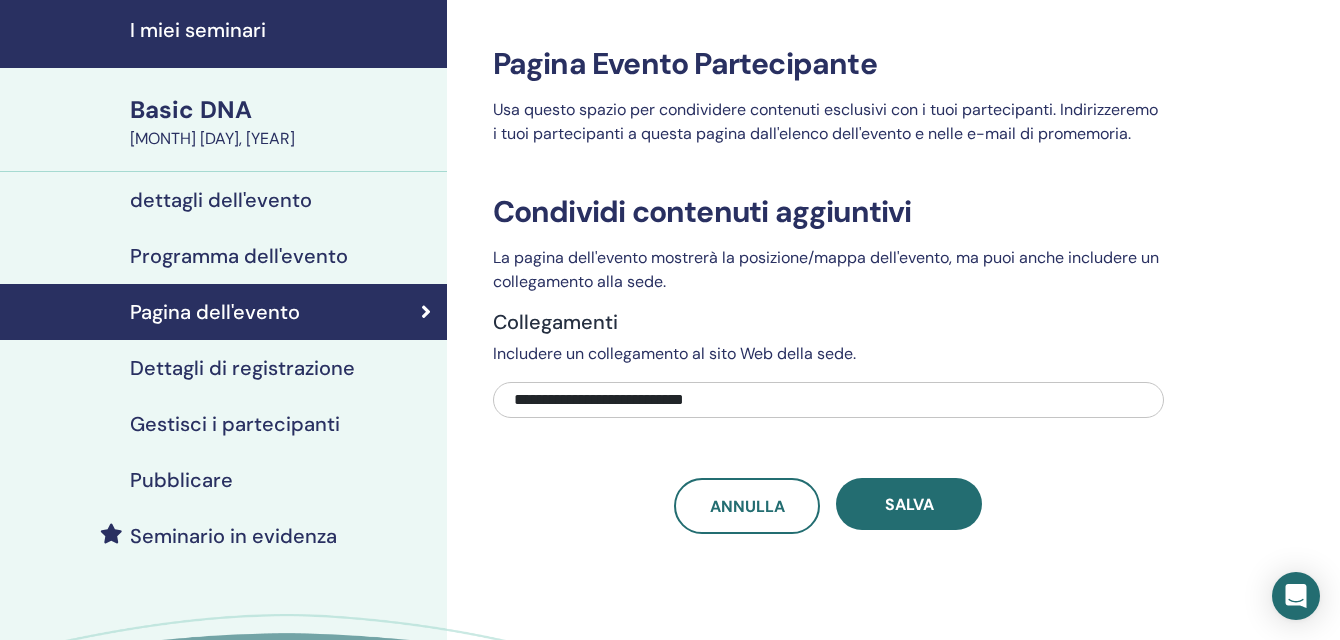 scroll, scrollTop: 100, scrollLeft: 0, axis: vertical 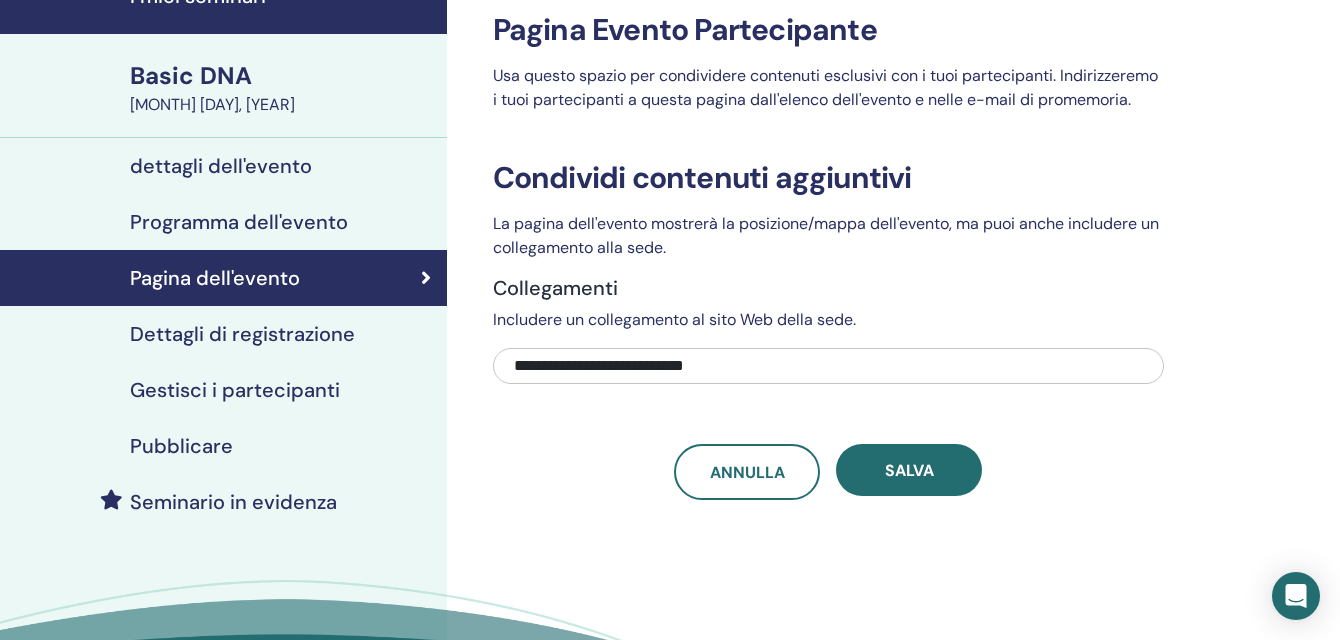 click on "Dettagli di registrazione" at bounding box center [242, 334] 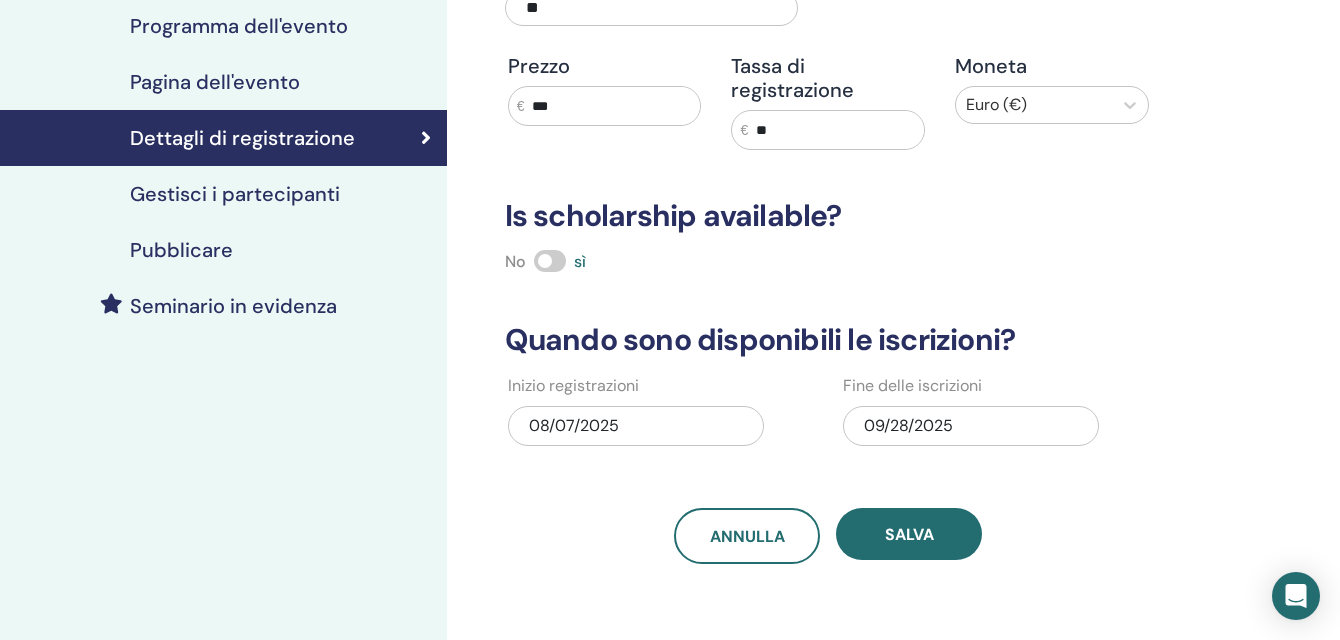scroll, scrollTop: 400, scrollLeft: 0, axis: vertical 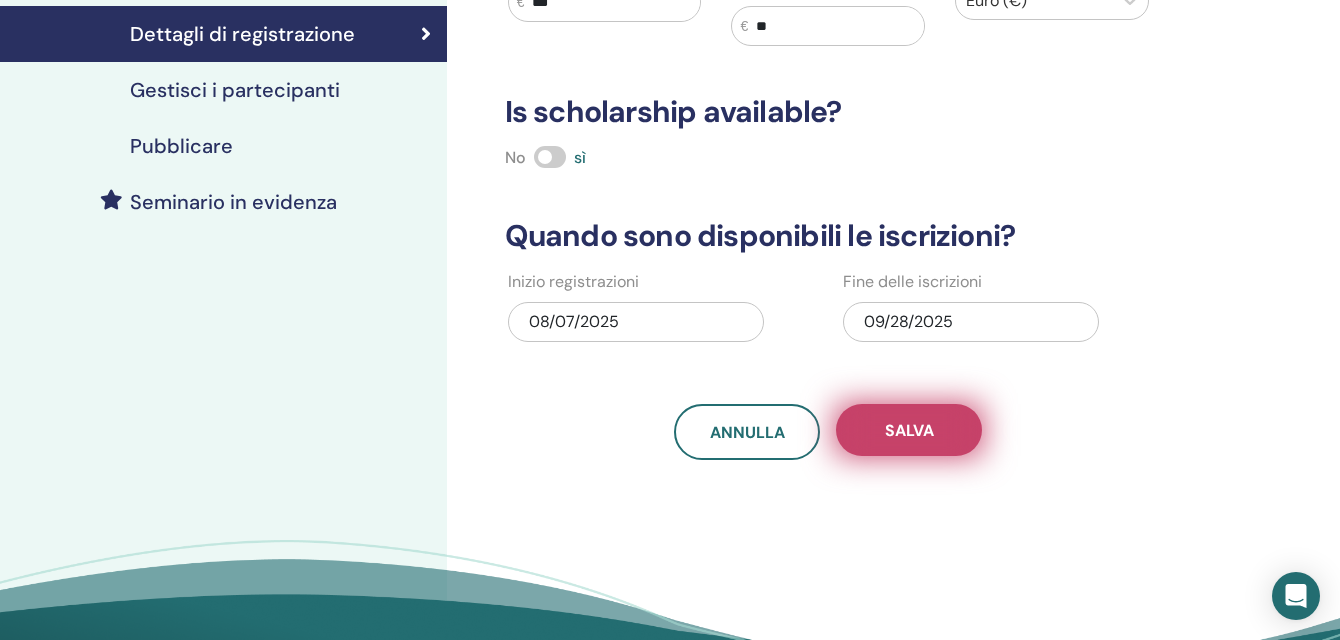 click on "Salva" at bounding box center [909, 430] 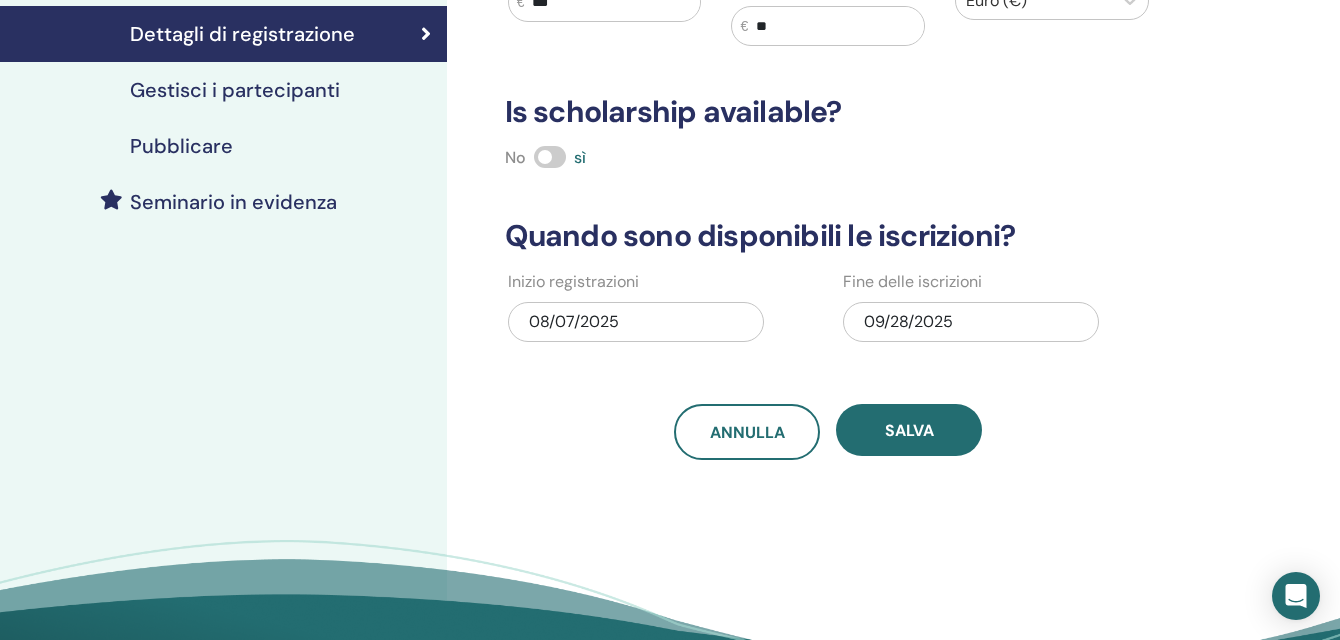 click on "Pubblicare" at bounding box center (181, 146) 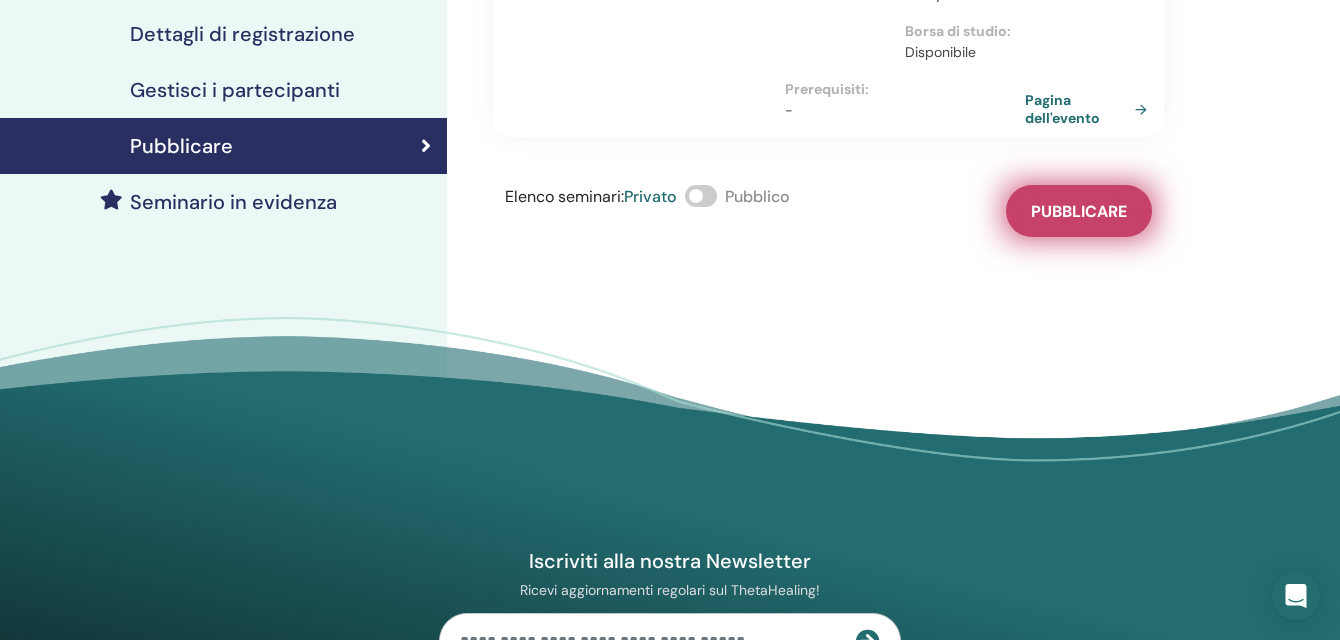 click on "Pubblicare" at bounding box center [1079, 211] 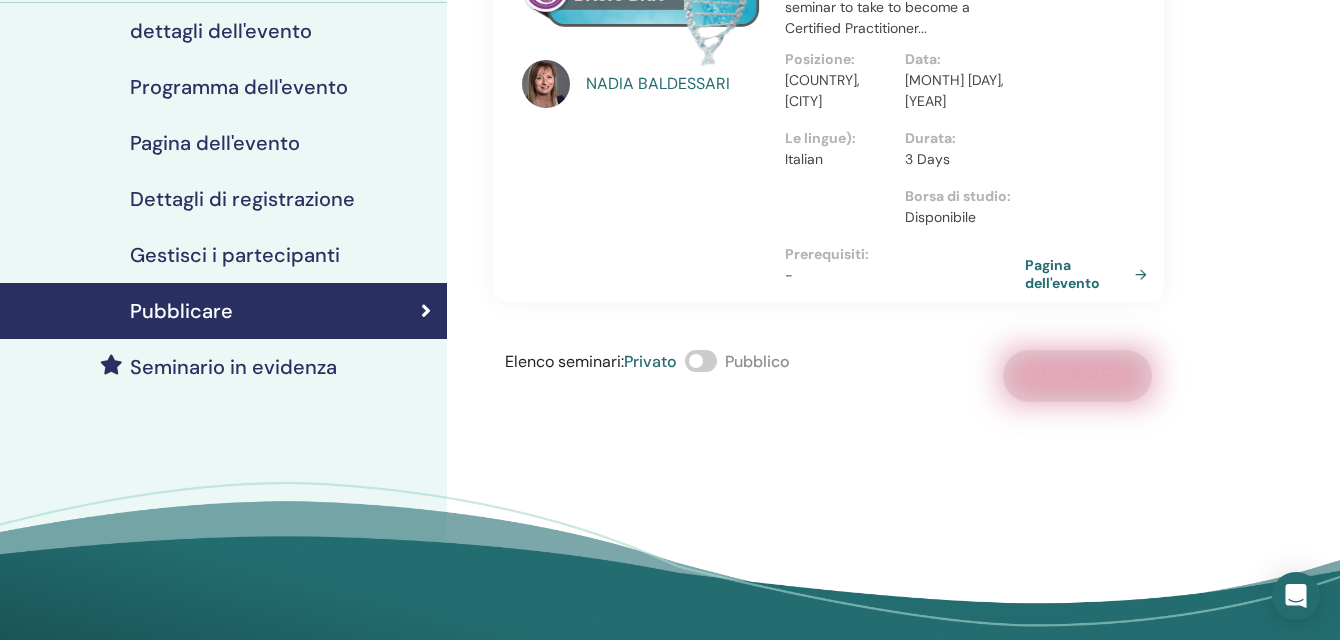 scroll, scrollTop: 0, scrollLeft: 0, axis: both 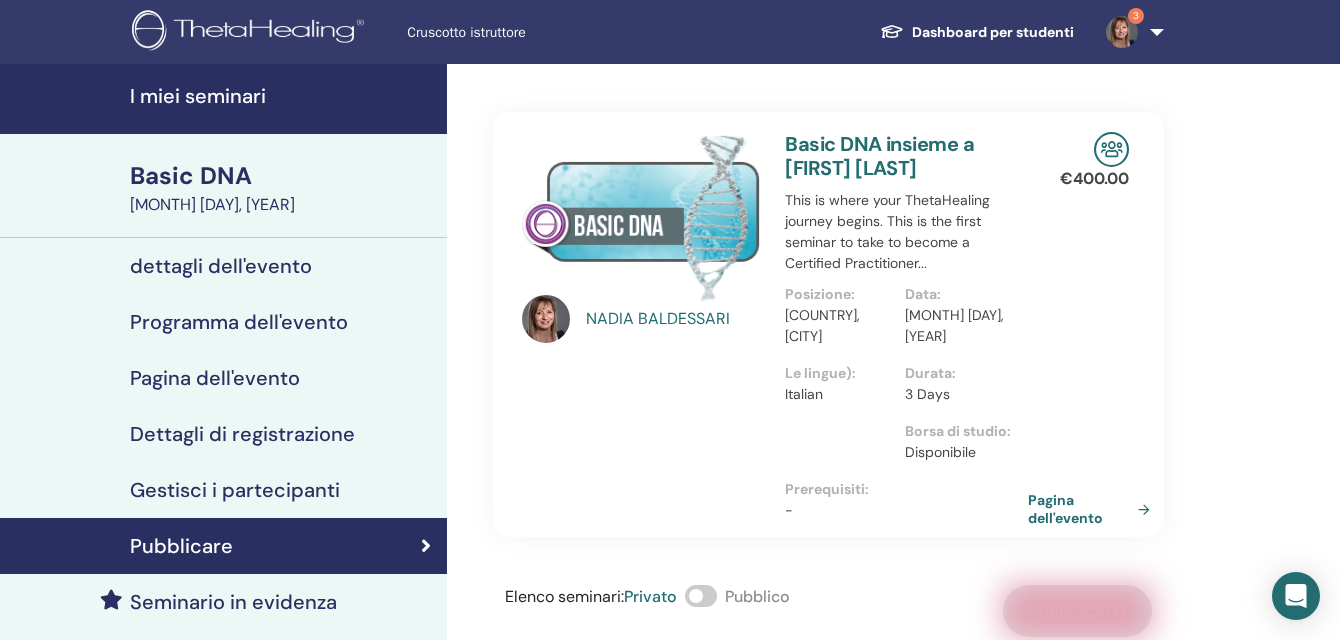click on "Pagina dell'evento" at bounding box center [1093, 509] 